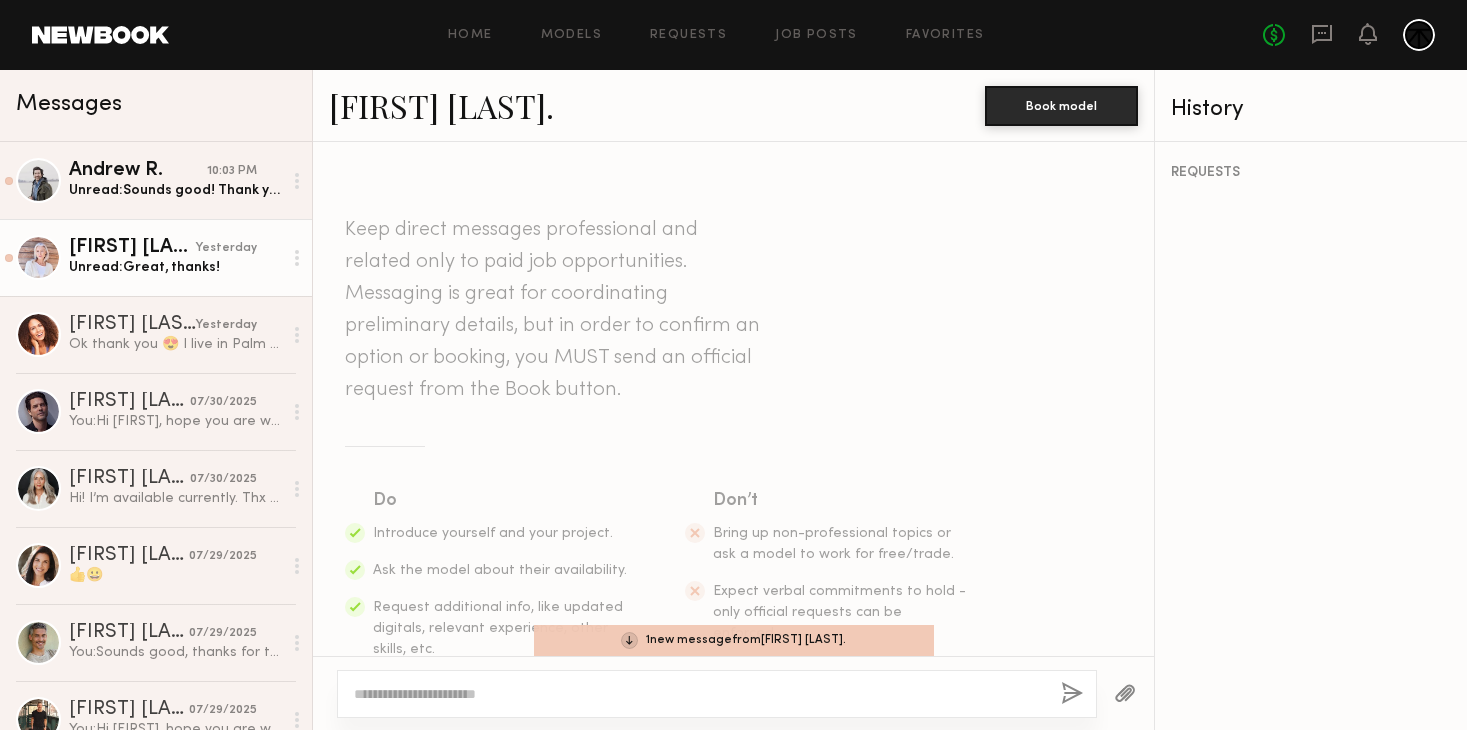 scroll, scrollTop: 0, scrollLeft: 0, axis: both 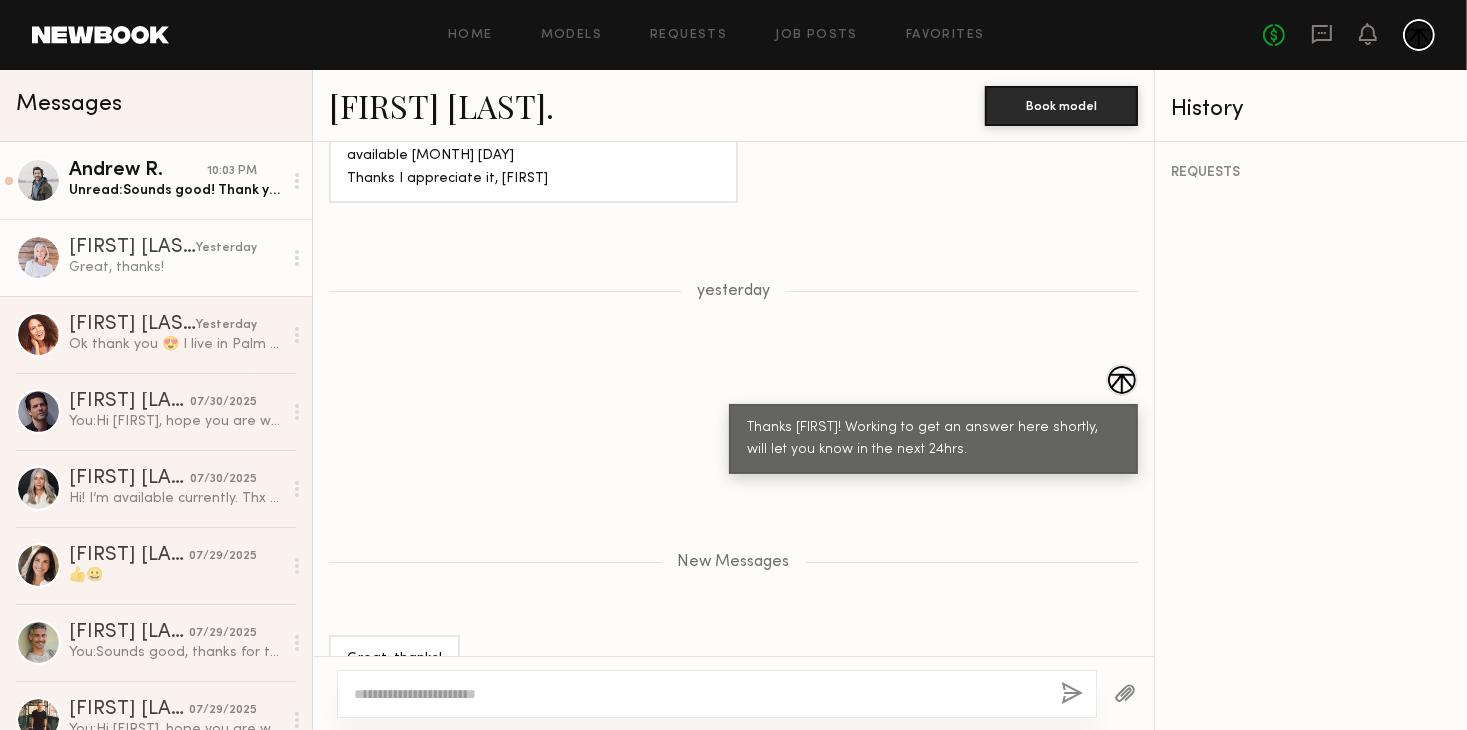 click on "Unread:  Sounds good! Thank you, Charlie!" 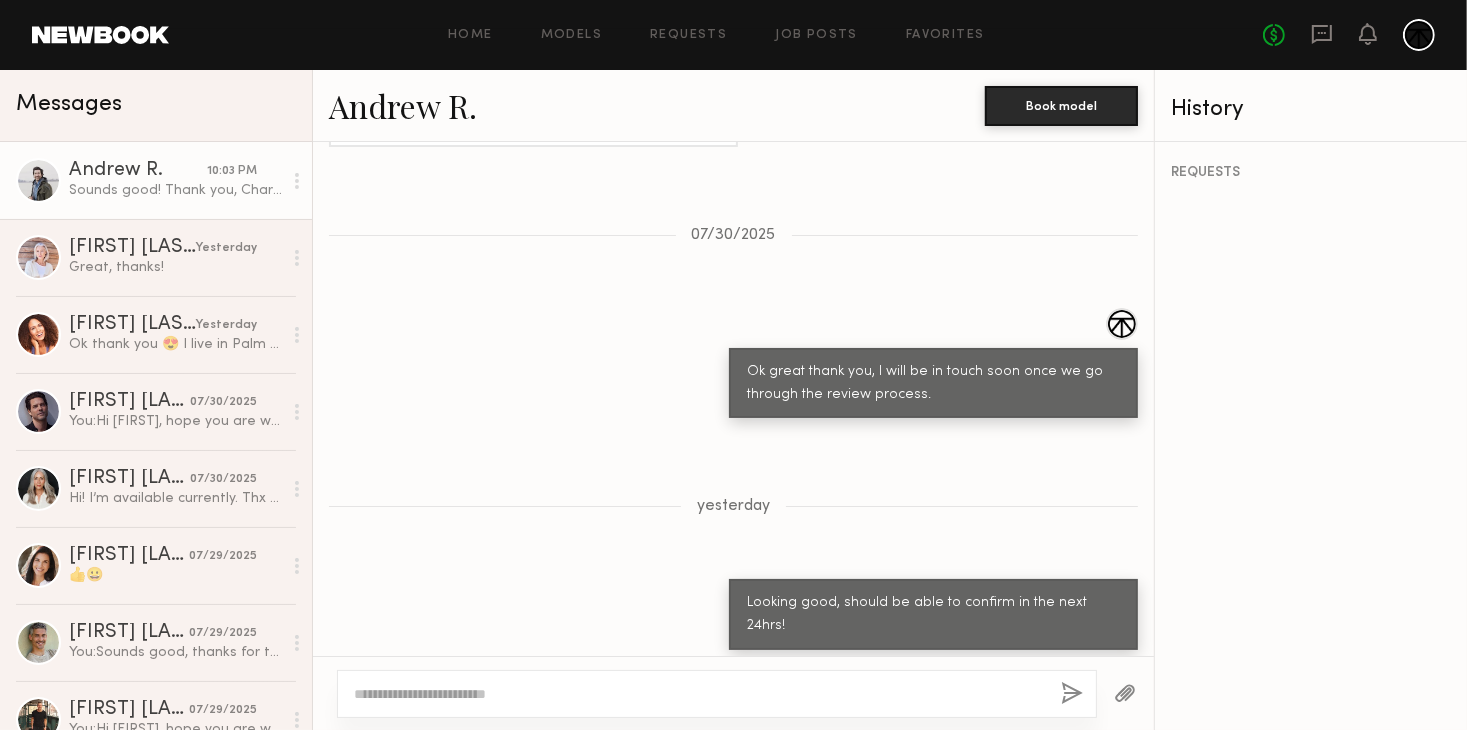 scroll, scrollTop: 2104, scrollLeft: 0, axis: vertical 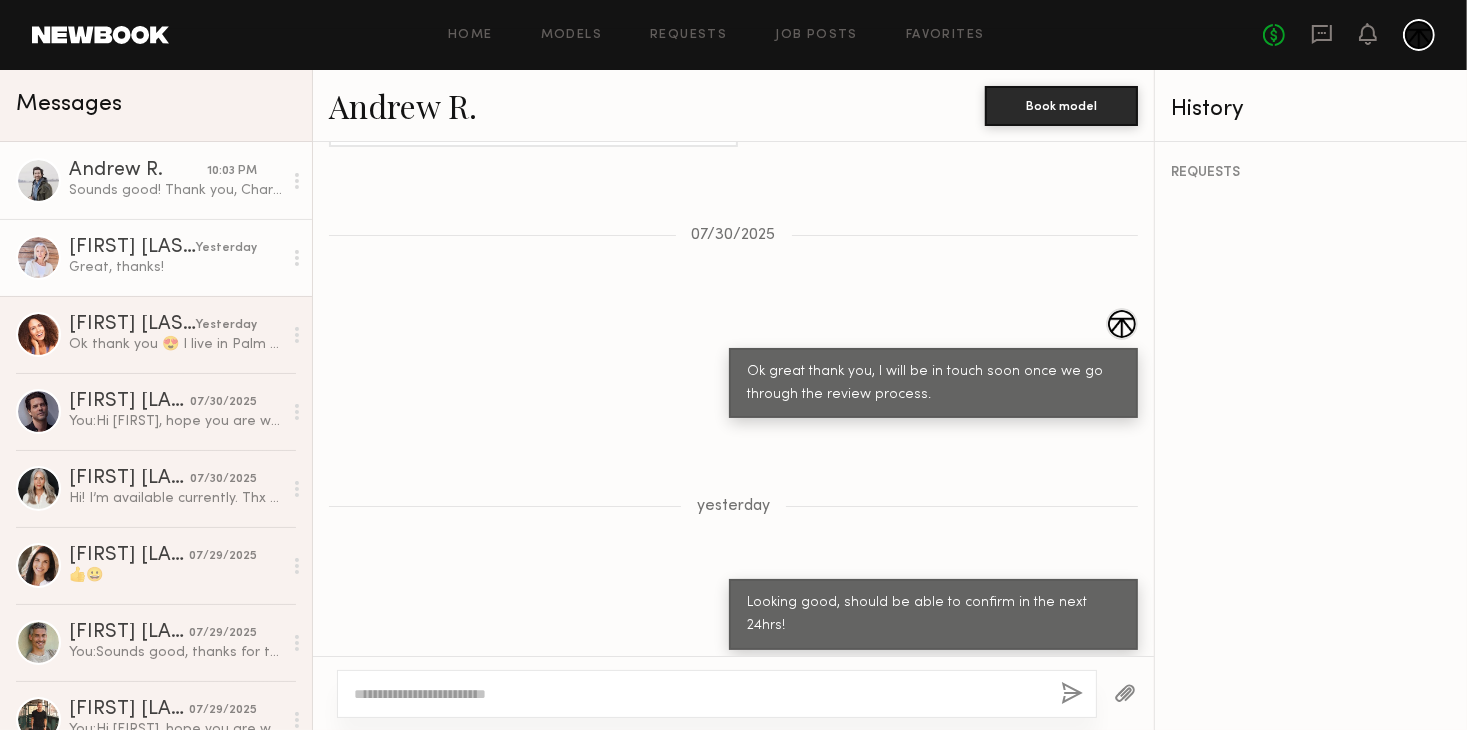 click on "Great, thanks!" 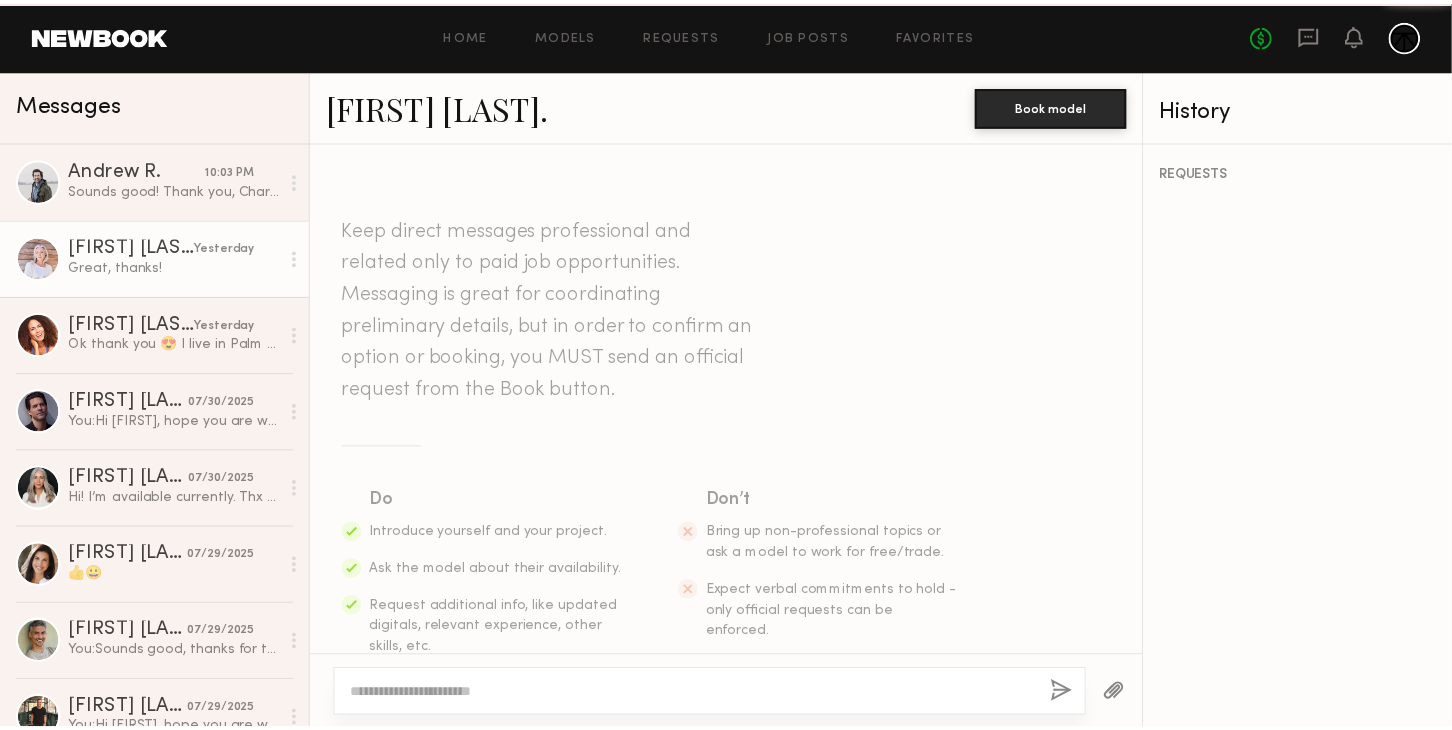scroll, scrollTop: 929, scrollLeft: 0, axis: vertical 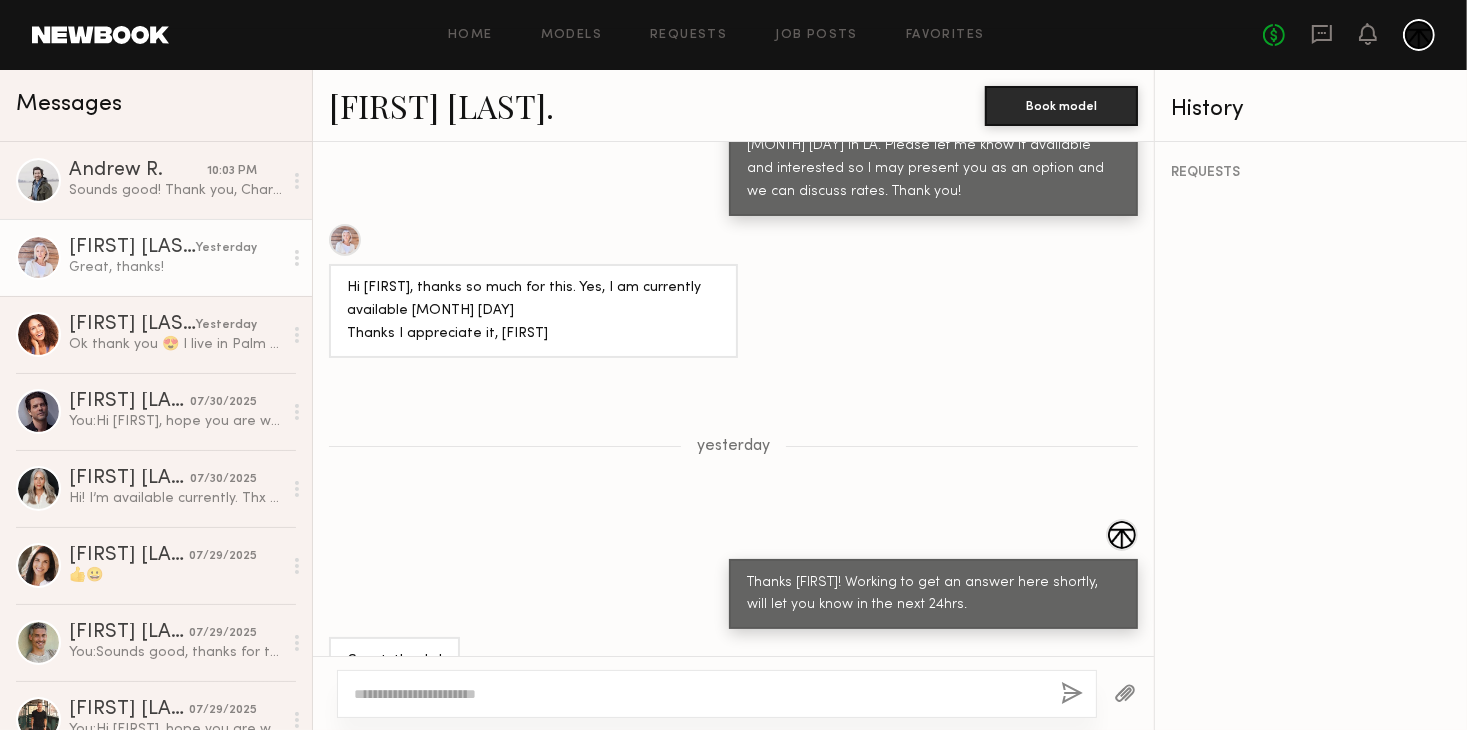 click on "[FIRST] [LAST]" 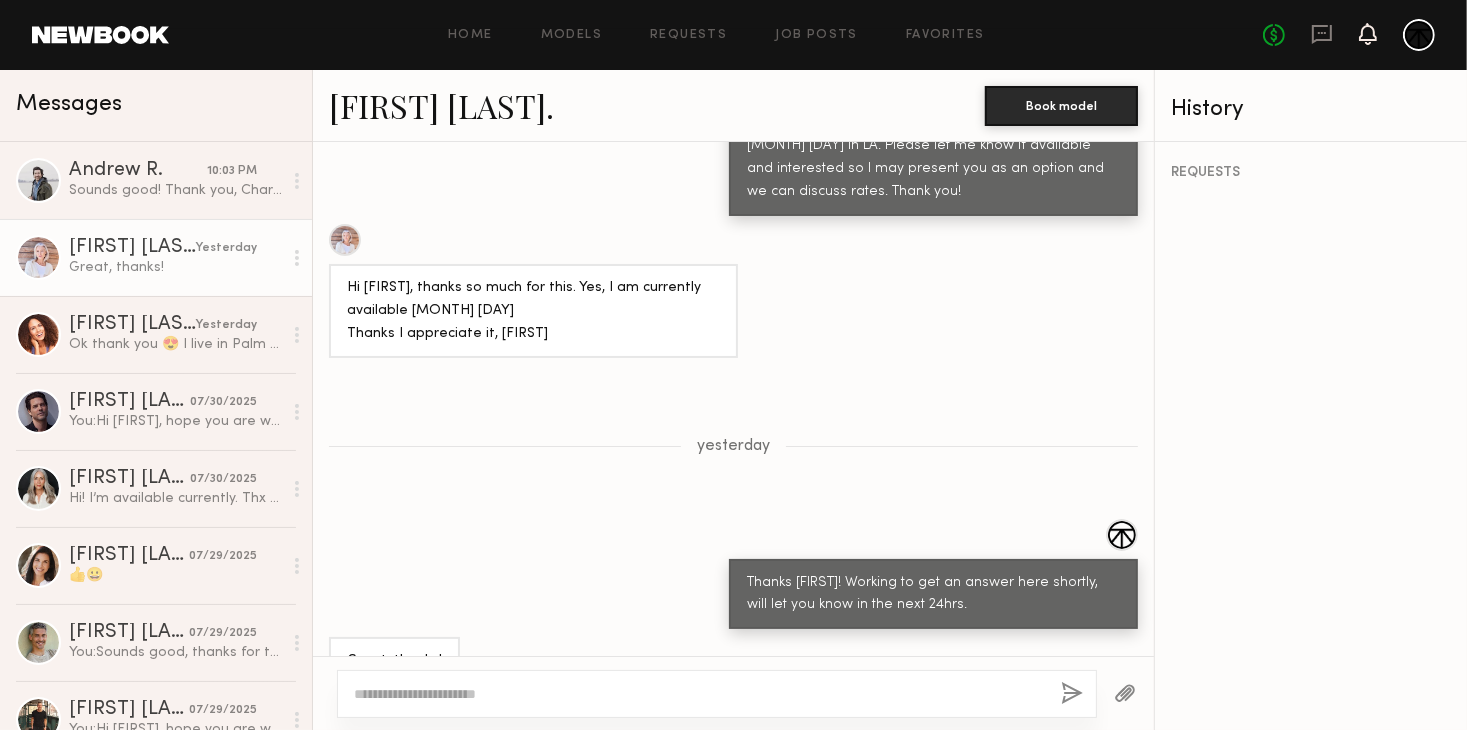 click 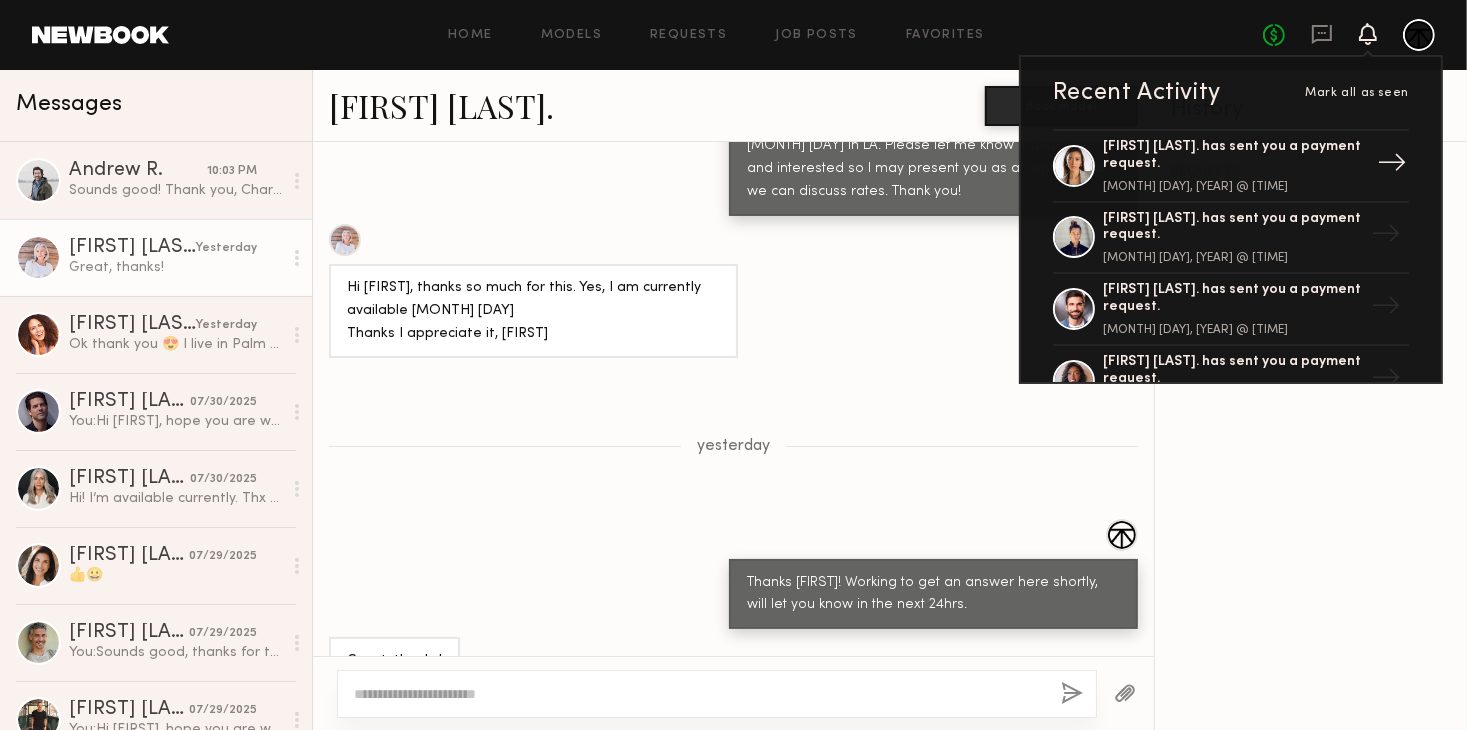click on "Arisa N. has sent you a payment request. July 24, 2025 @ 7:13 PM" 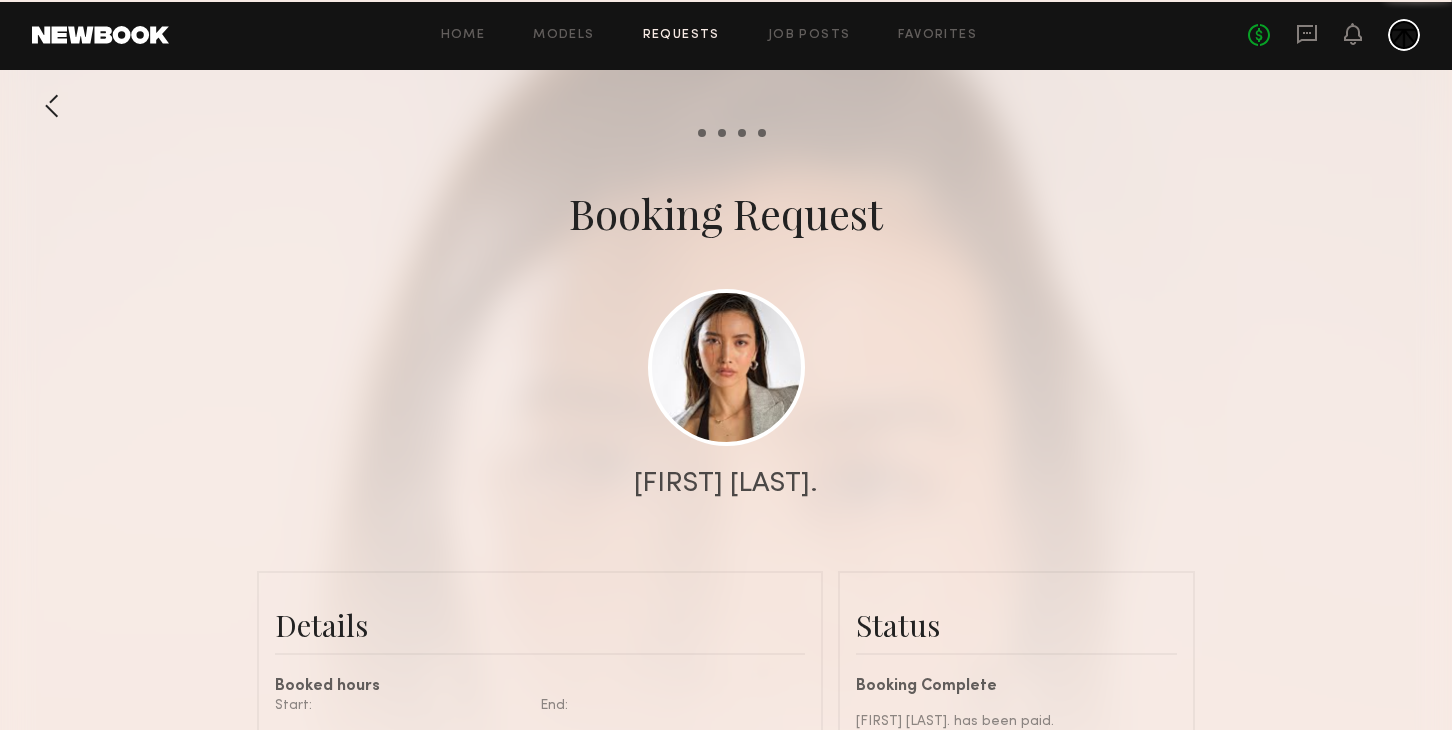 scroll, scrollTop: 846, scrollLeft: 0, axis: vertical 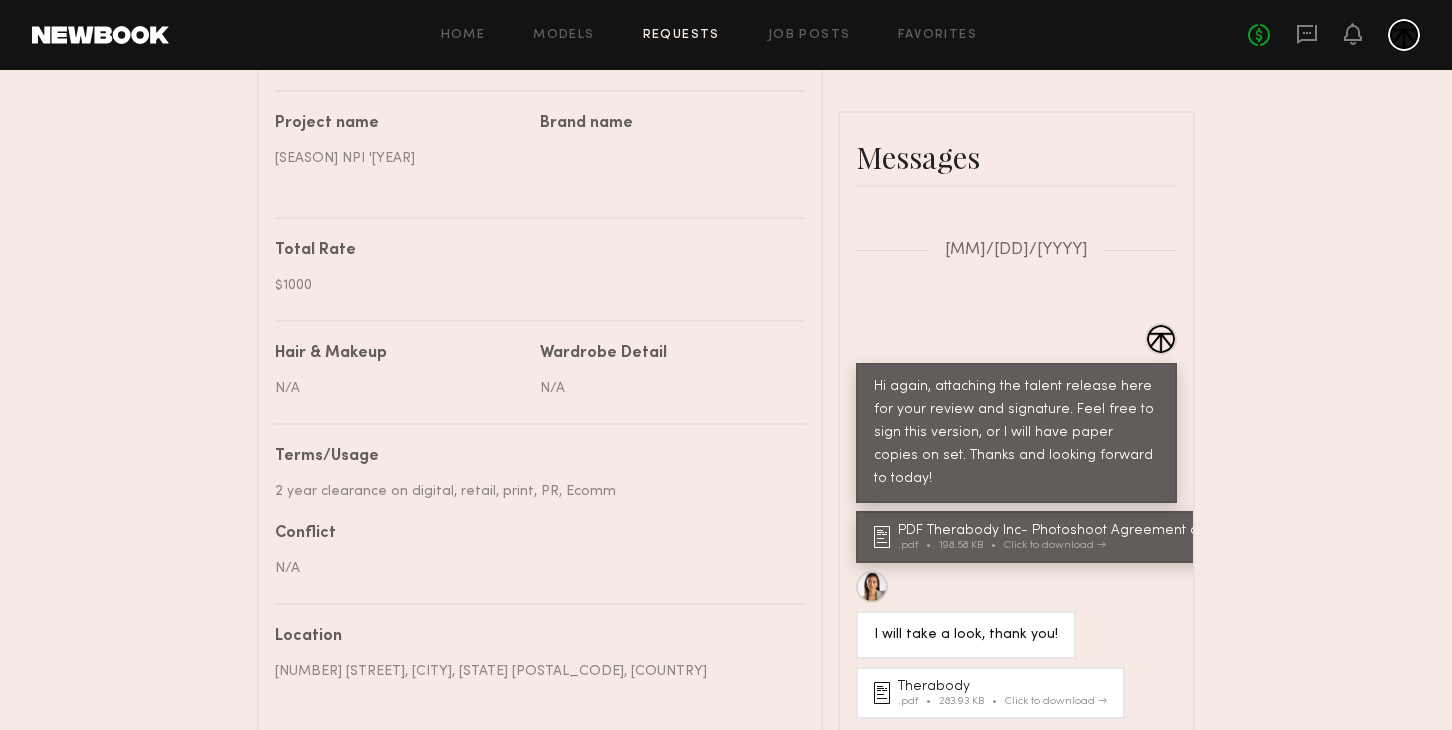 drag, startPoint x: 598, startPoint y: 522, endPoint x: 276, endPoint y: 517, distance: 322.03882 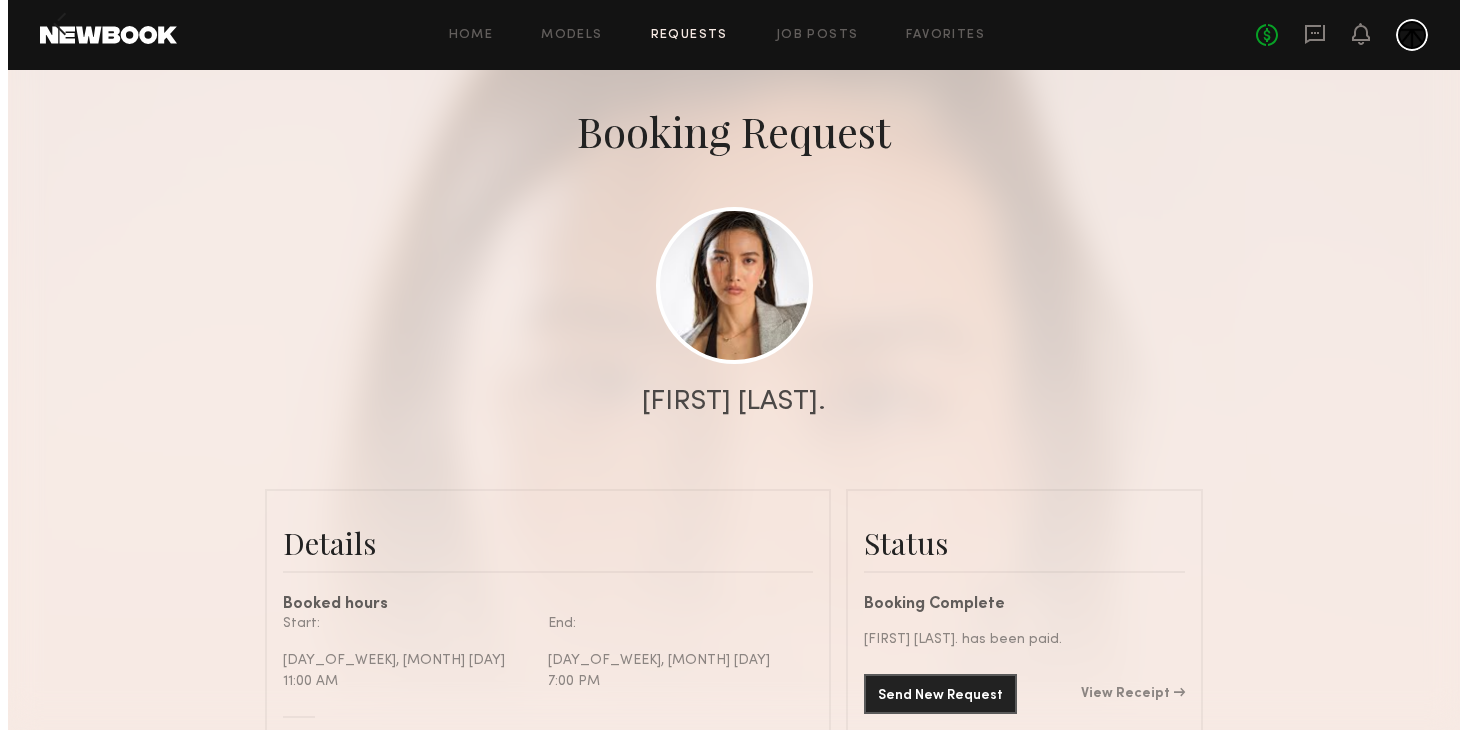 scroll, scrollTop: 0, scrollLeft: 0, axis: both 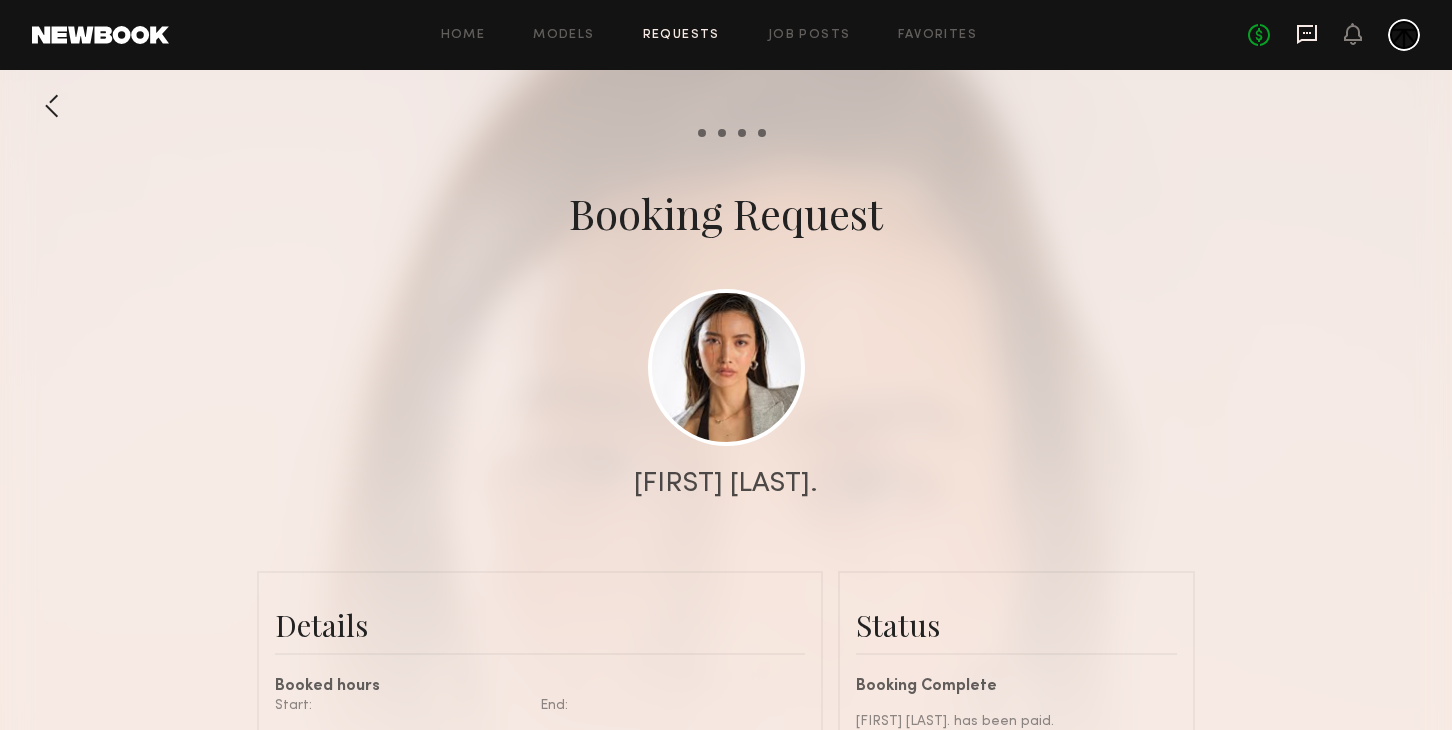 click 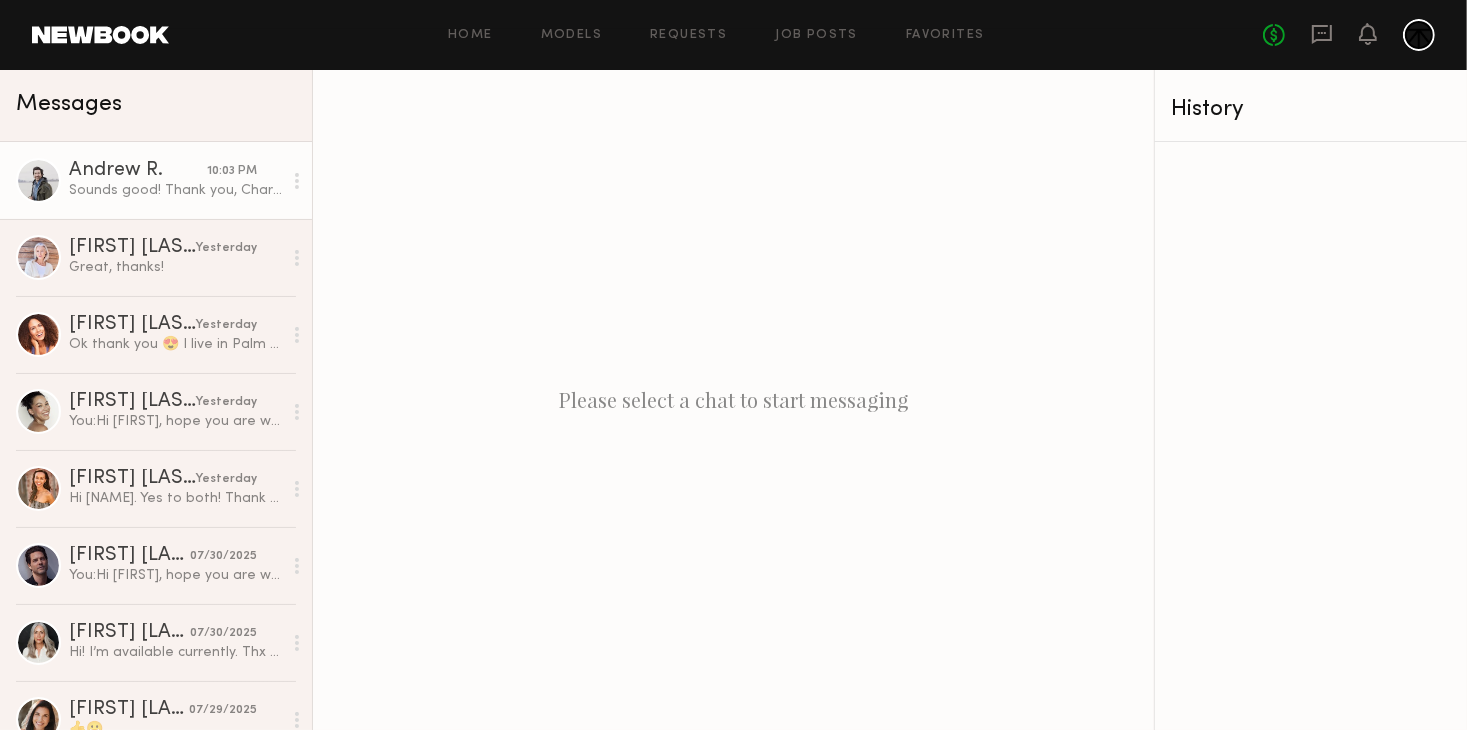 click on "Sounds good! Thank you, Charlie!" 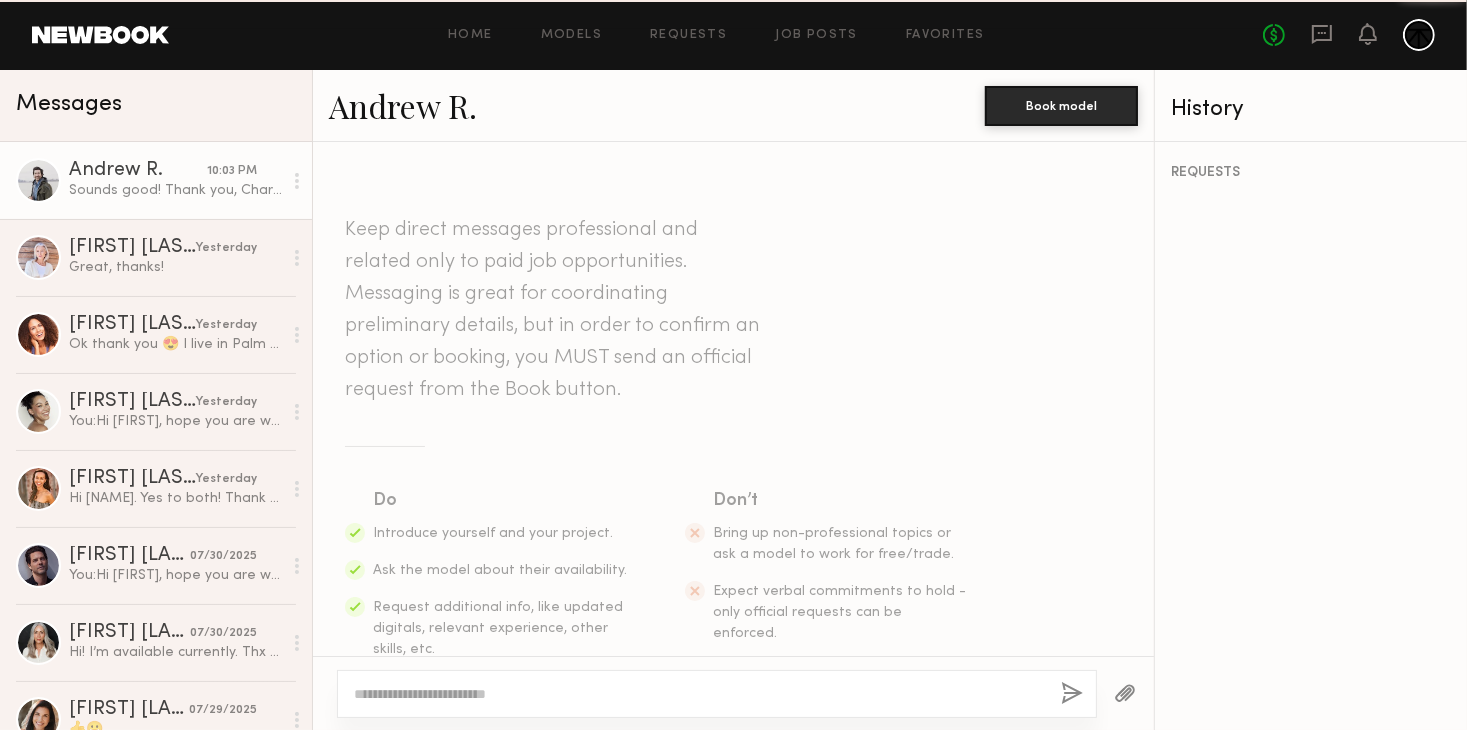 scroll, scrollTop: 2104, scrollLeft: 0, axis: vertical 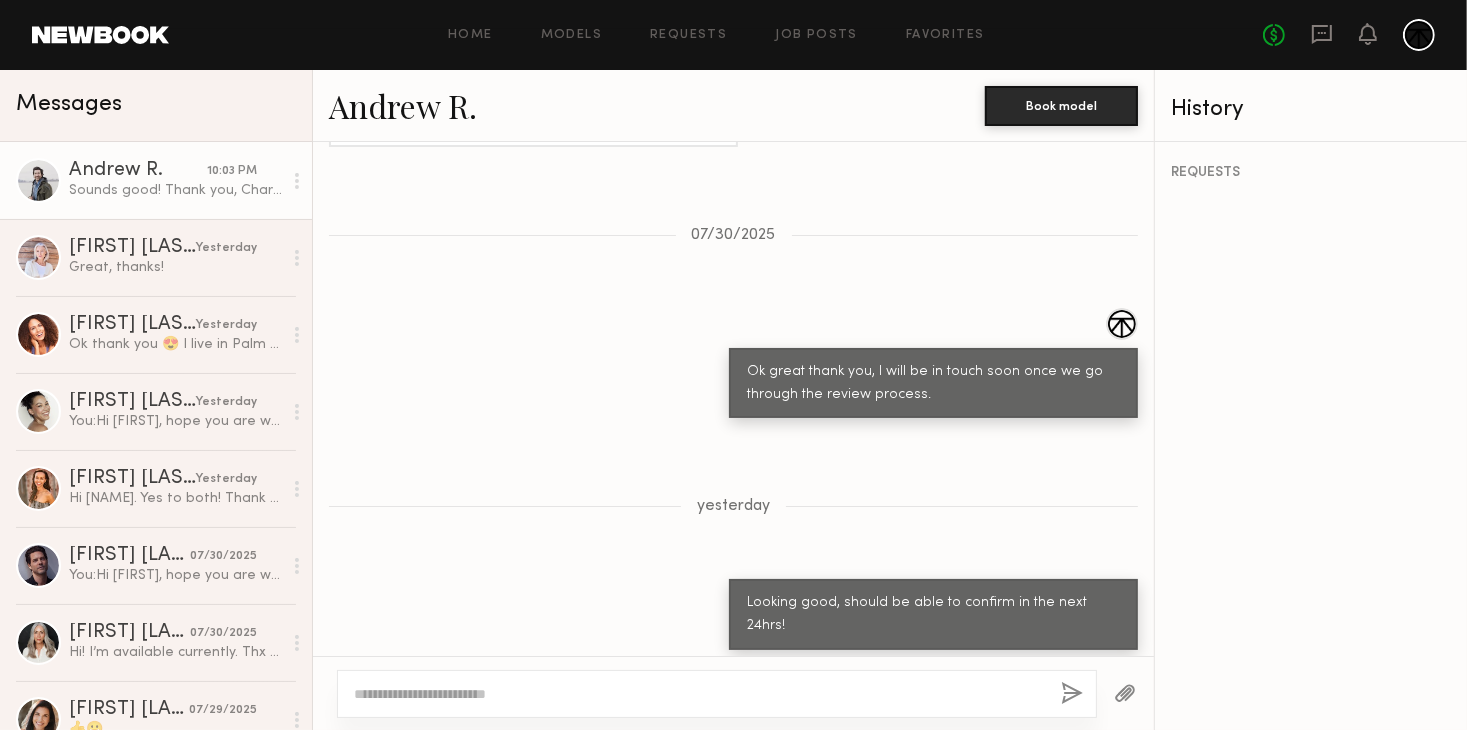 click on "Andrew R." 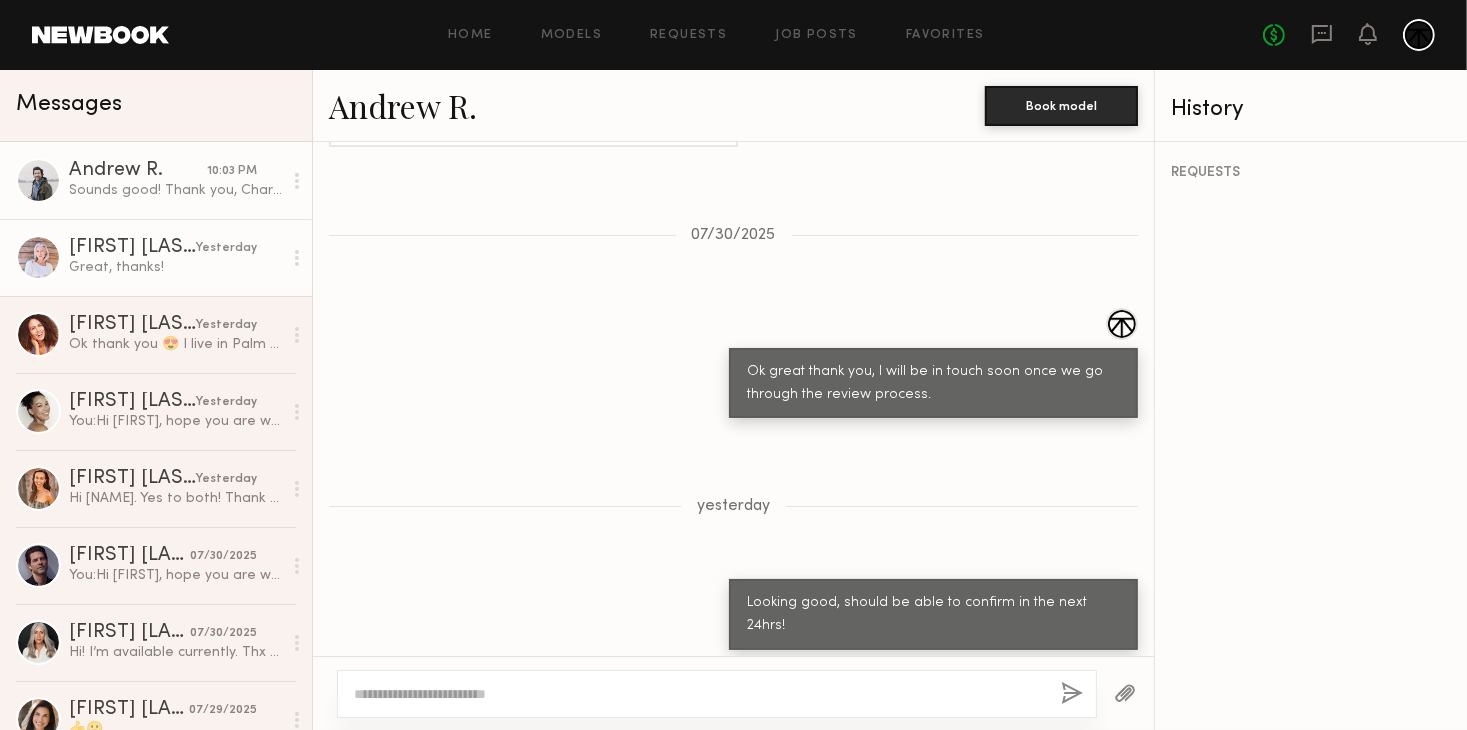 click on "Lisa S." 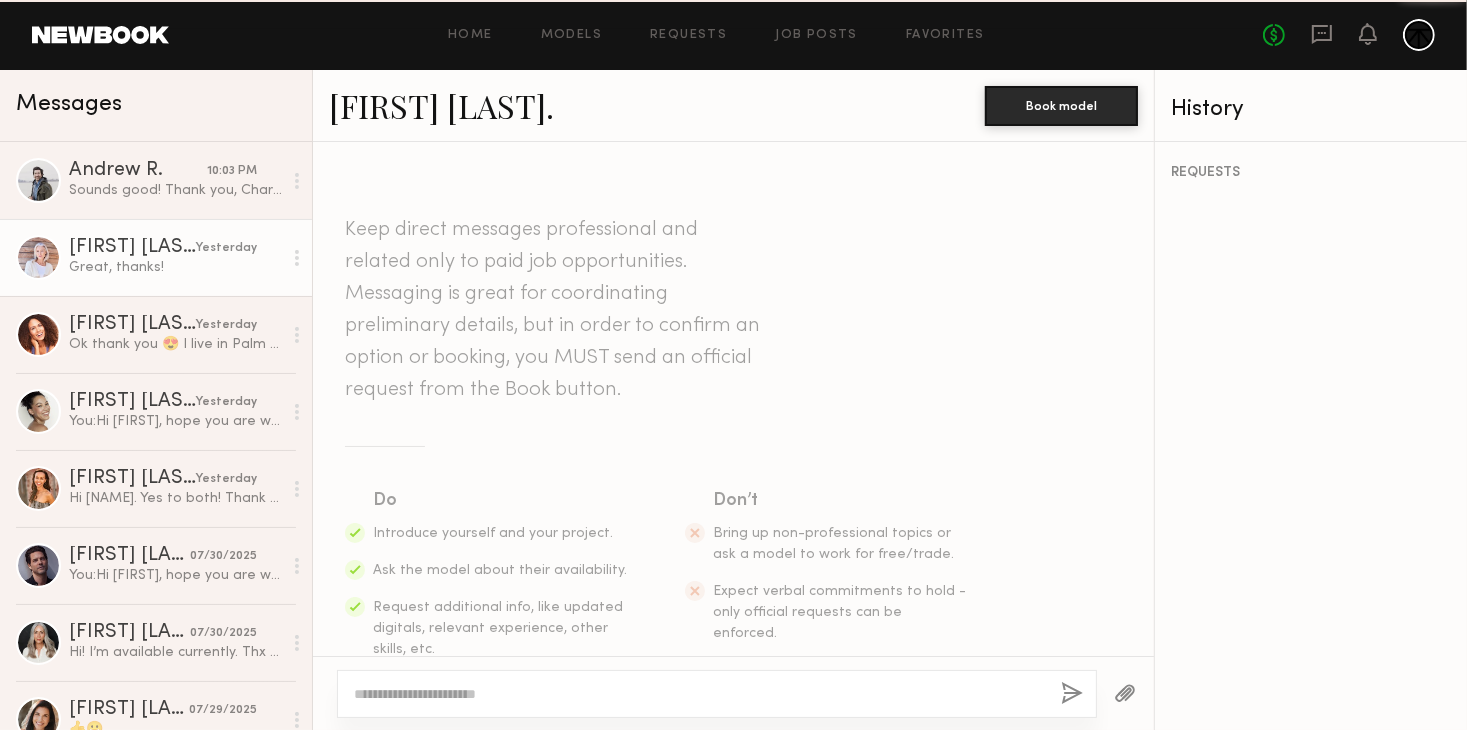 scroll, scrollTop: 929, scrollLeft: 0, axis: vertical 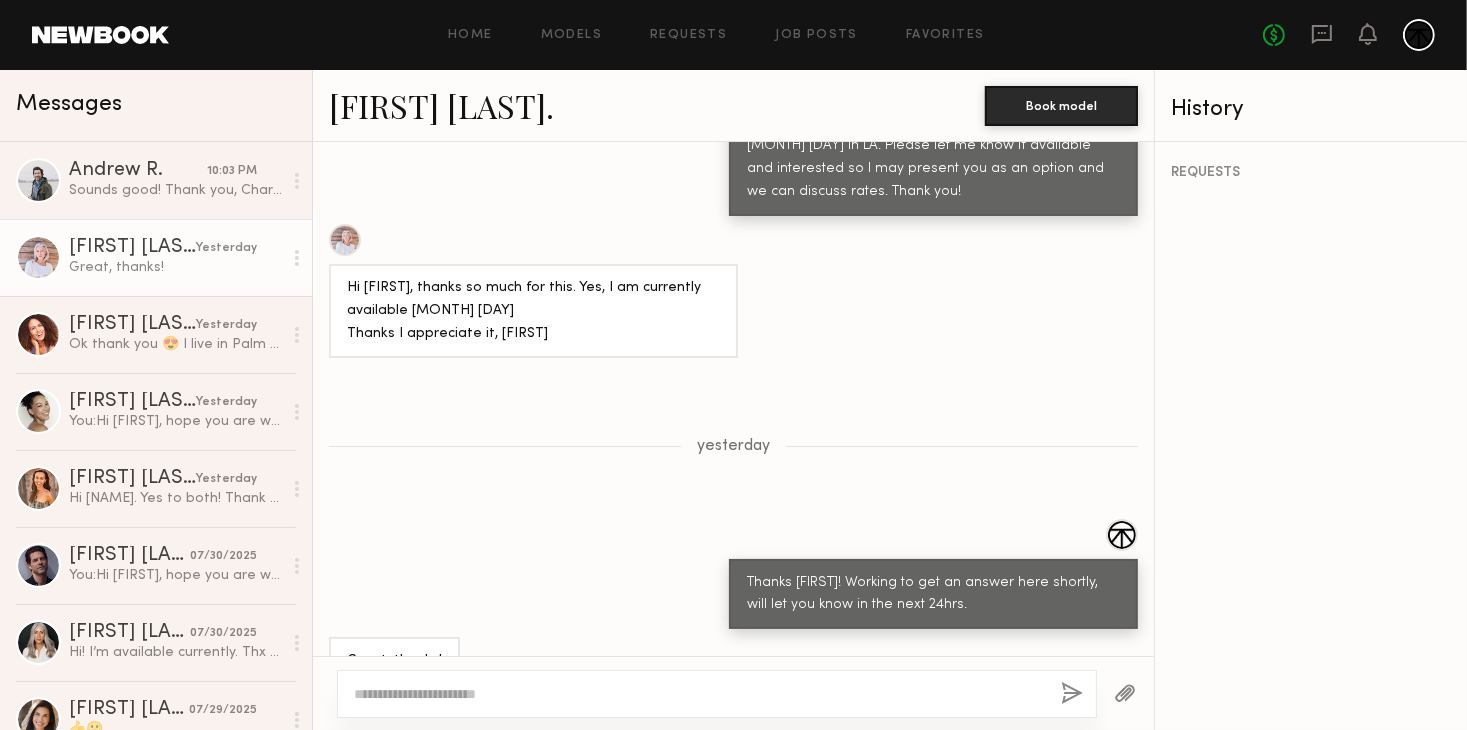 click on "Lisa S. Book model" 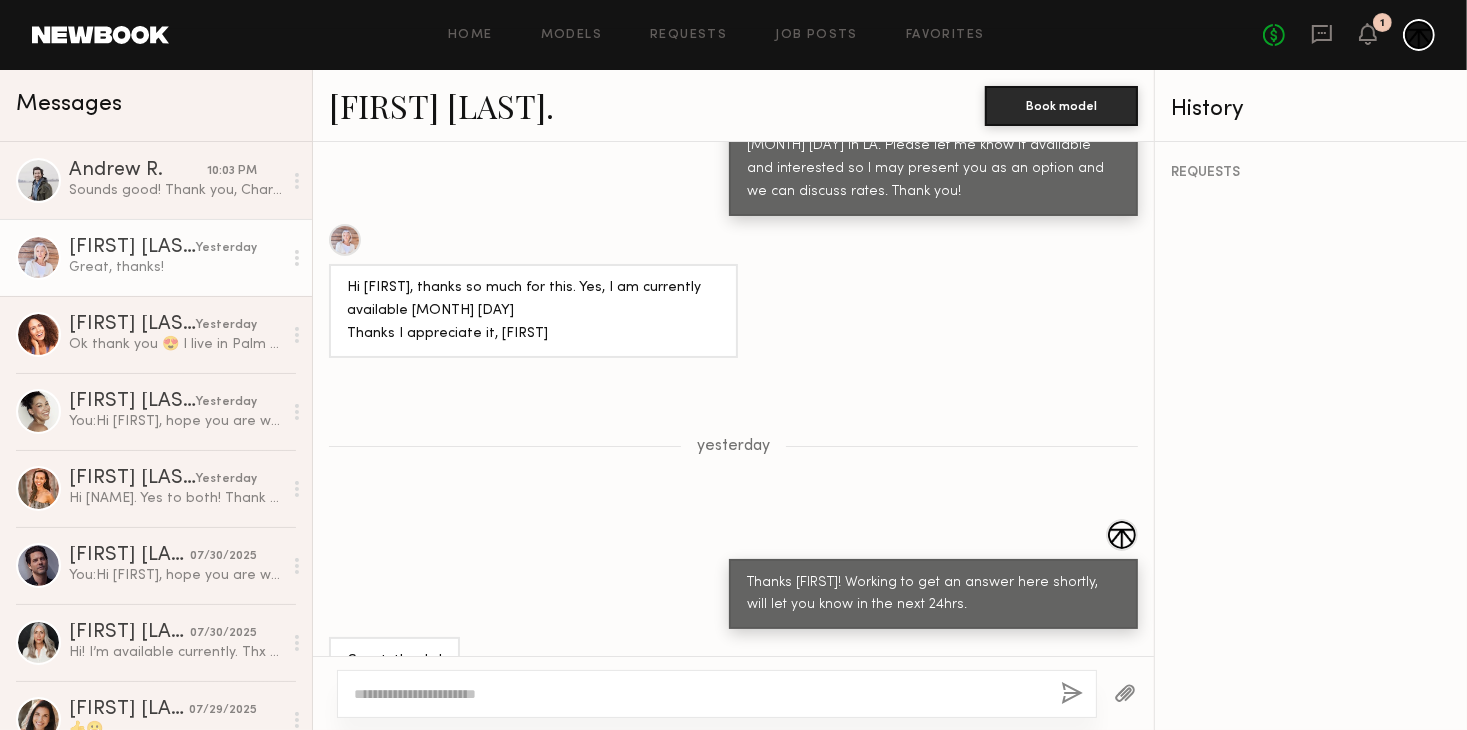 click on "Lisa S." 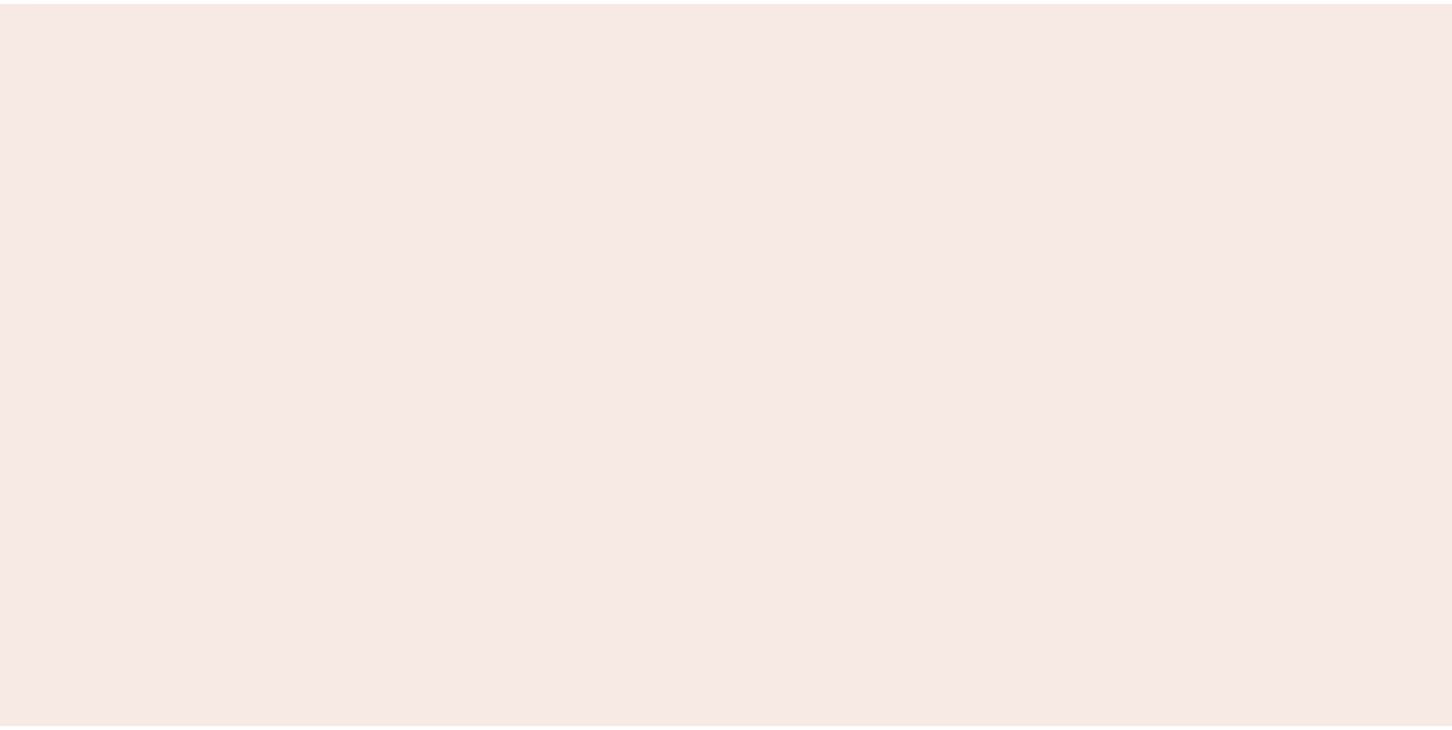 scroll, scrollTop: 0, scrollLeft: 0, axis: both 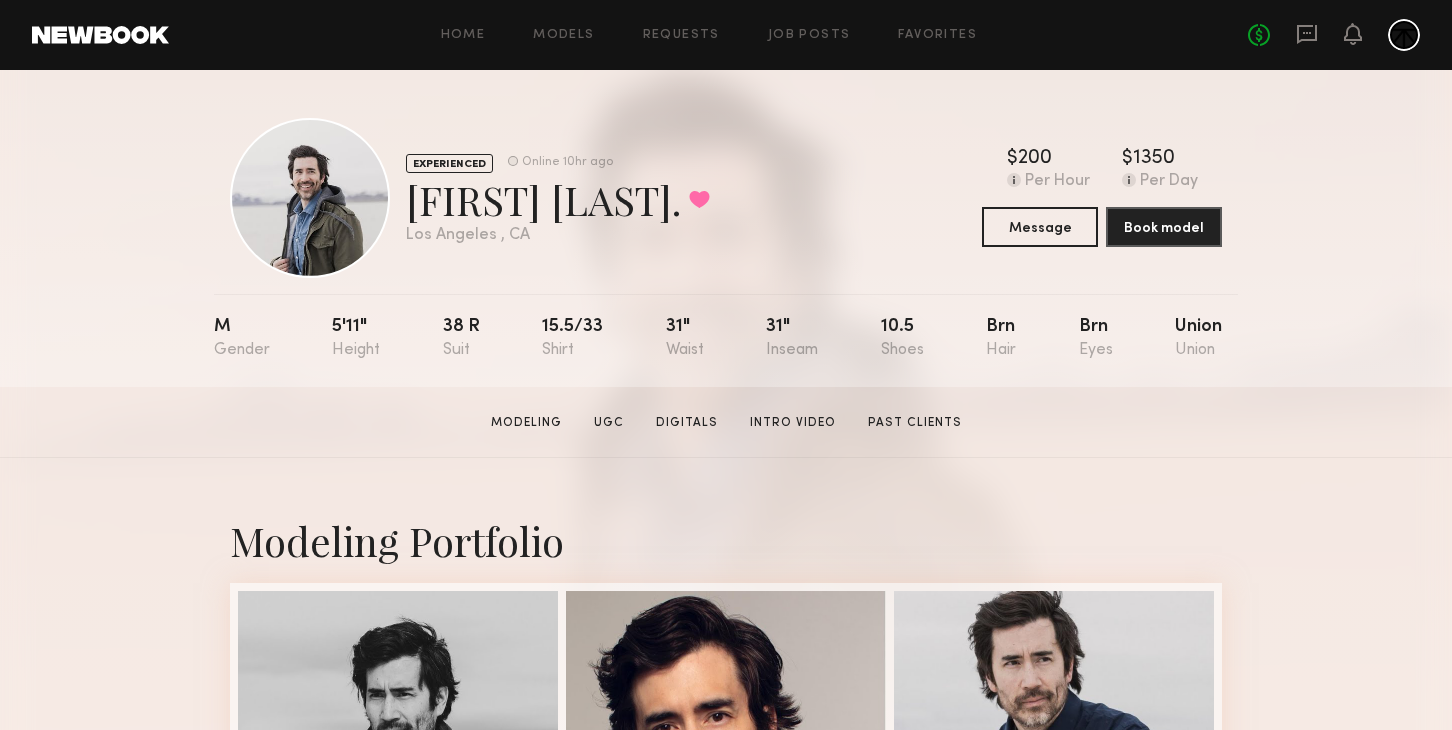 click on "EXPERIENCED Online 10hr ago  Andrew R.  Favorited Los Angeles , CA  Online 10hr ago  $   Typical rate set by model.  Can vary by project & usage.  200 Per Hour  $   Typical rate set by model.  Can vary by project & usage.  1350 Per Day  Message  Book model" 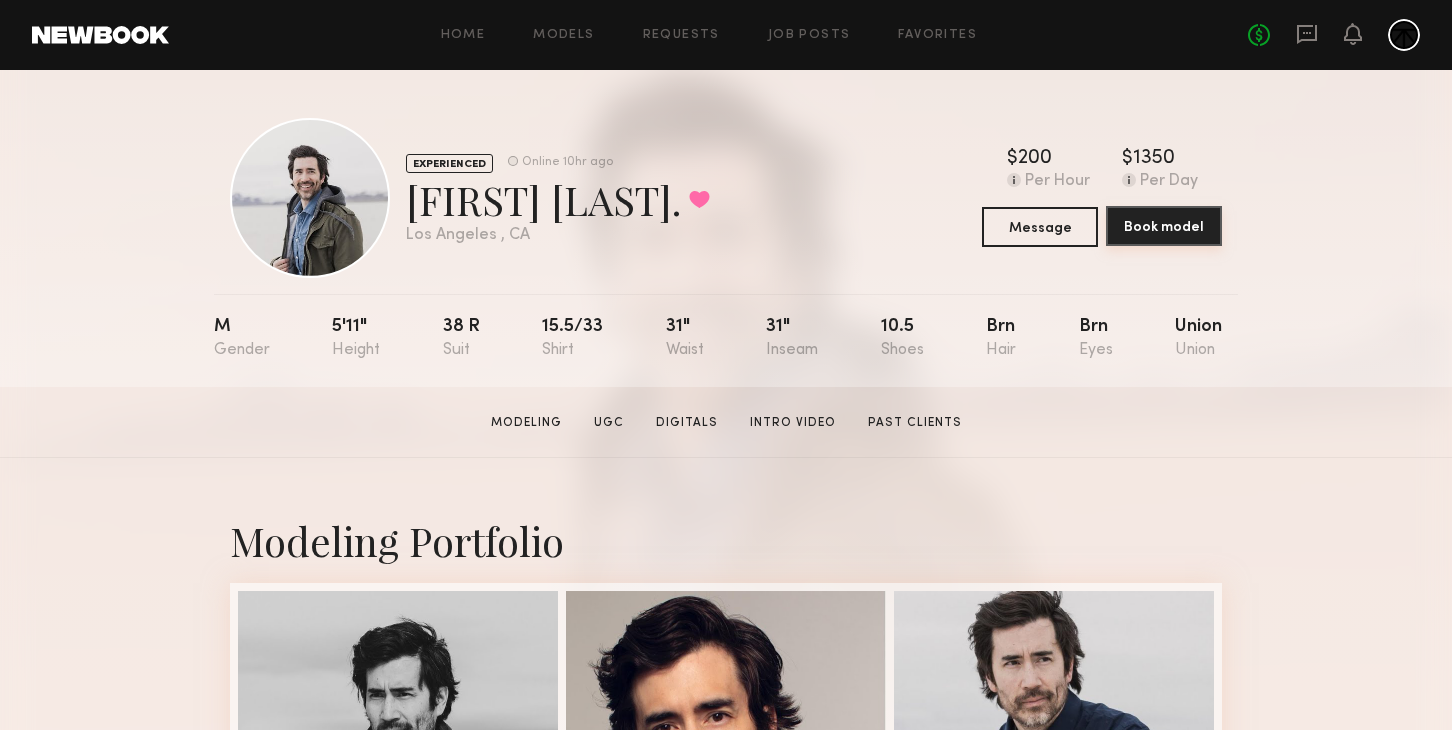 click on "Book model" 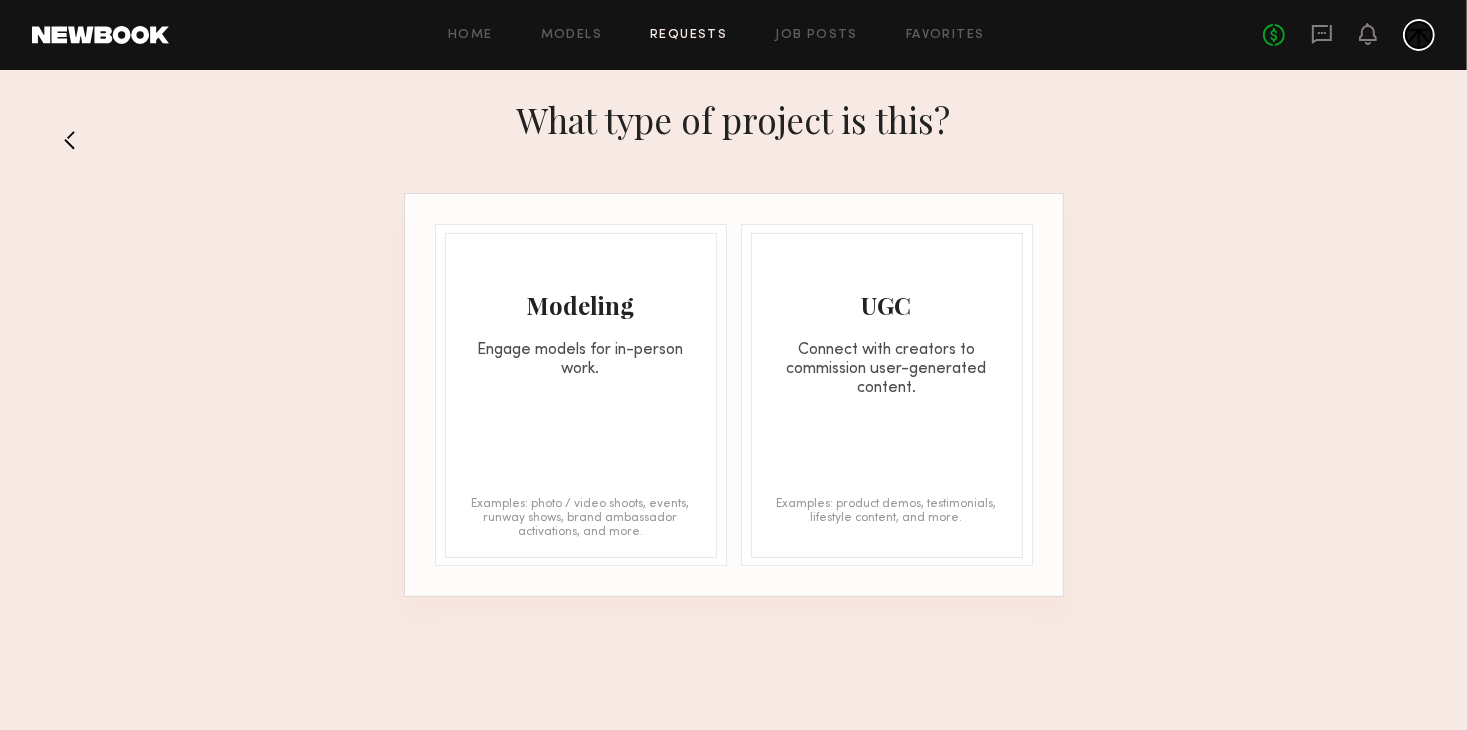 click on "Modeling Engage models for in-person work. Examples: photo / video shoots, events, runway shows, brand ambassador activations, and more." 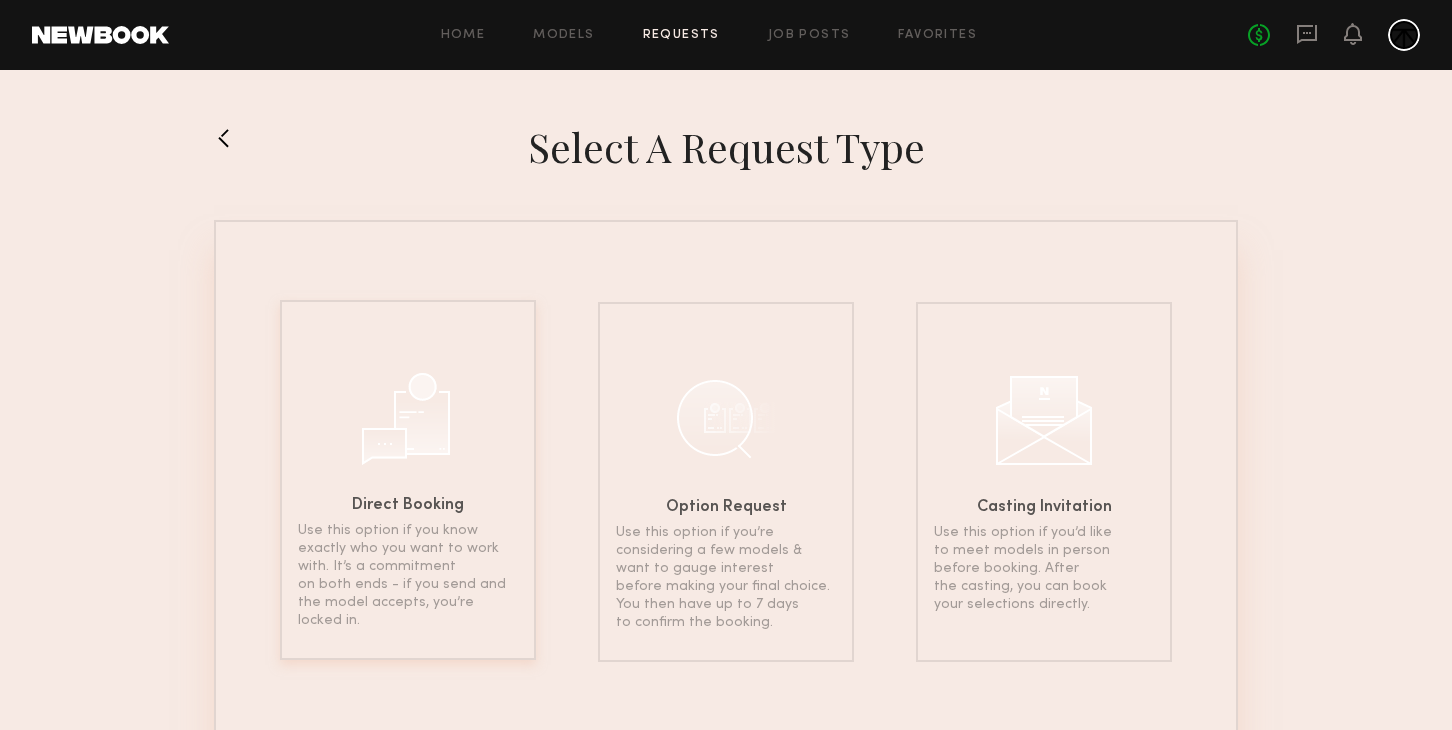 click on "Direct Booking Use this option if you know exactly who you want to work with. It’s a commitment on both ends - if you send and the model accepts, you’re locked in." 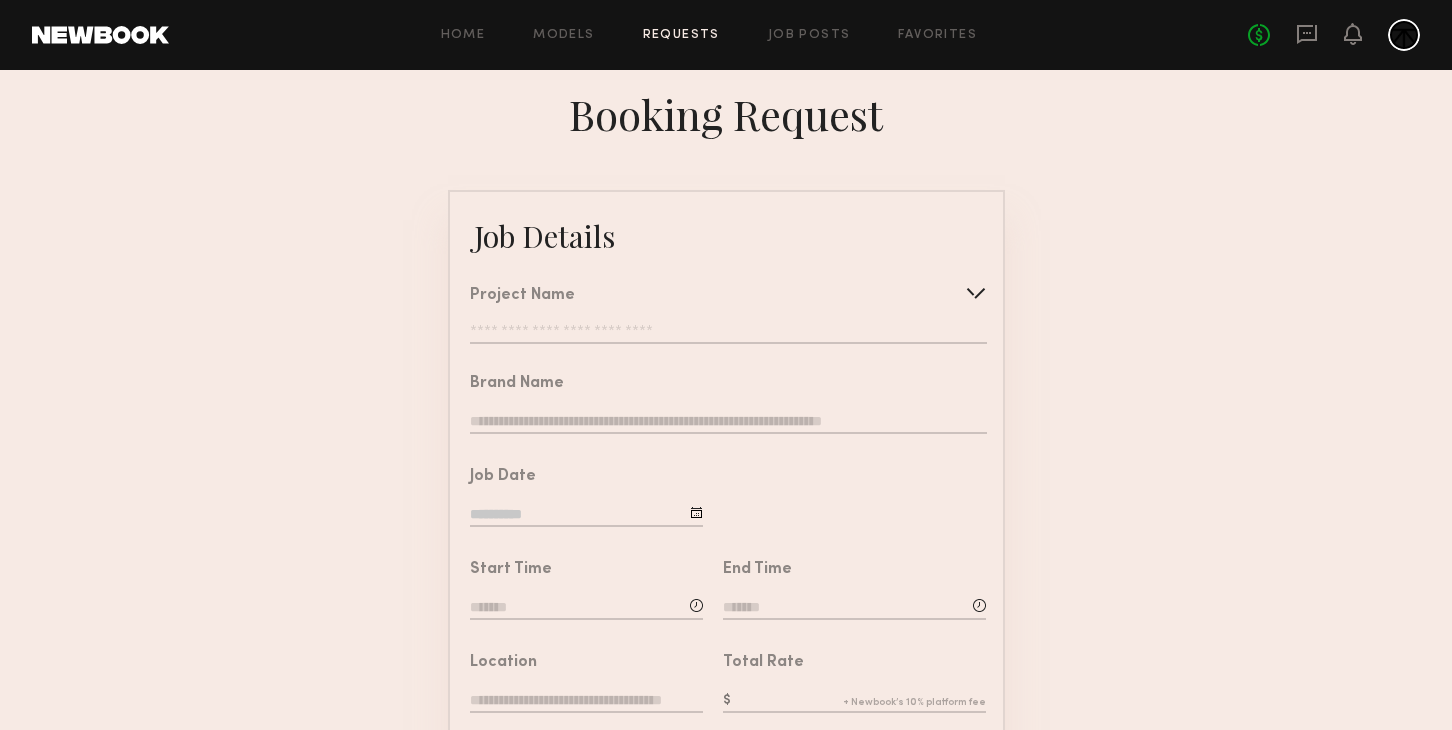 click 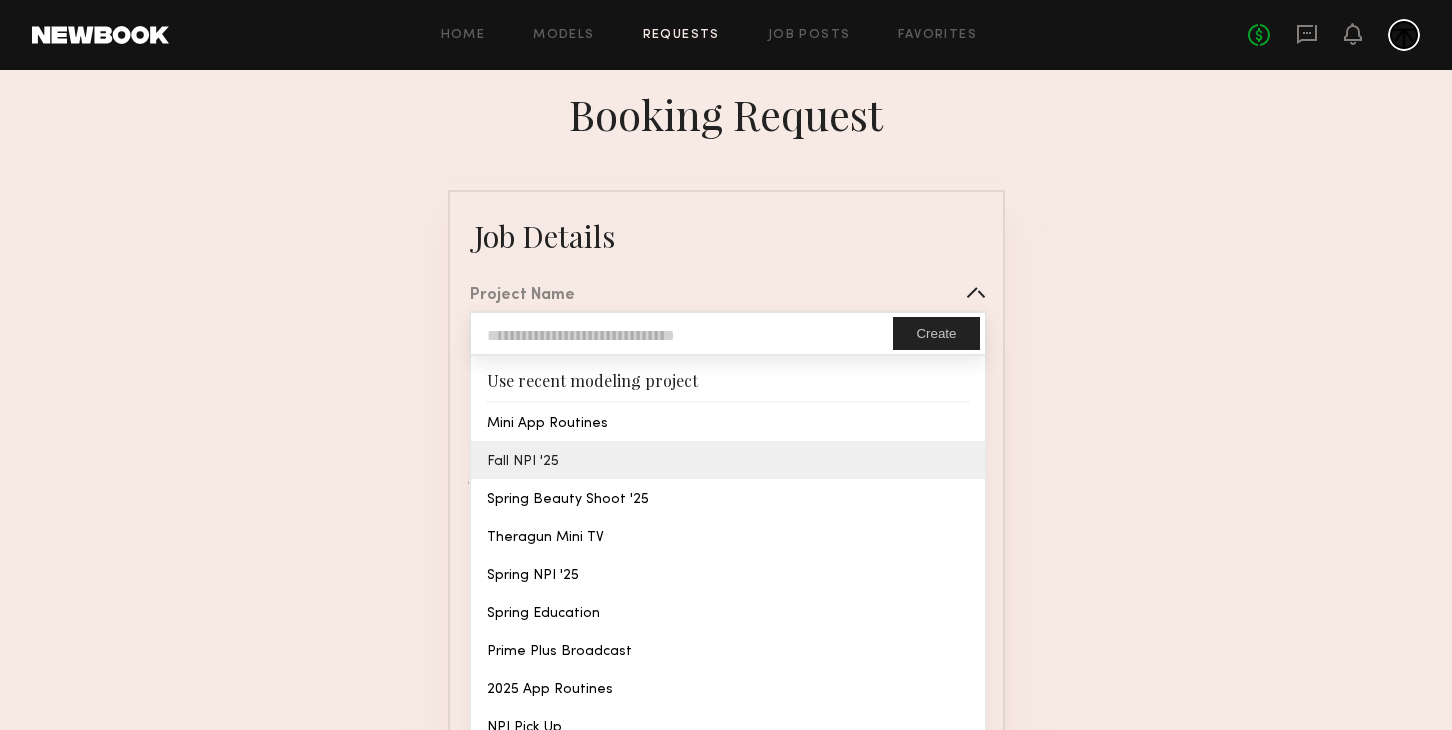 type on "**********" 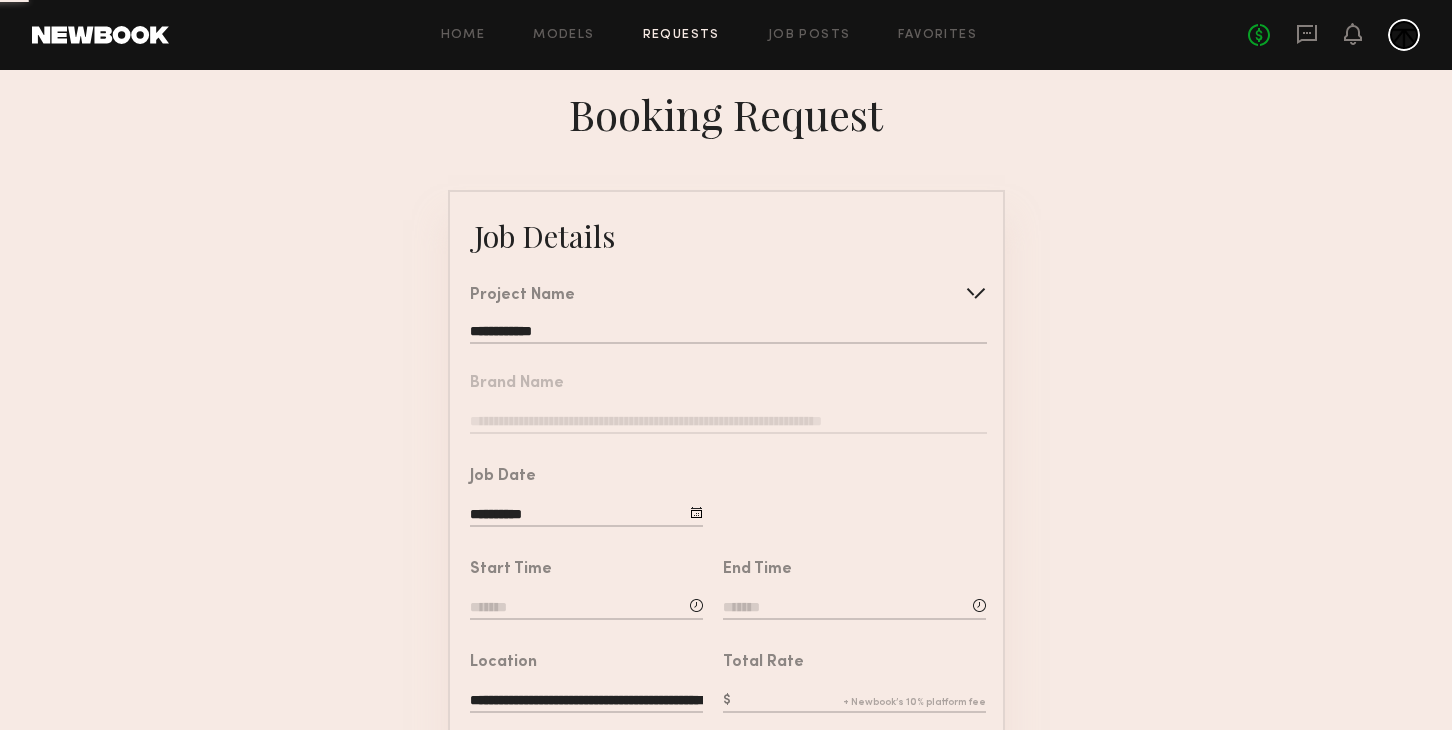 click on "**********" 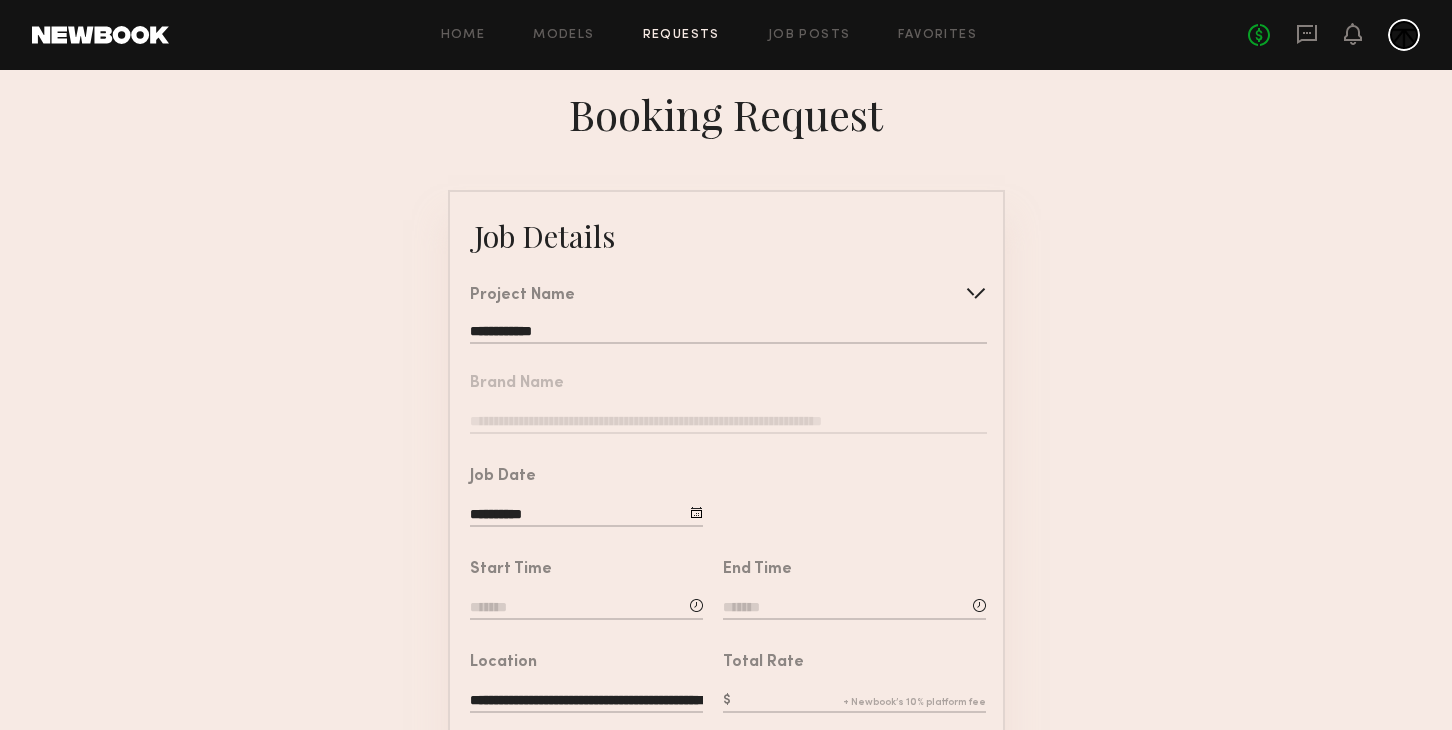 click on "**********" 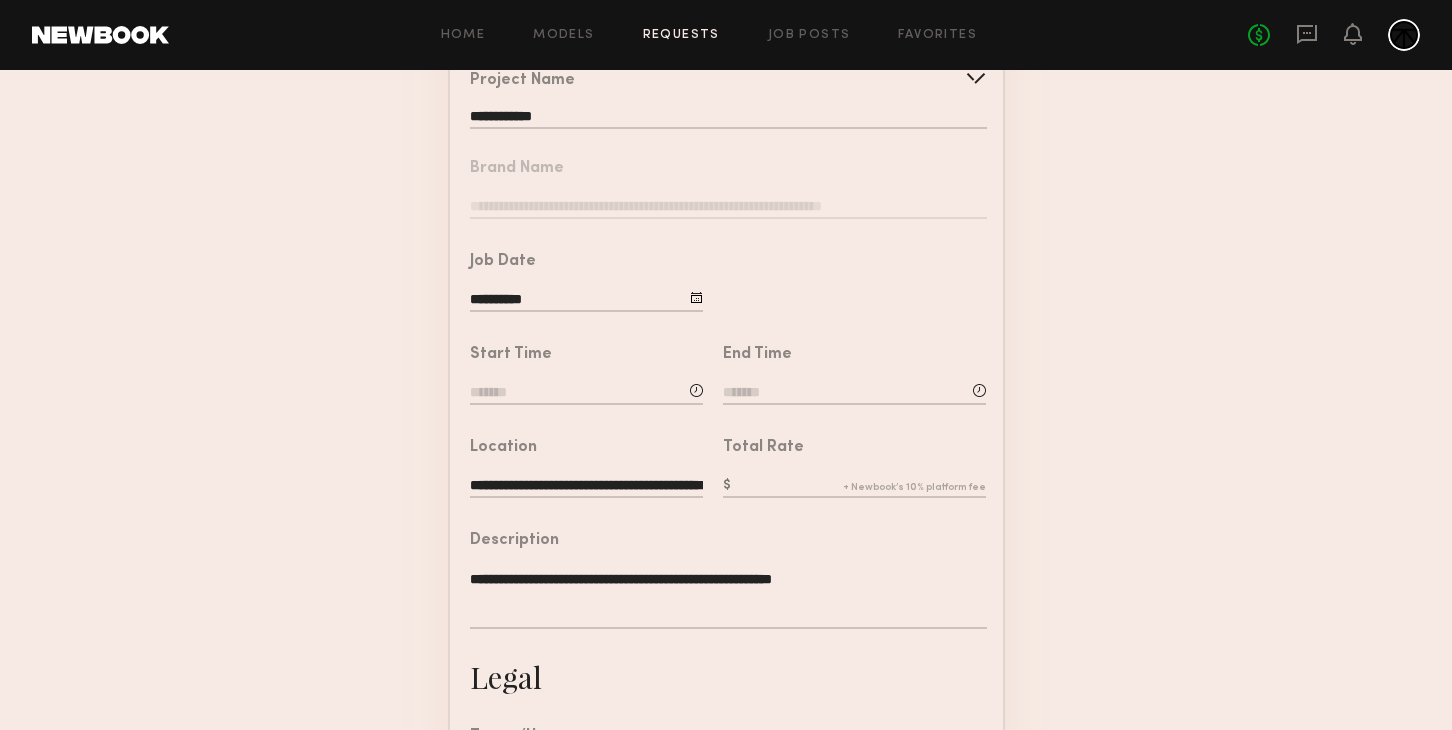 scroll, scrollTop: 216, scrollLeft: 0, axis: vertical 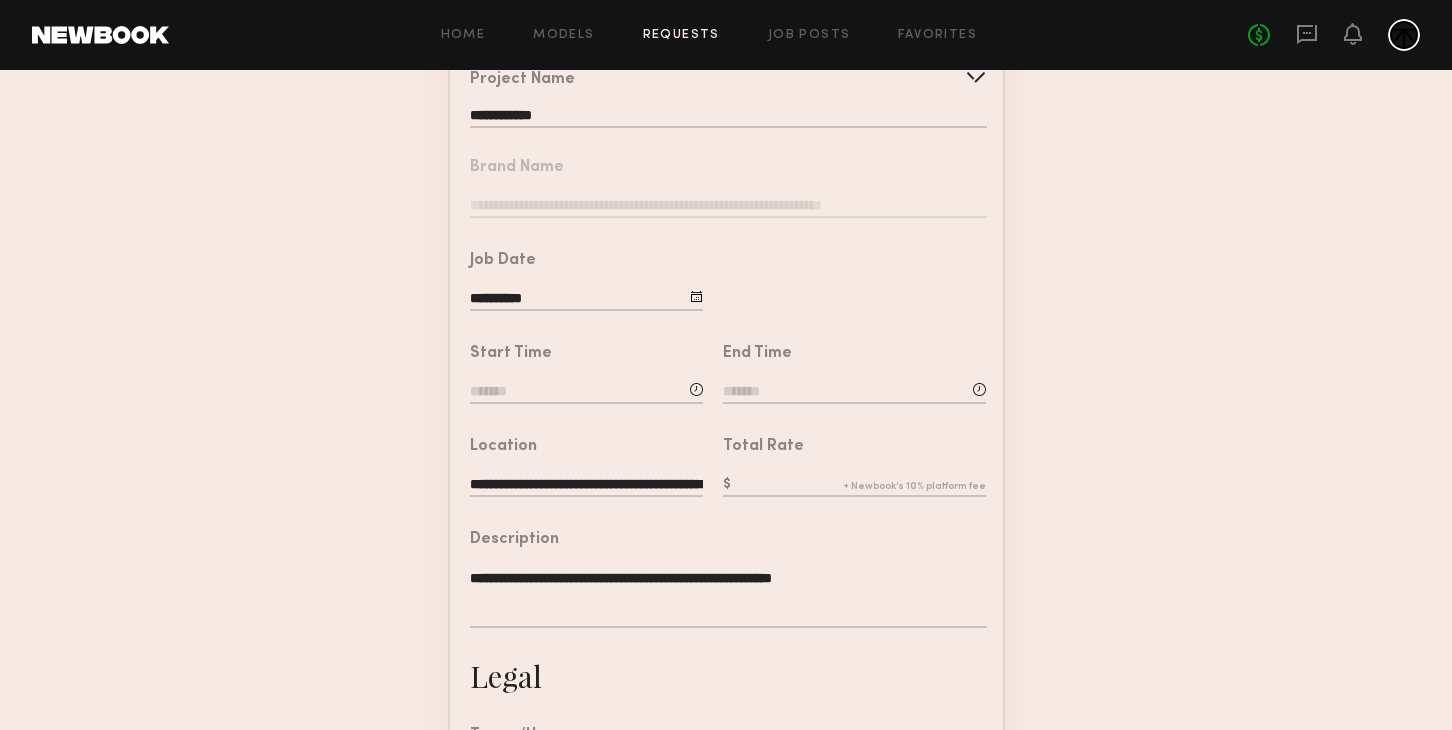 click 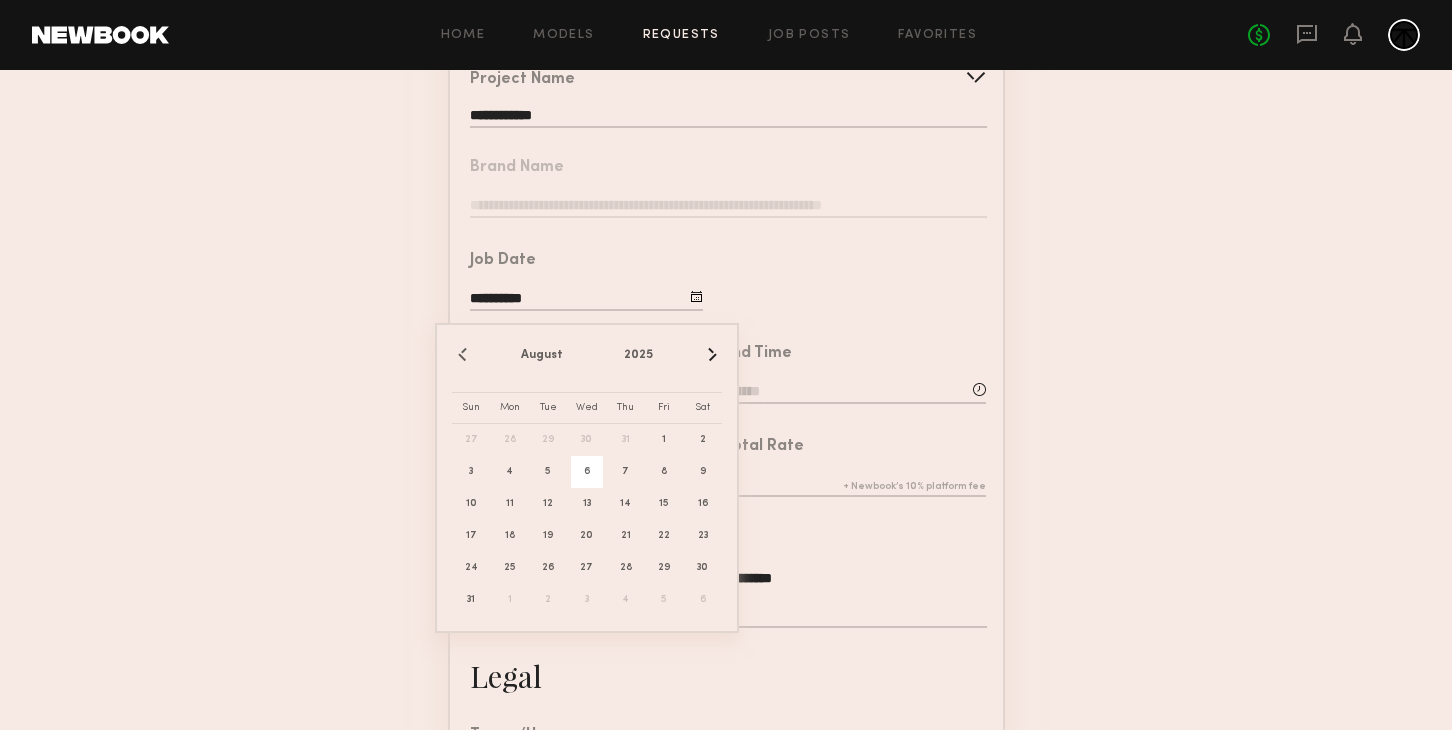 click on "6" 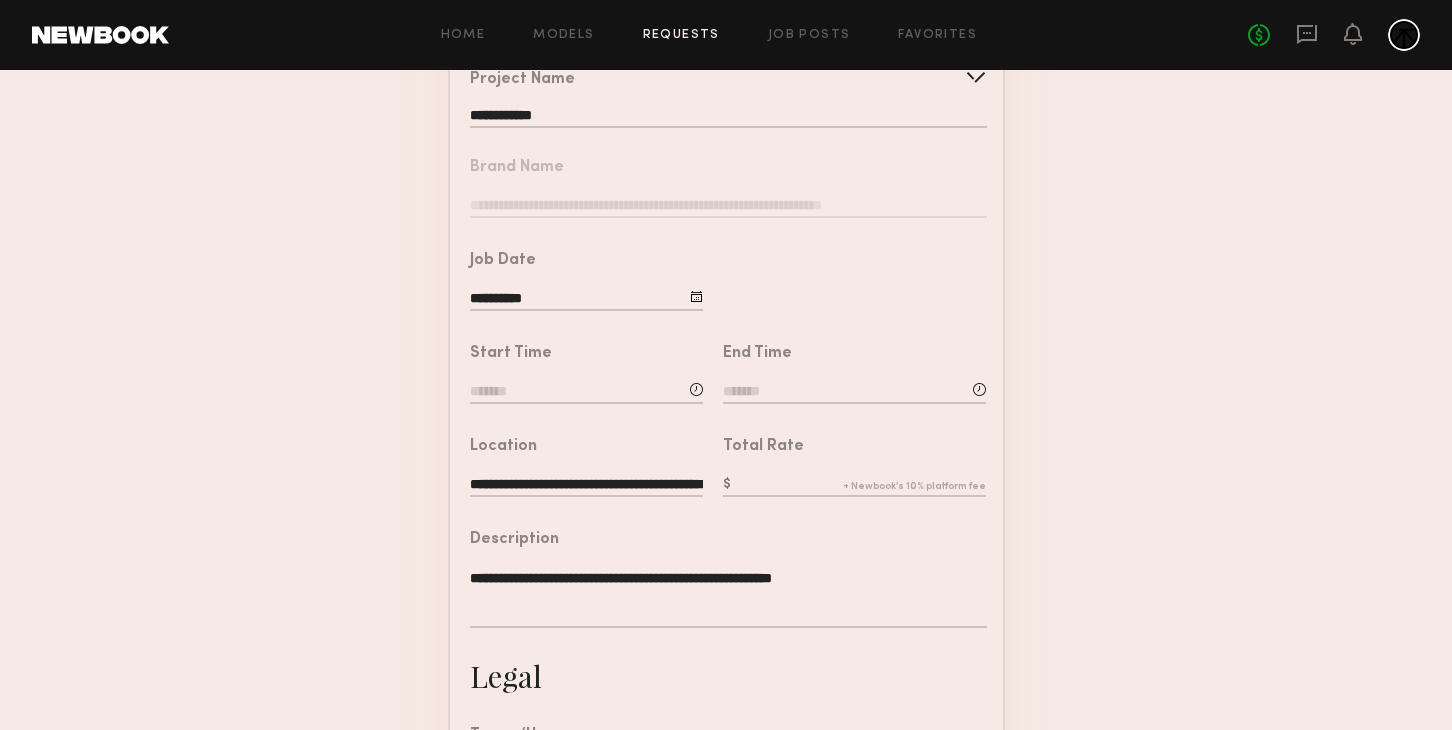 click 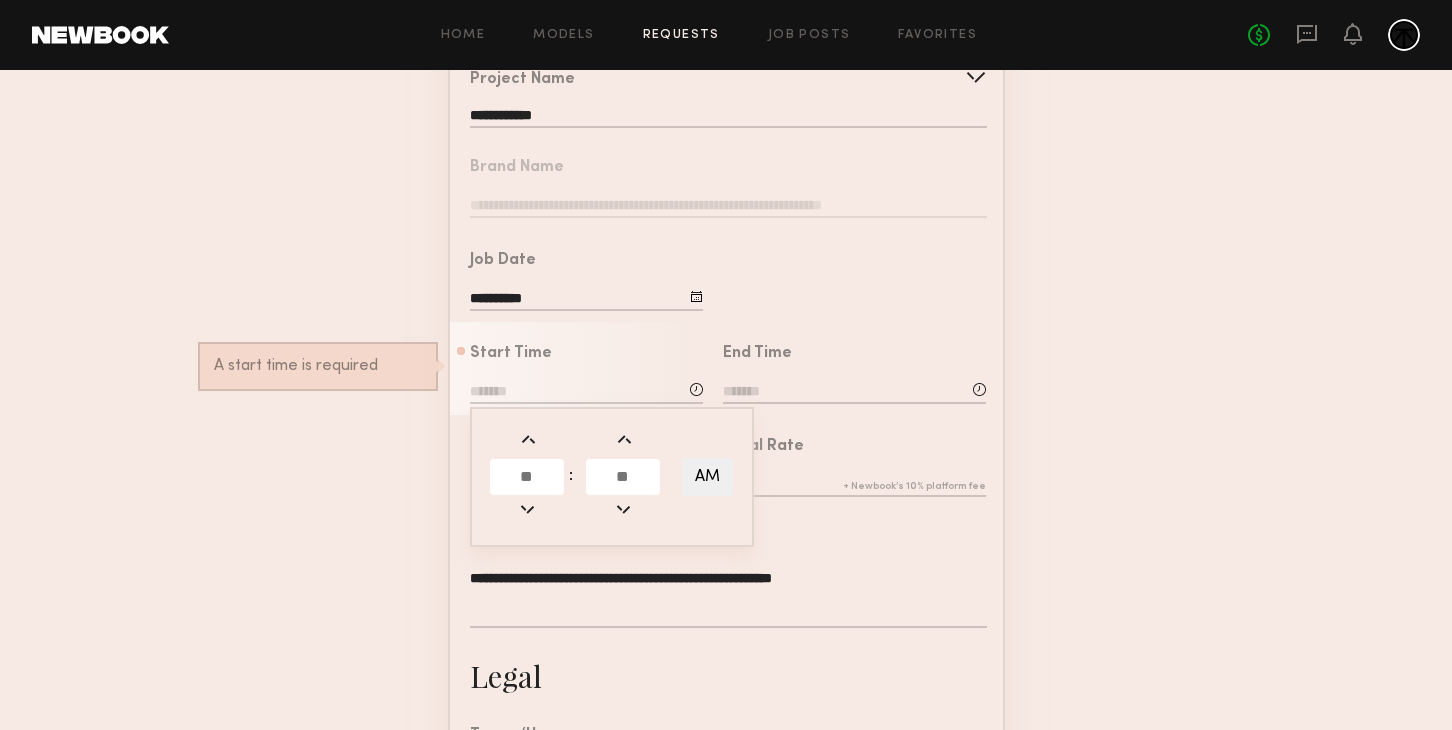 click 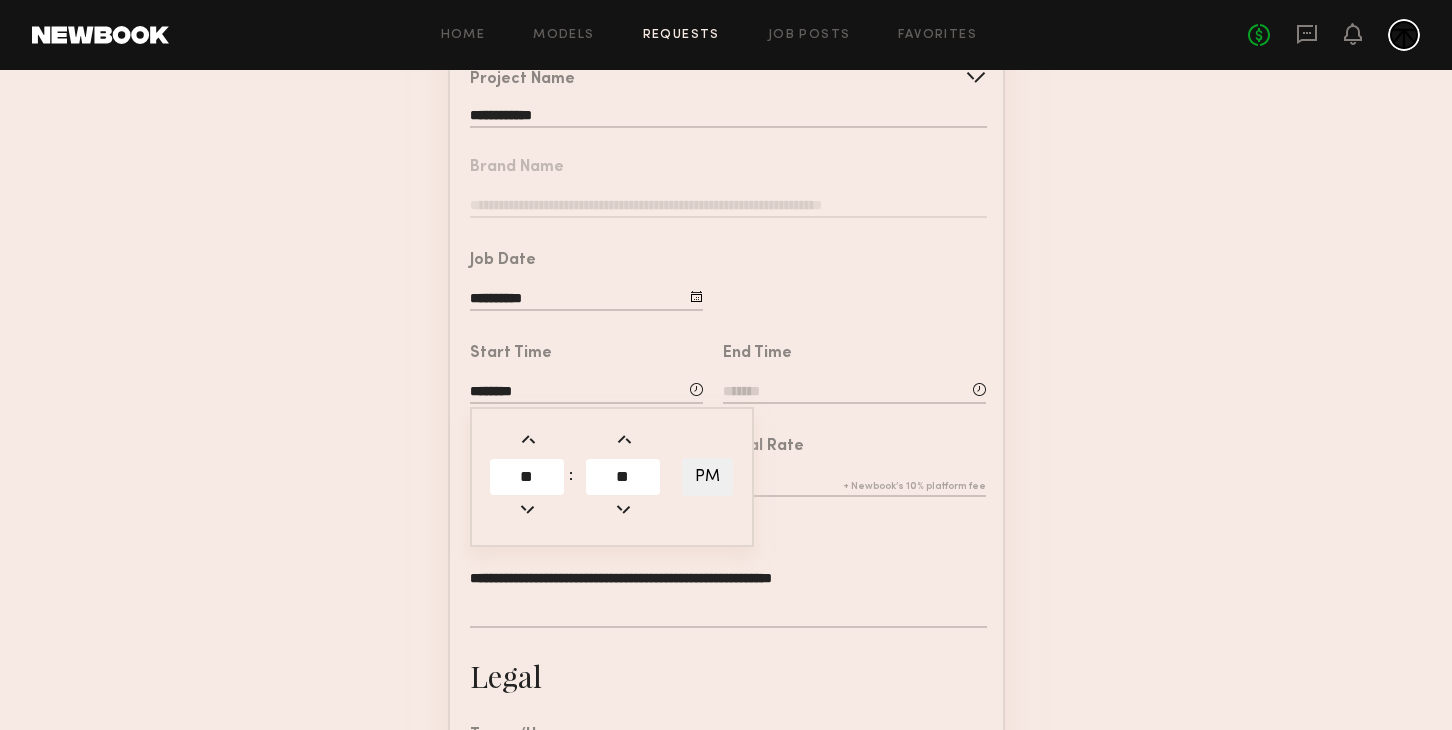 click 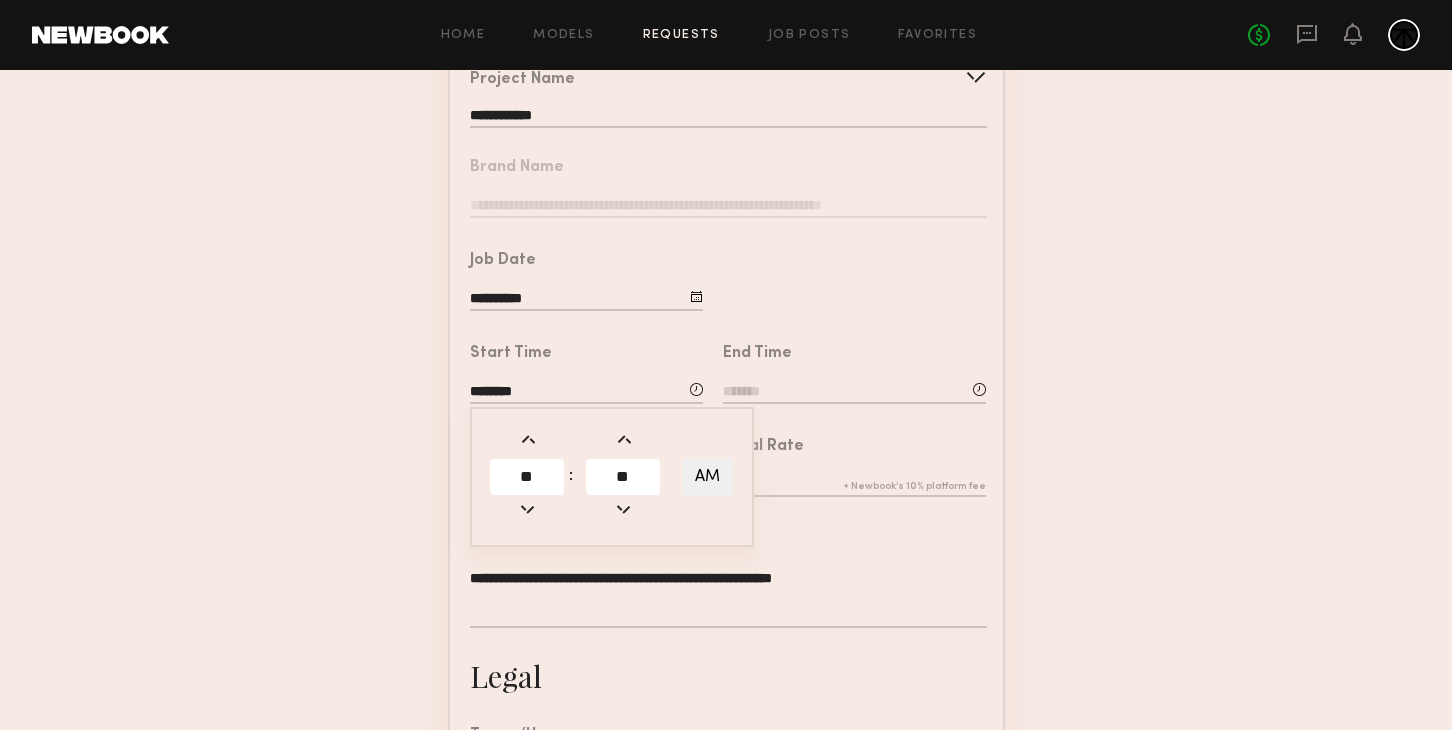 click 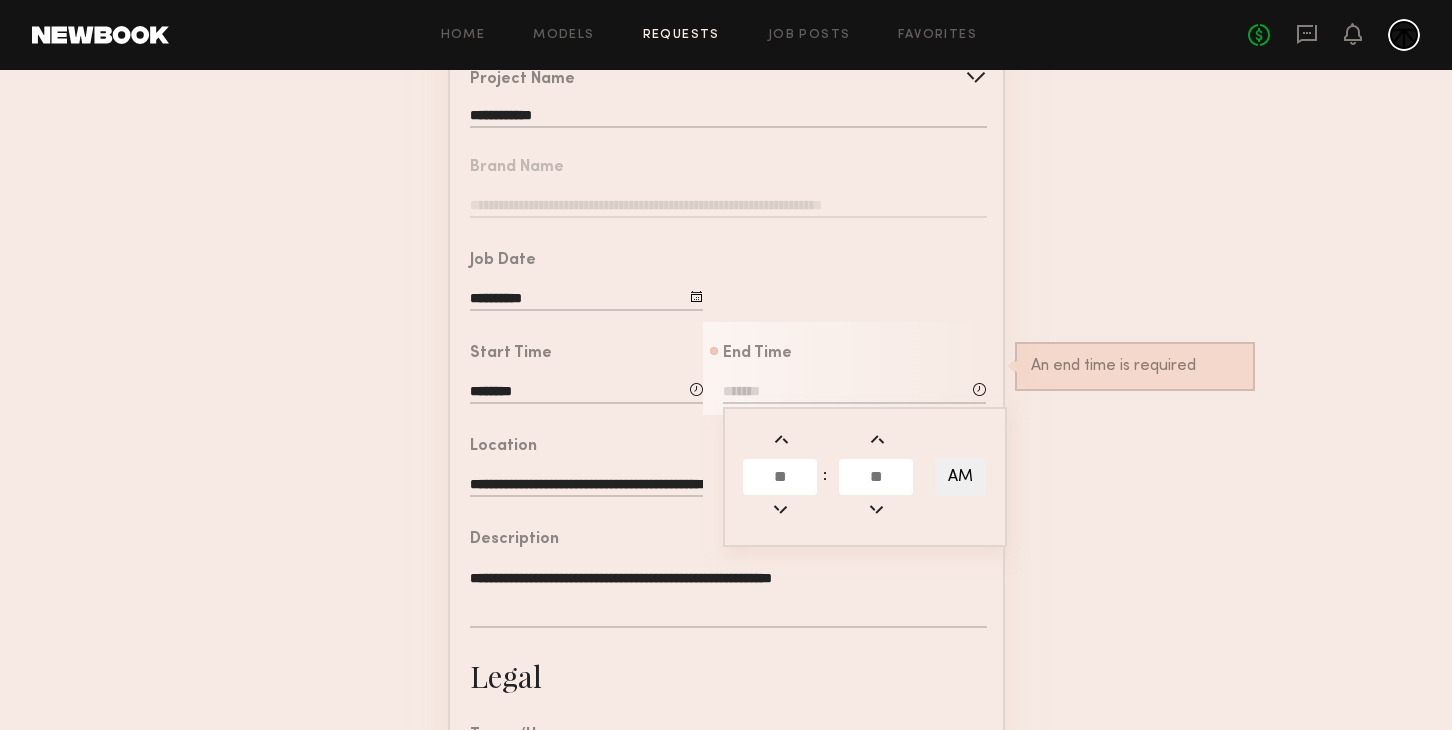 click 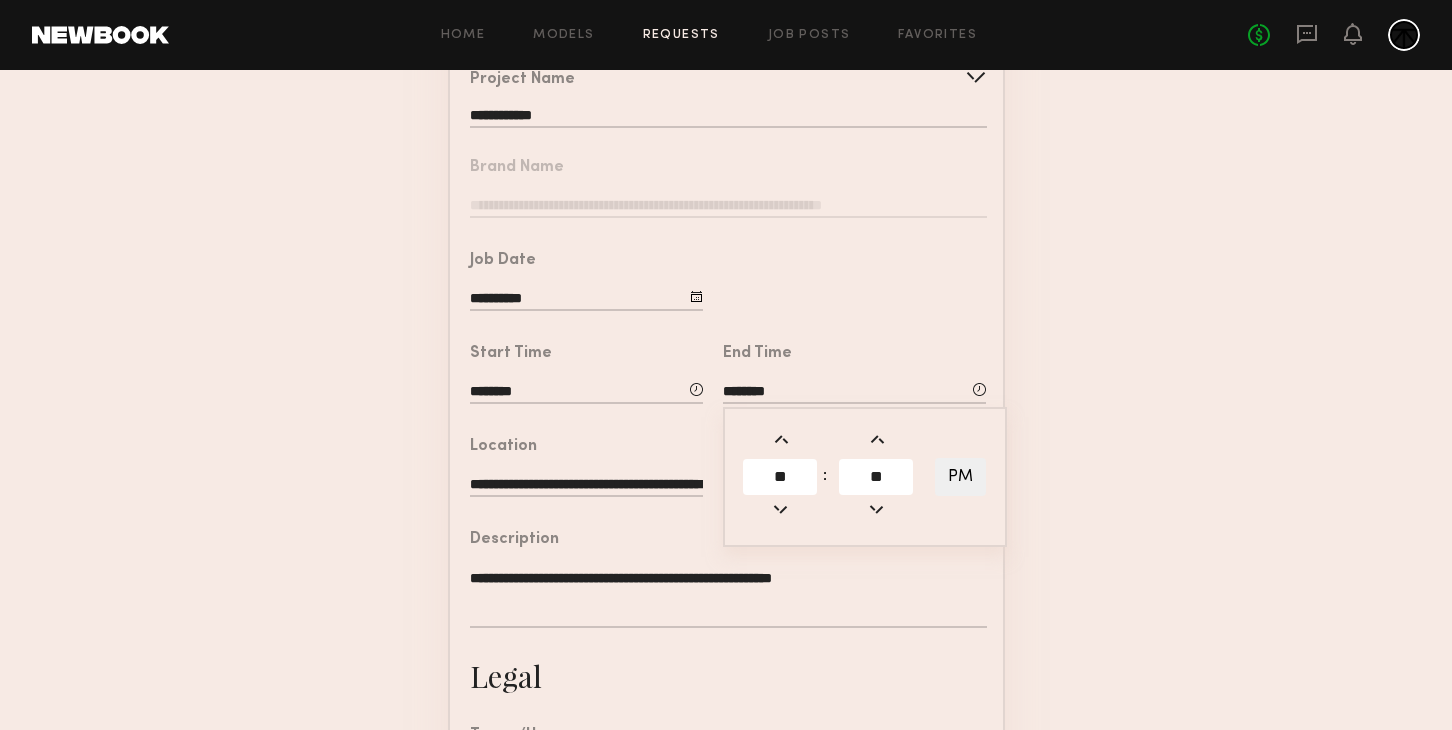 click 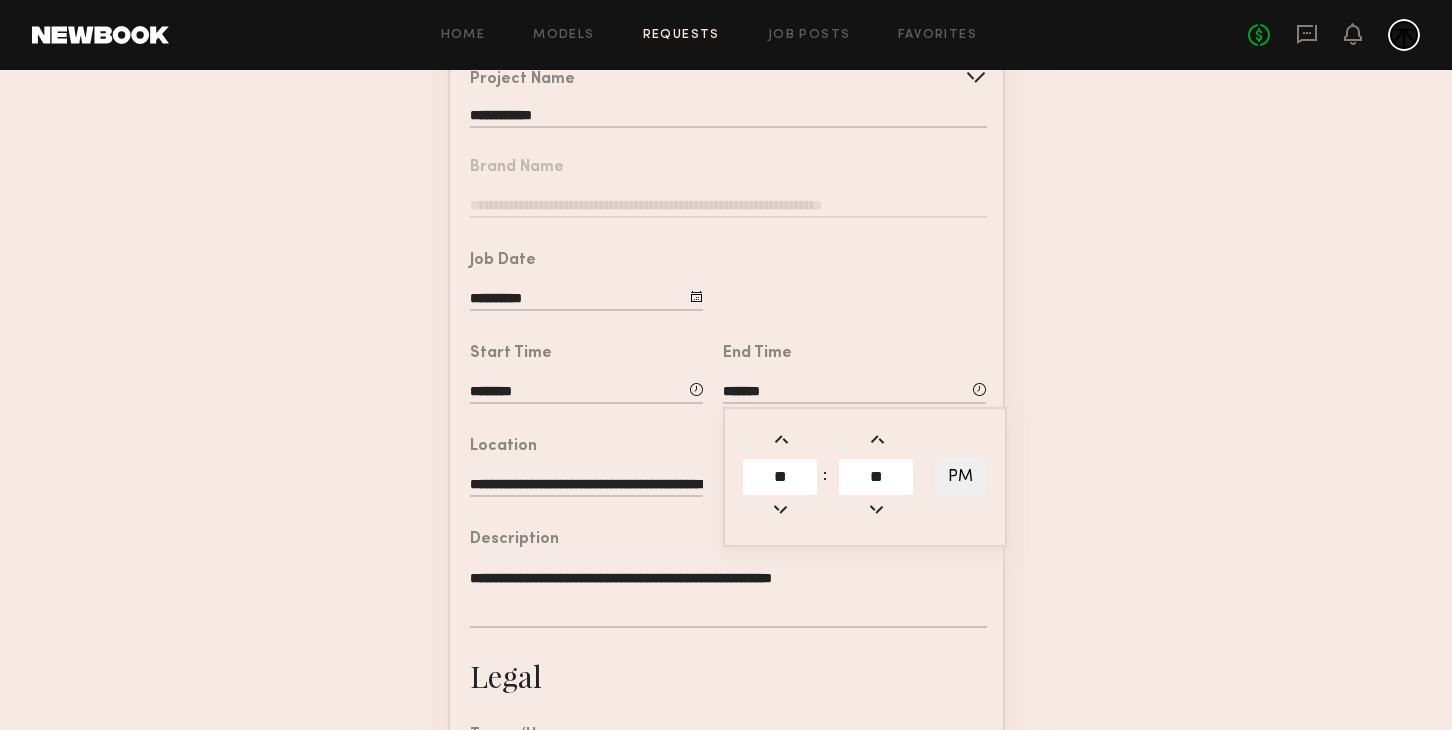 click 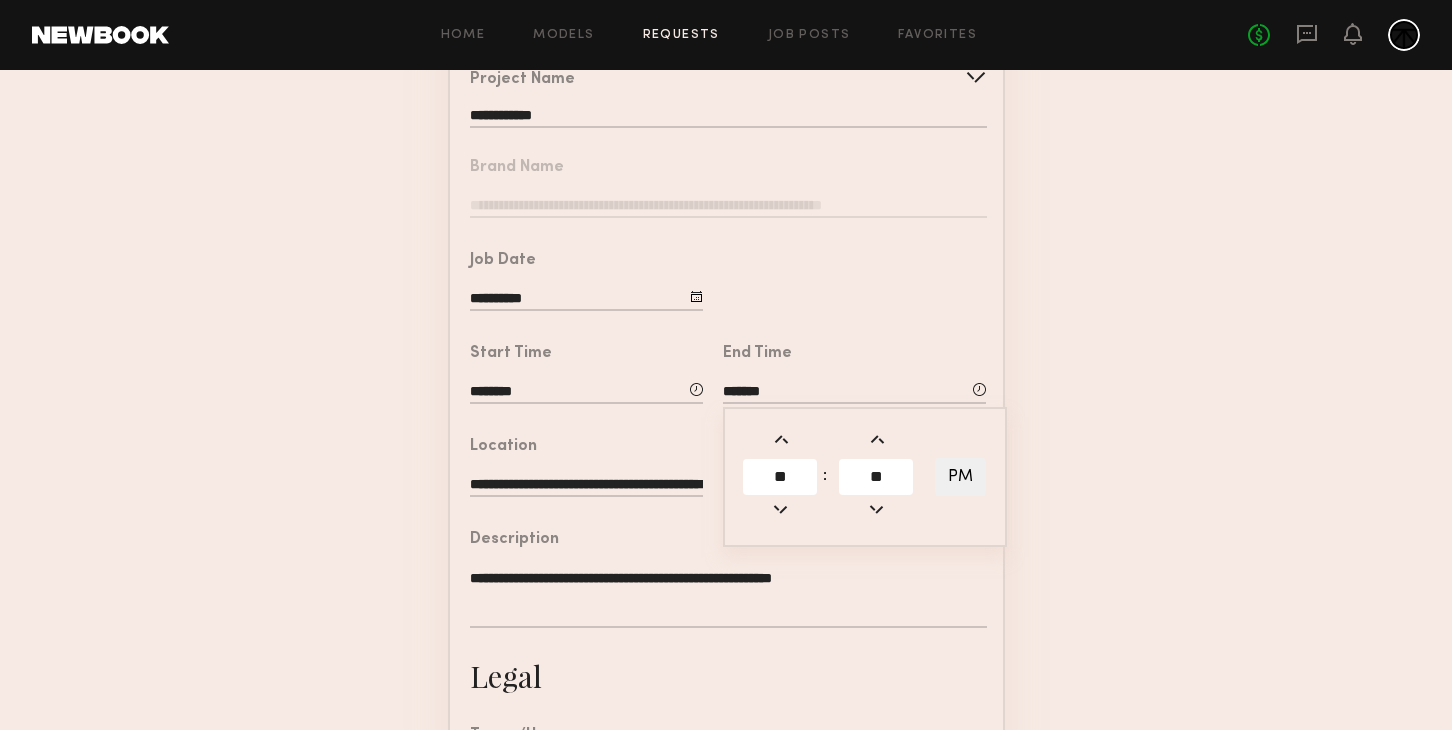 type on "*******" 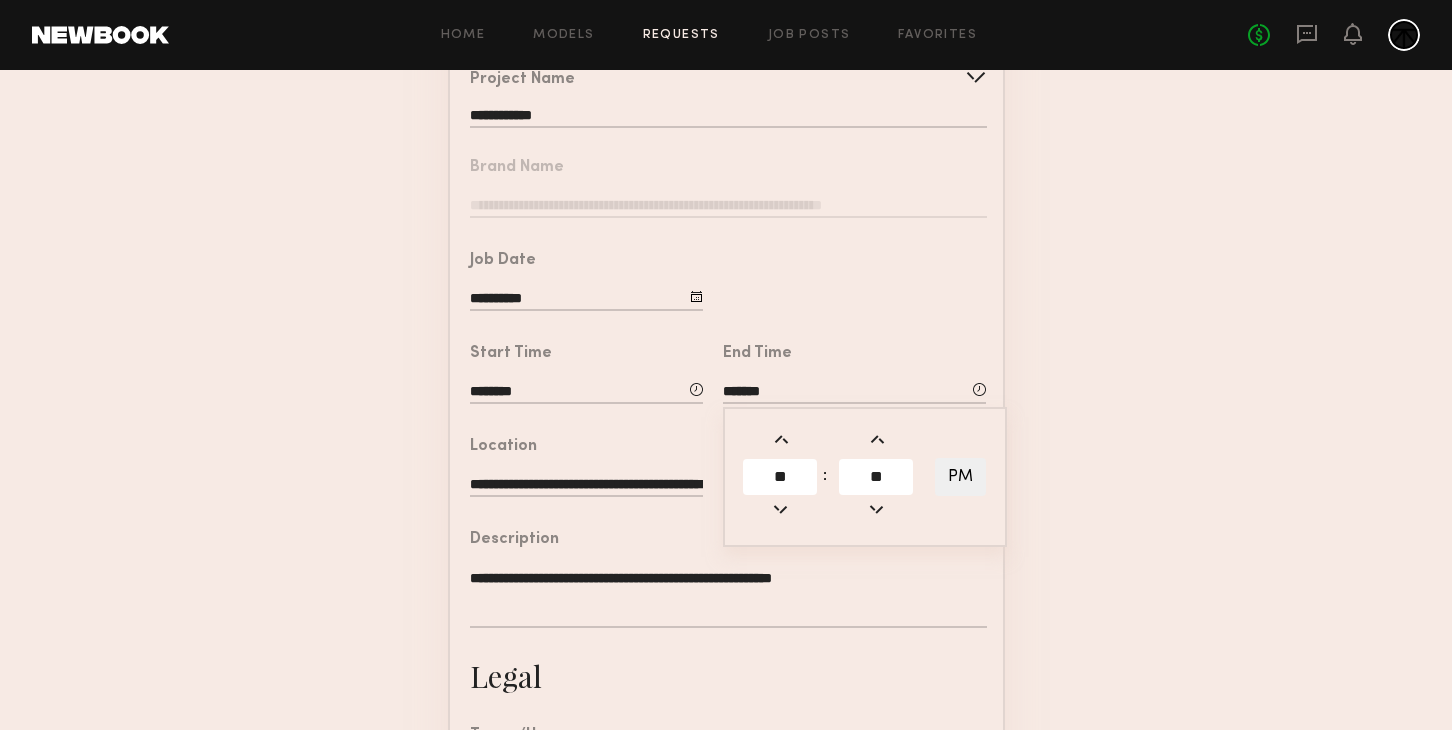 click on "**********" 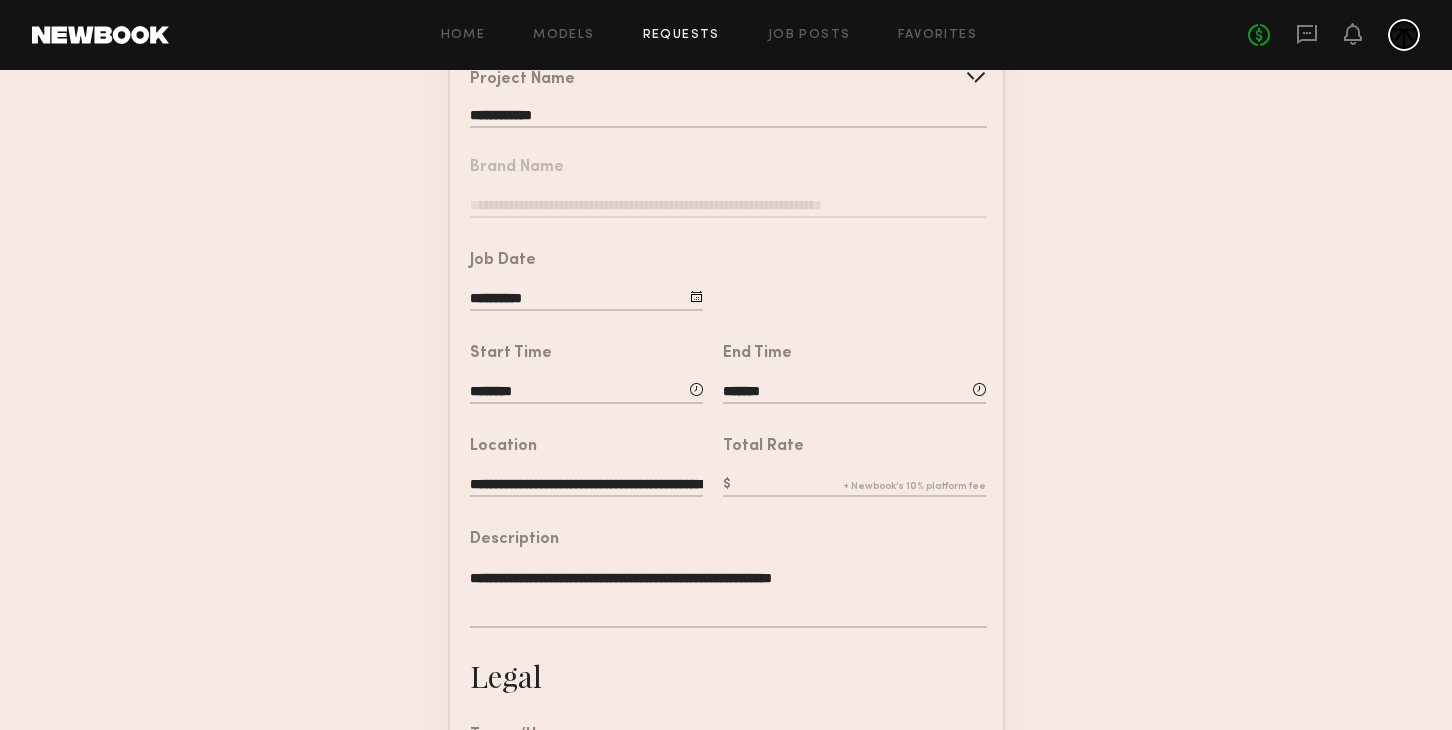 click on "**********" 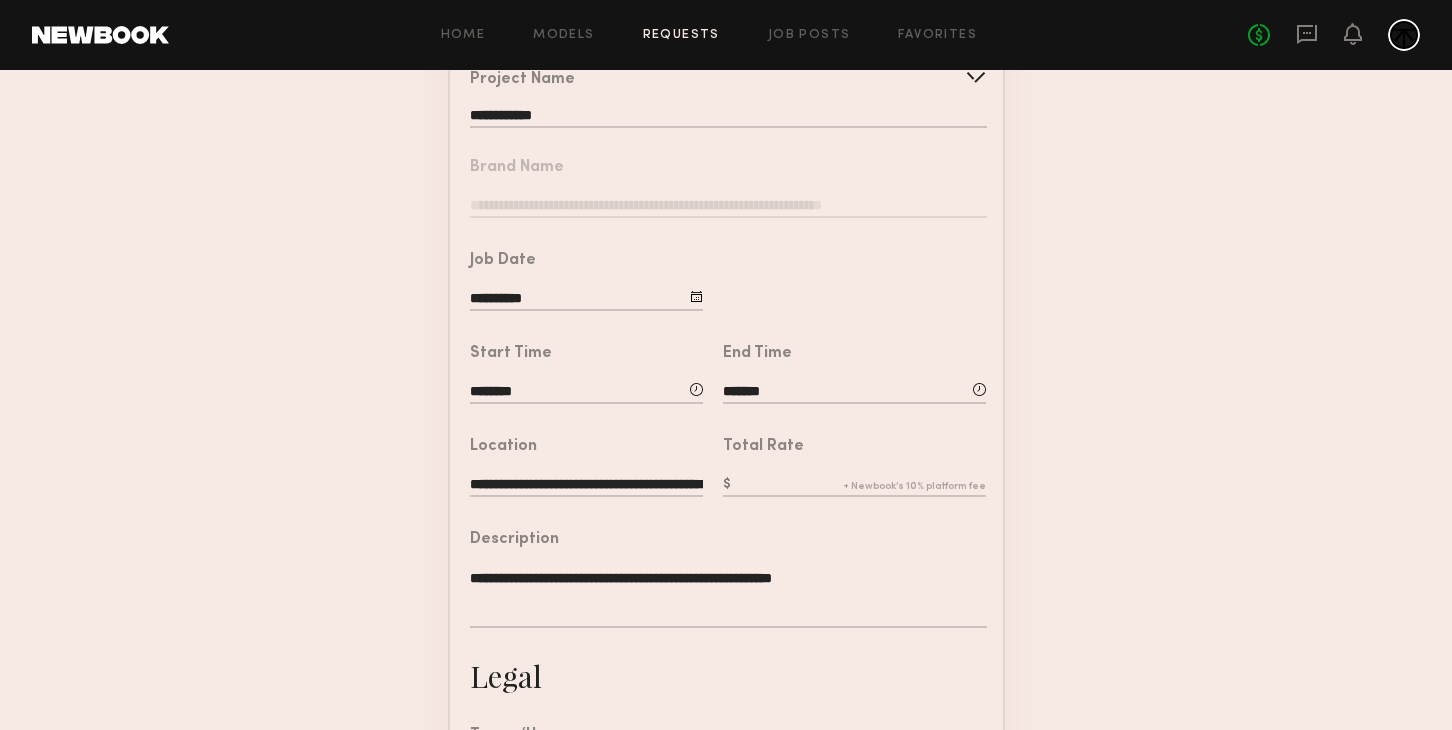 scroll, scrollTop: 0, scrollLeft: 0, axis: both 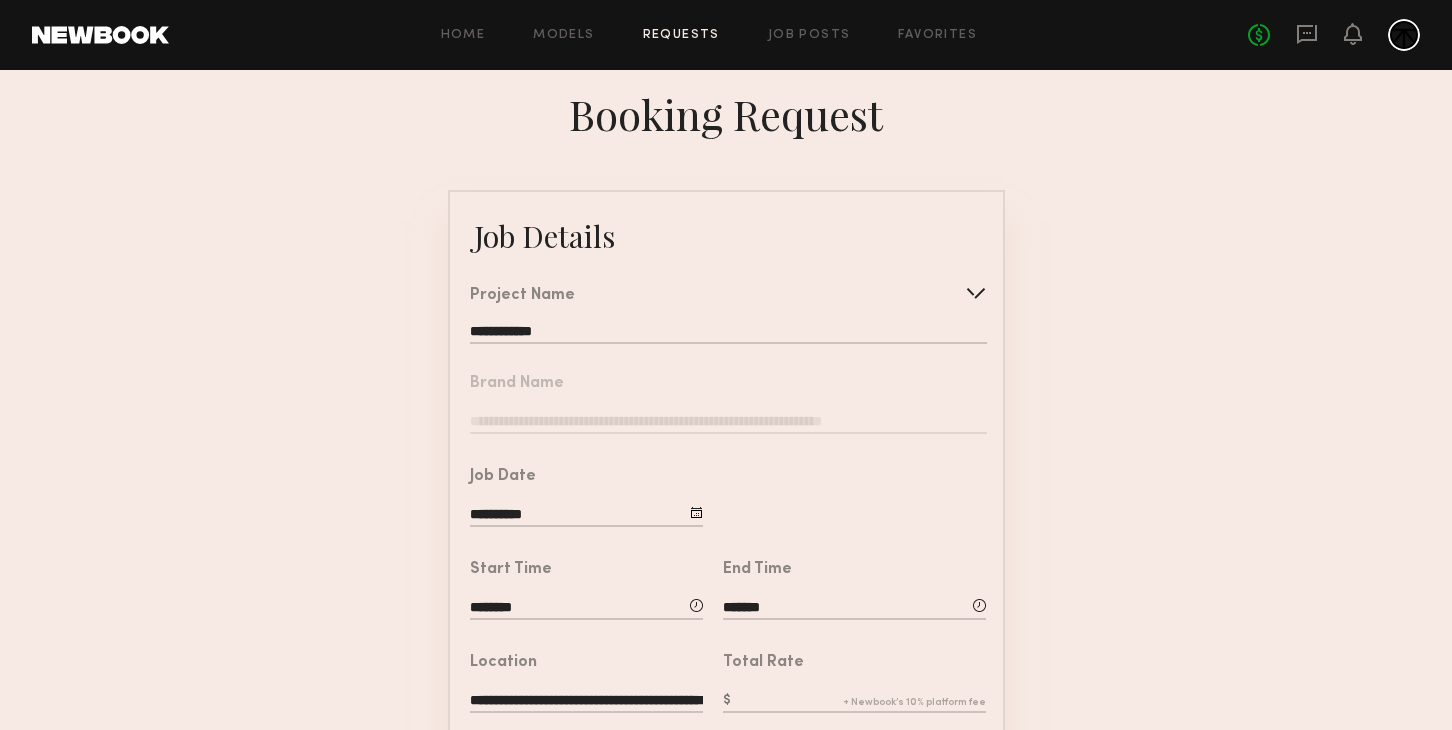 click on "**********" 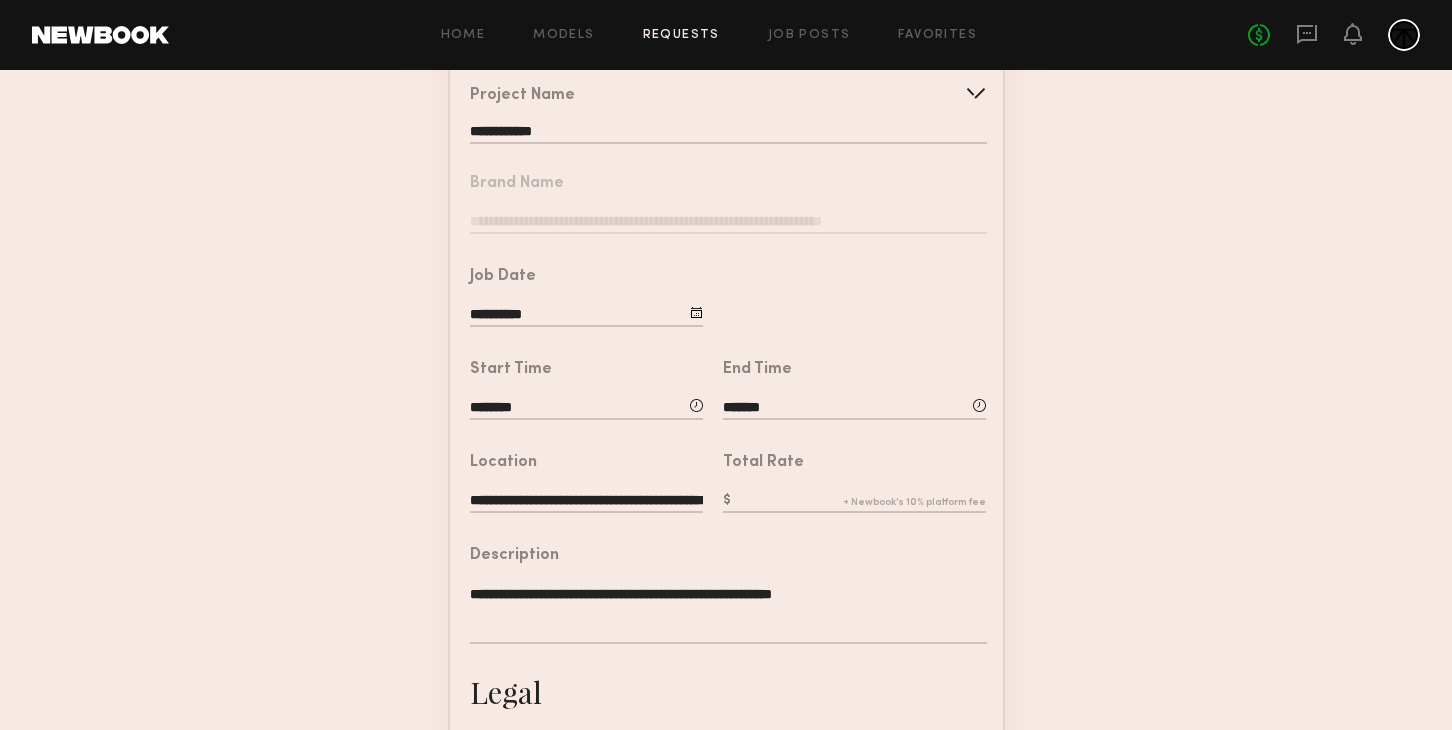 scroll, scrollTop: 244, scrollLeft: 0, axis: vertical 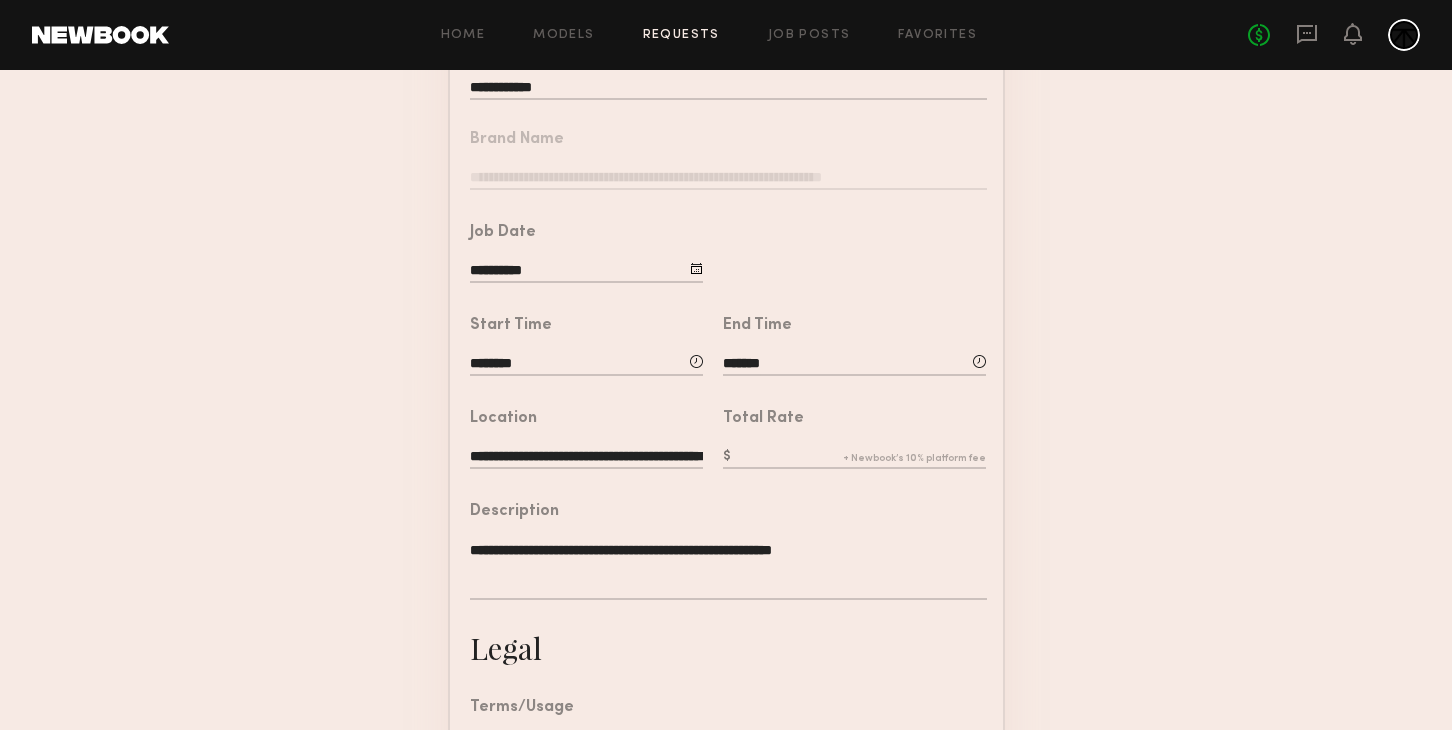 click 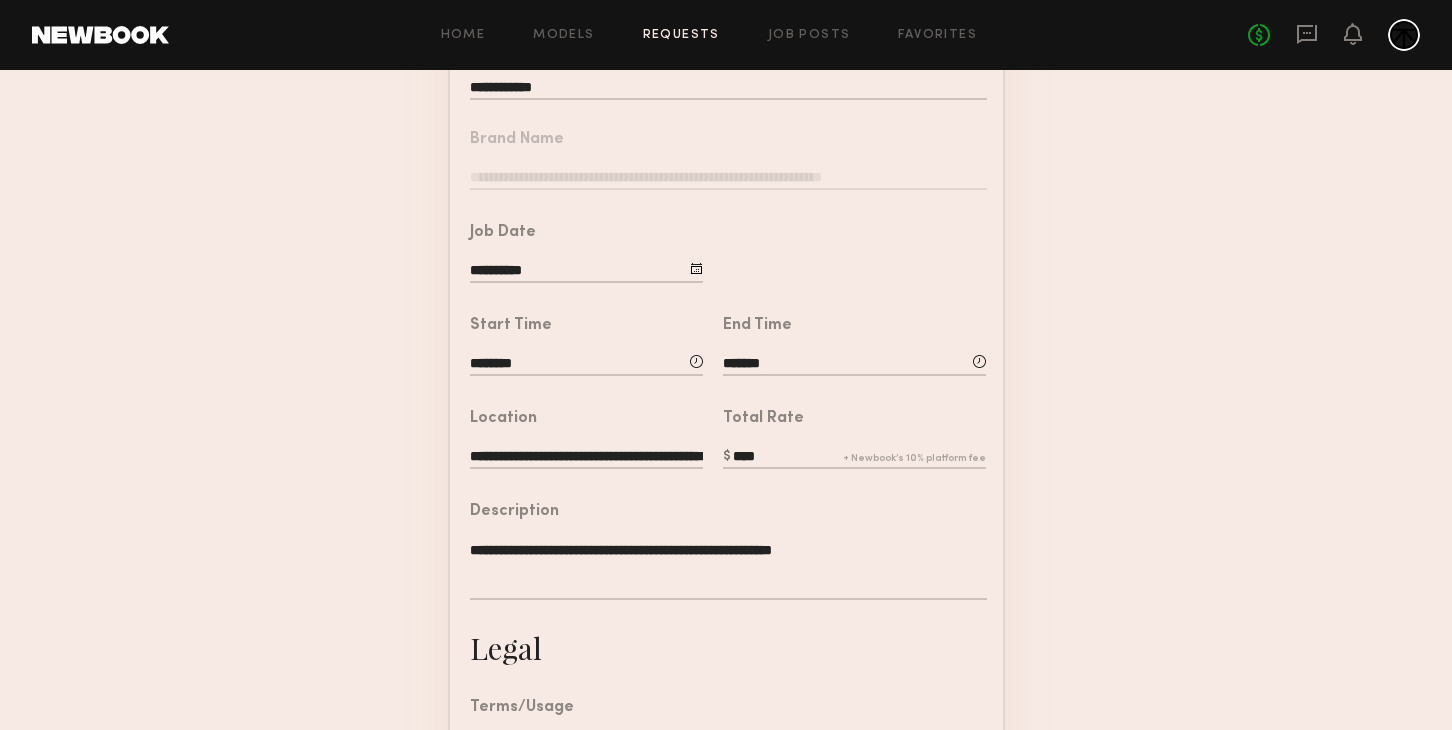 type on "****" 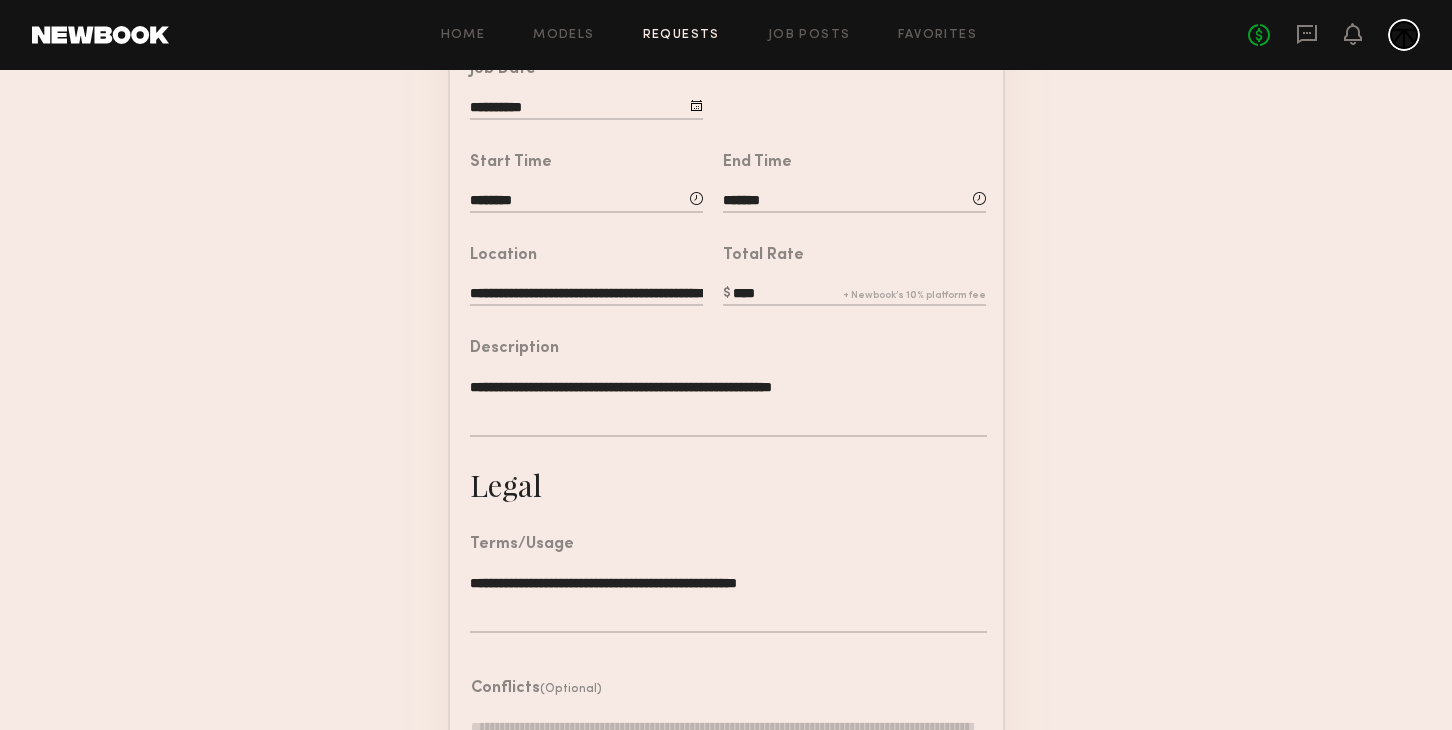 scroll, scrollTop: 406, scrollLeft: 0, axis: vertical 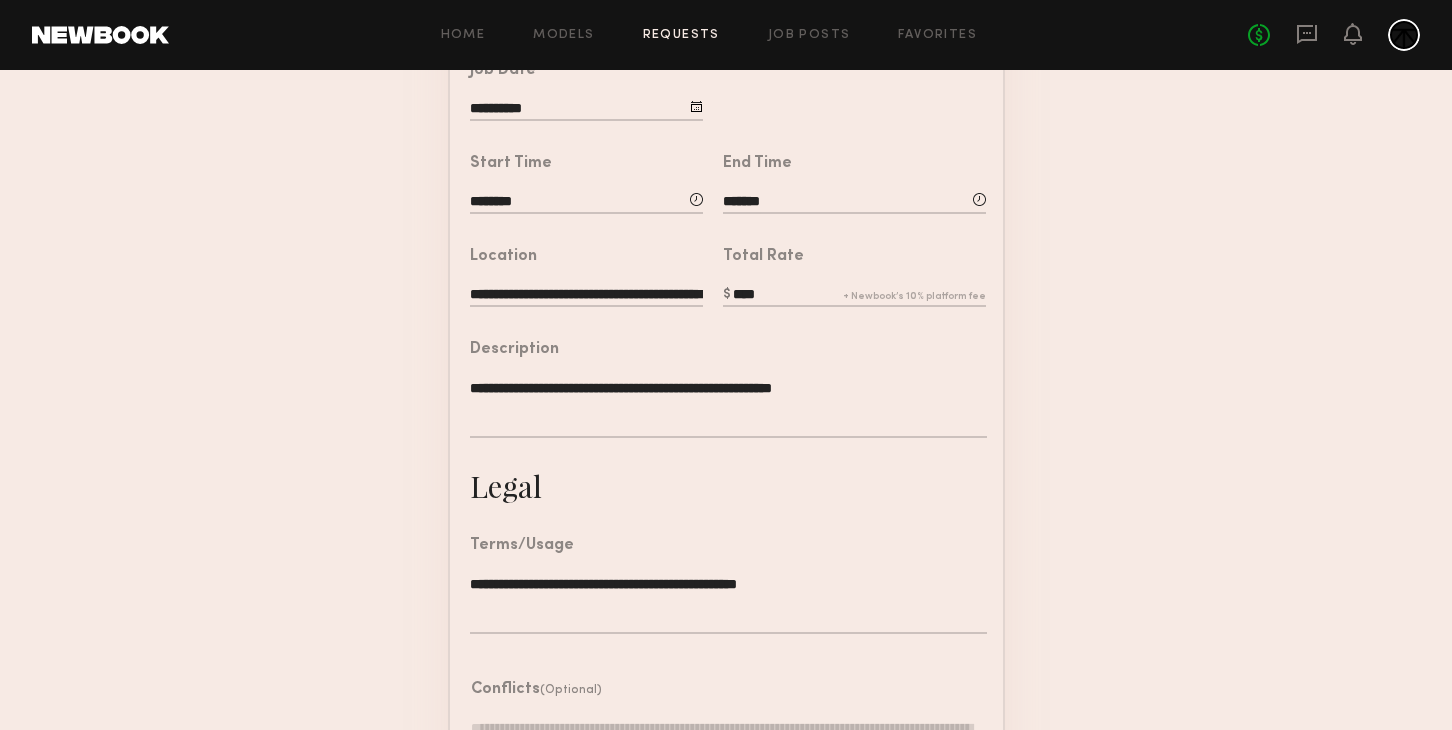 drag, startPoint x: 907, startPoint y: 406, endPoint x: 326, endPoint y: 384, distance: 581.4164 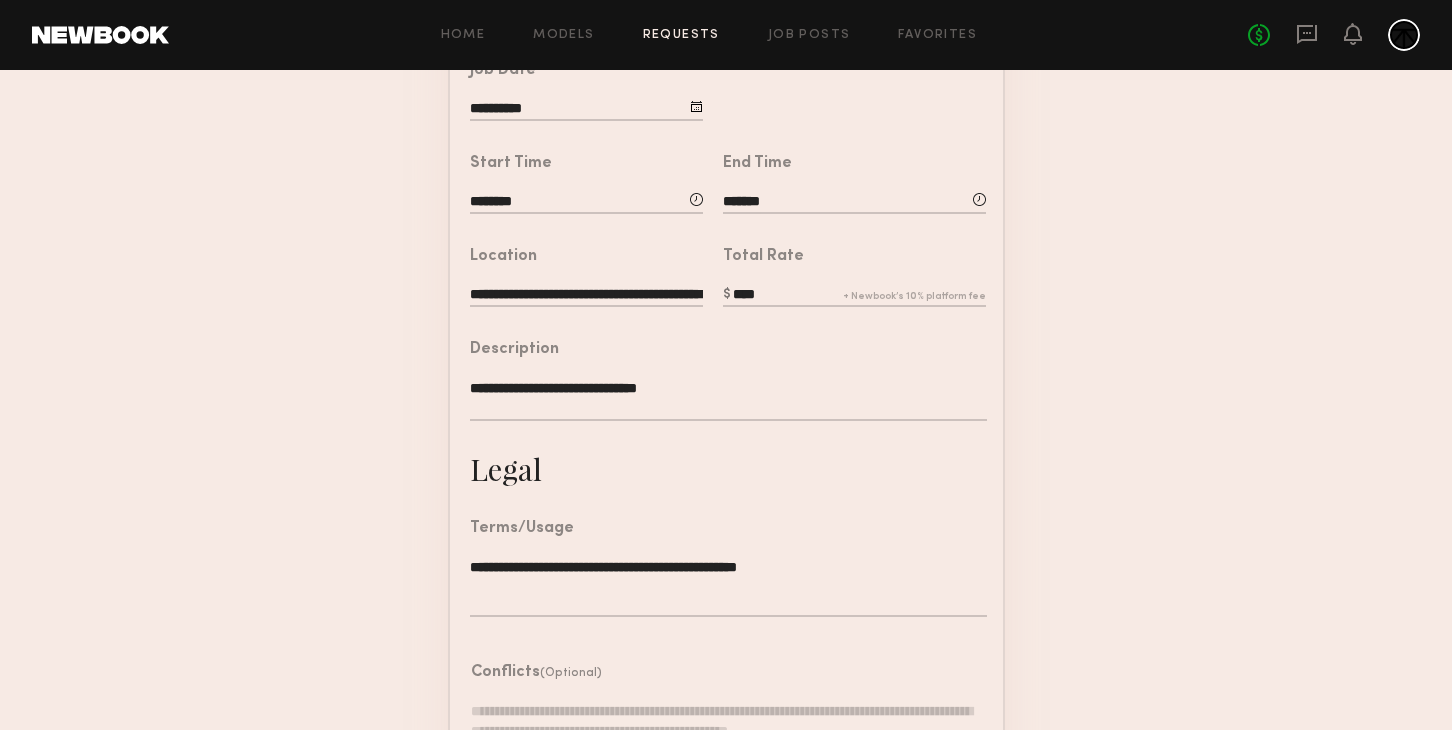 click on "**********" 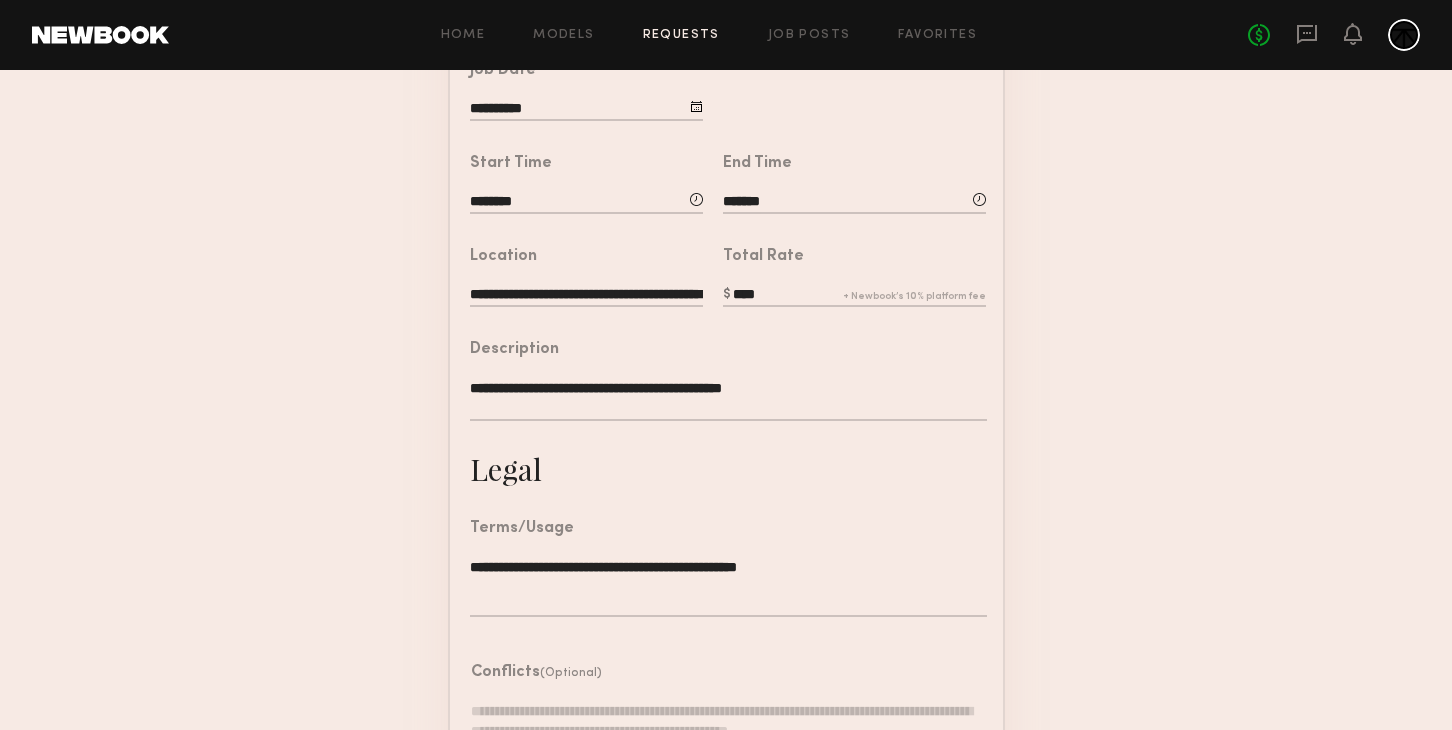 click on "**********" 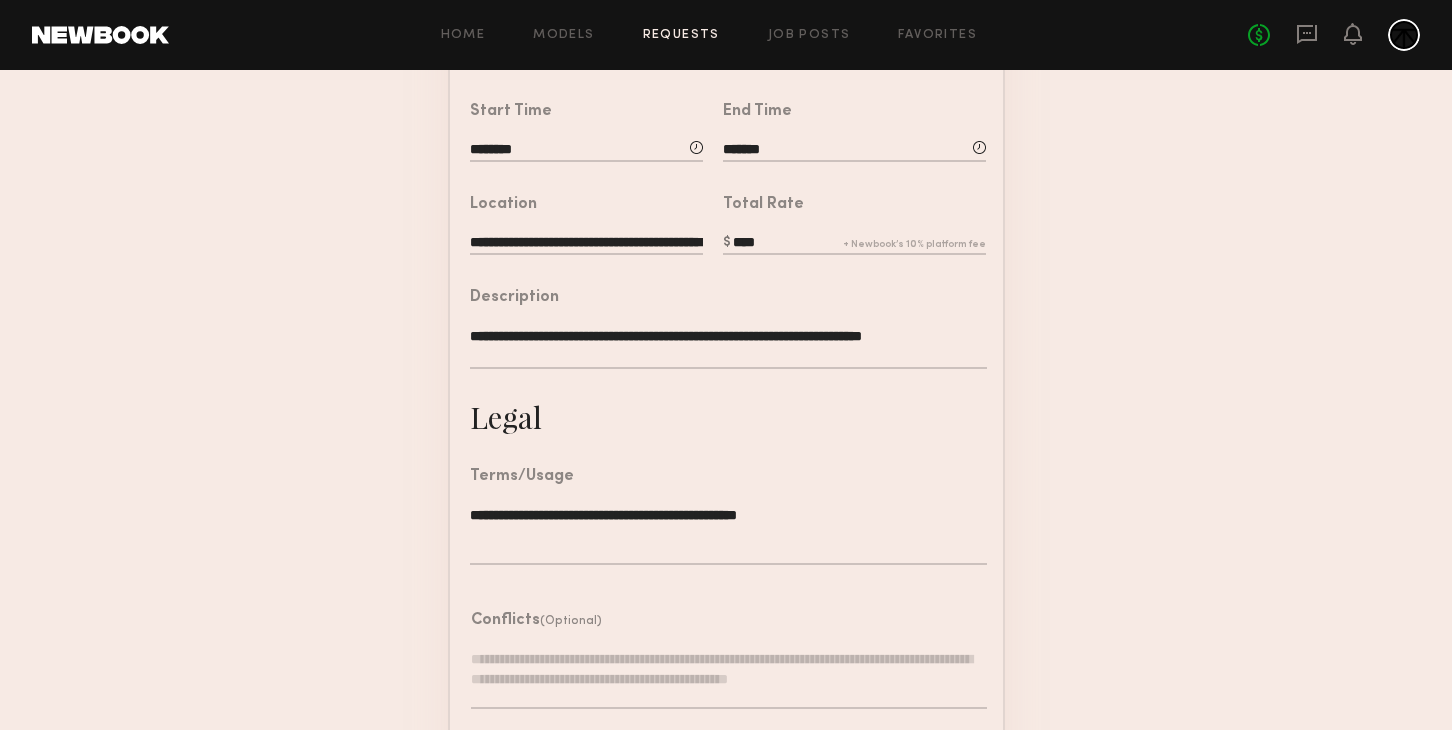 scroll, scrollTop: 457, scrollLeft: 0, axis: vertical 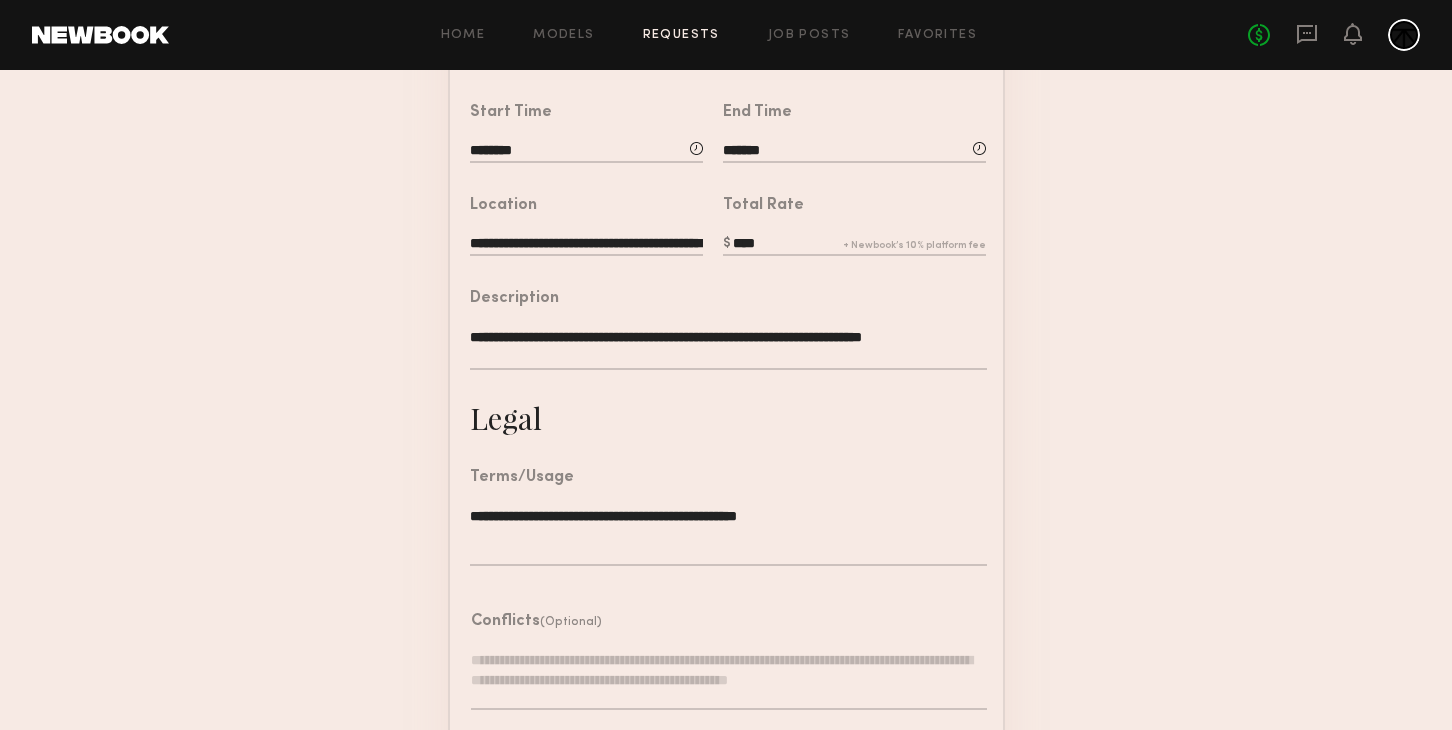 click on "**********" 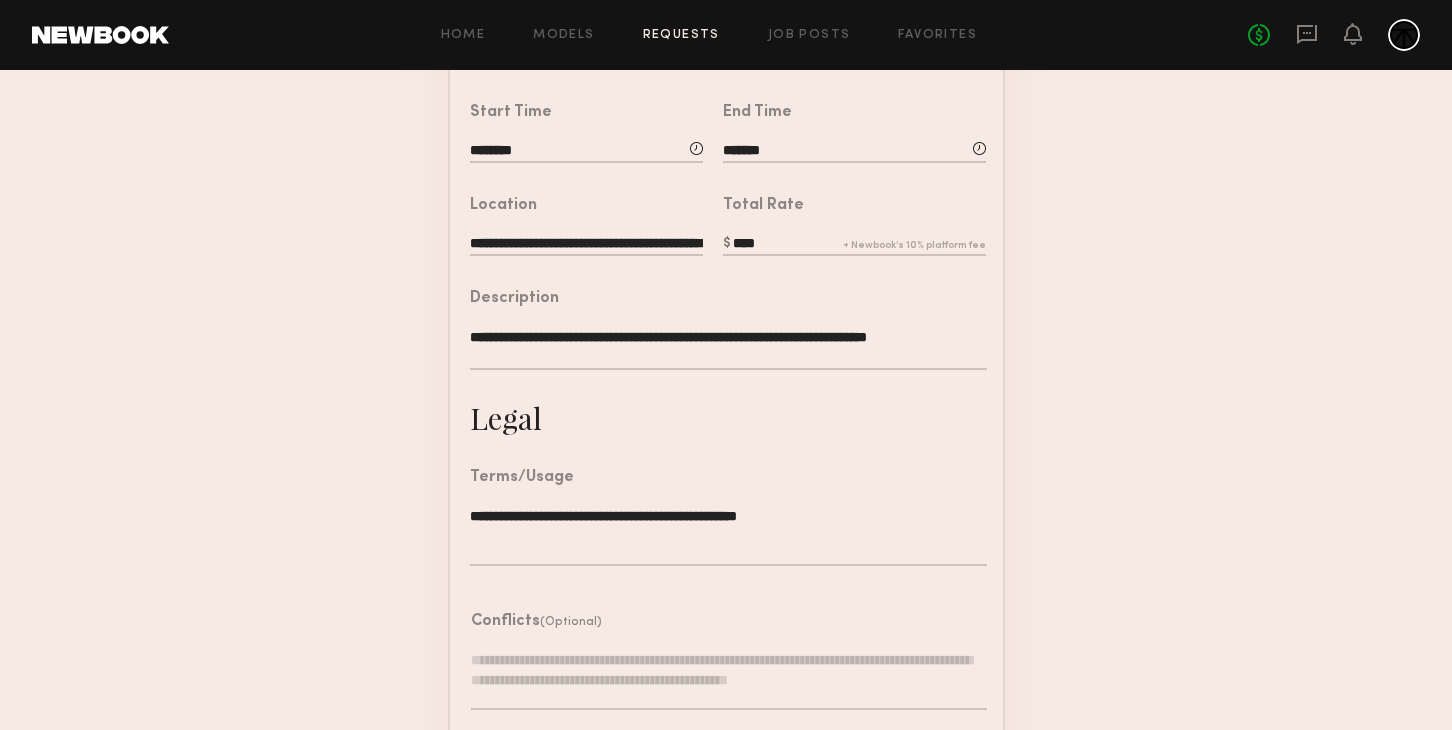 type on "**********" 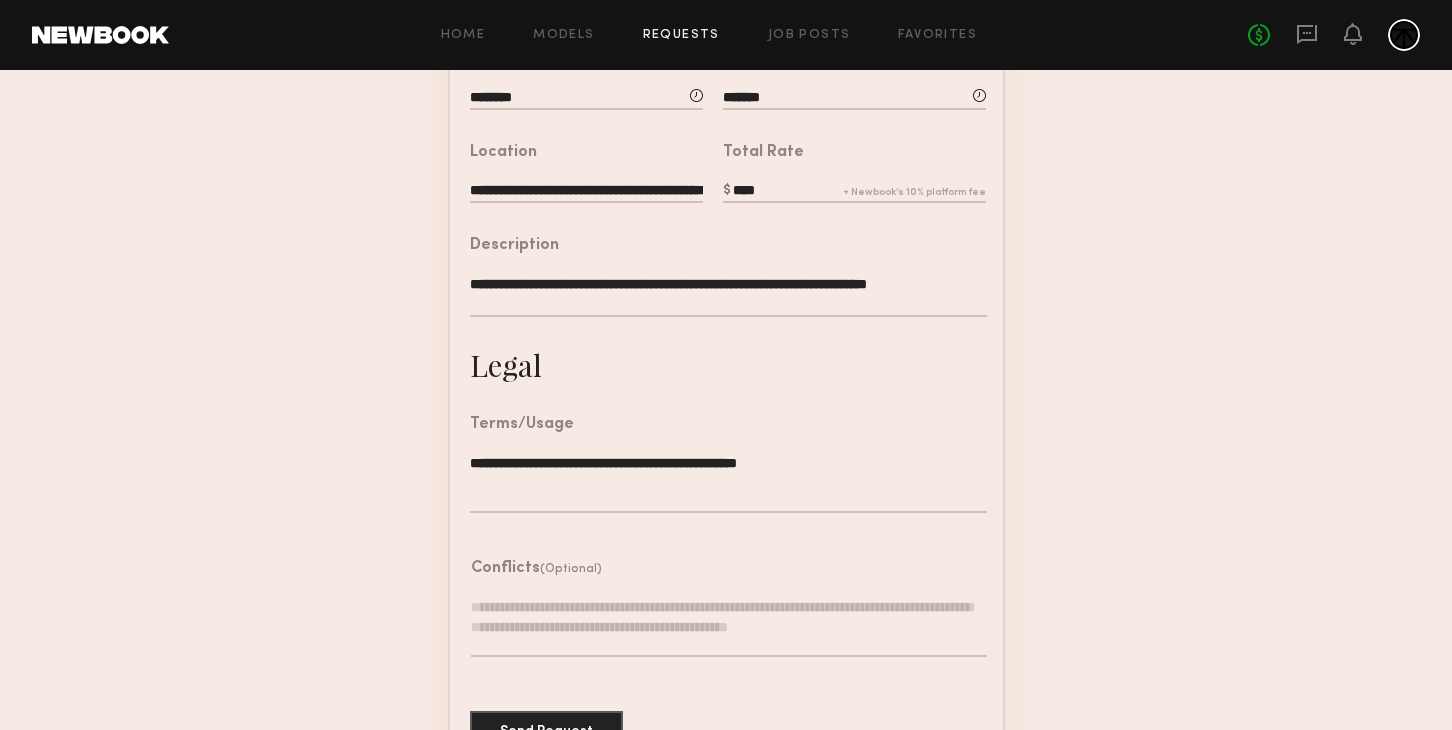 scroll, scrollTop: 601, scrollLeft: 0, axis: vertical 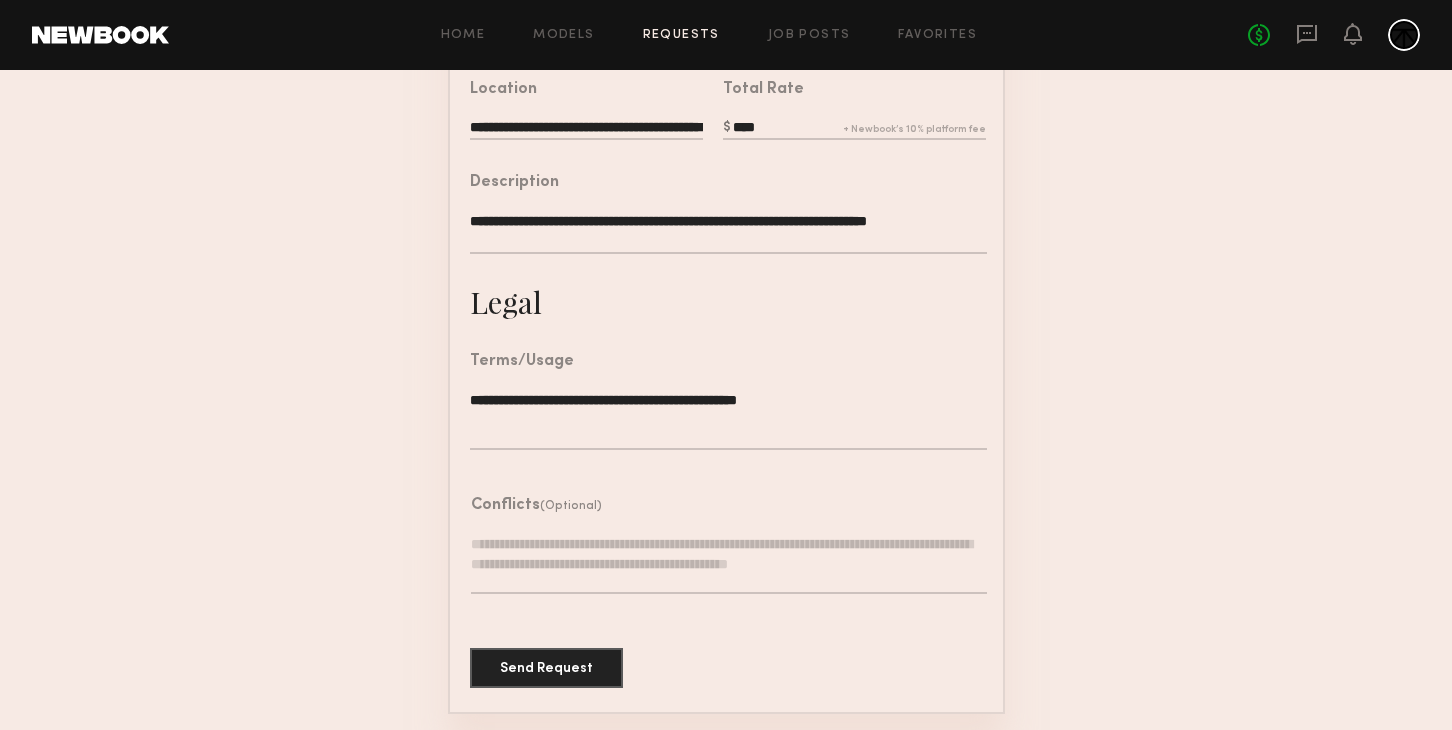 click on "**********" 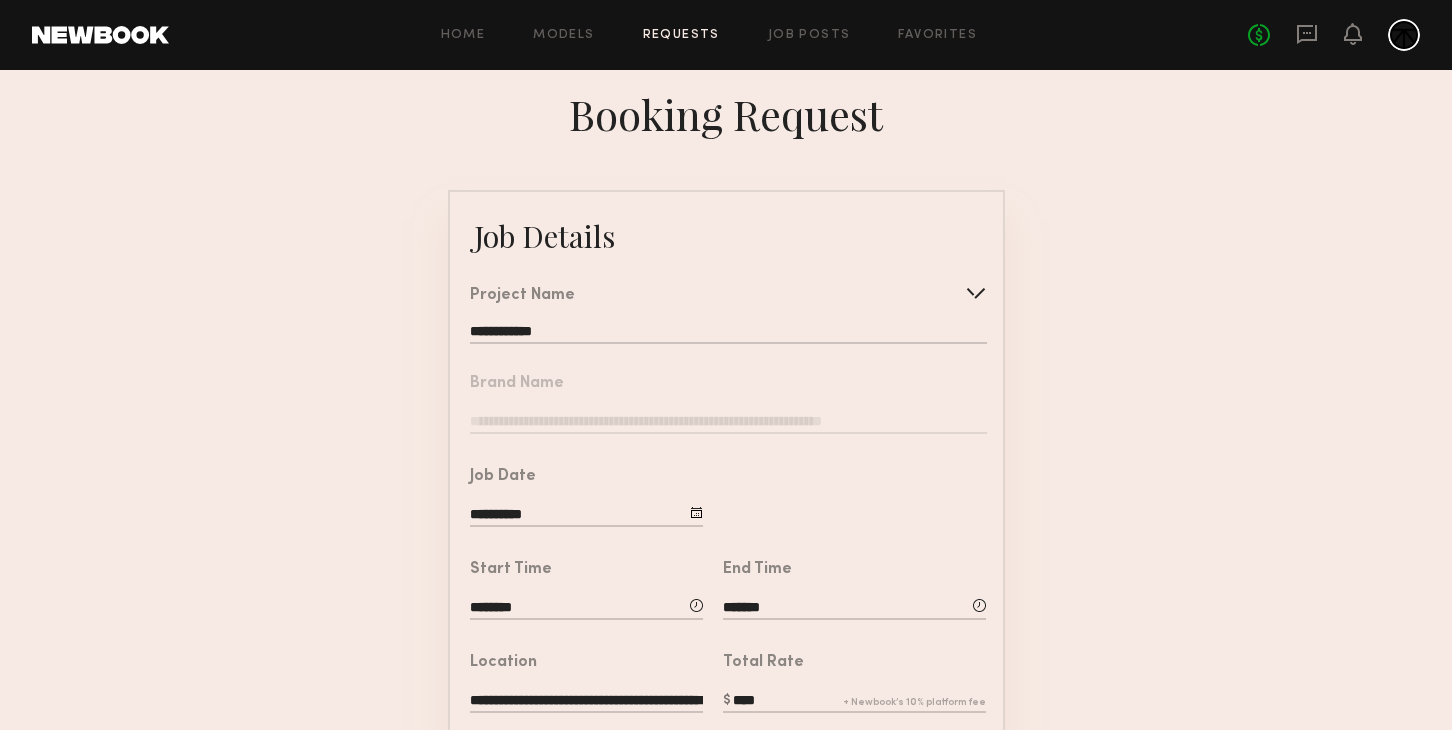 scroll, scrollTop: 601, scrollLeft: 0, axis: vertical 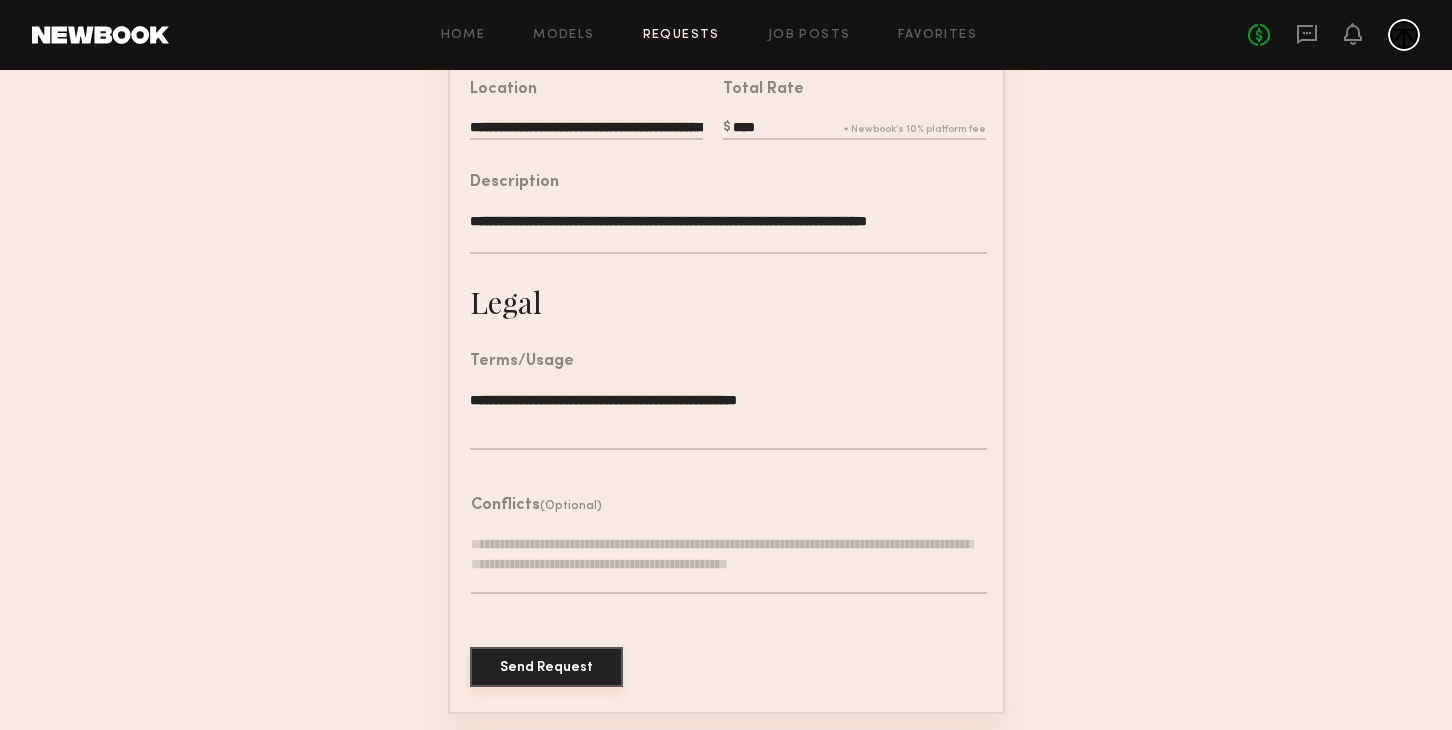 click on "Send Request" 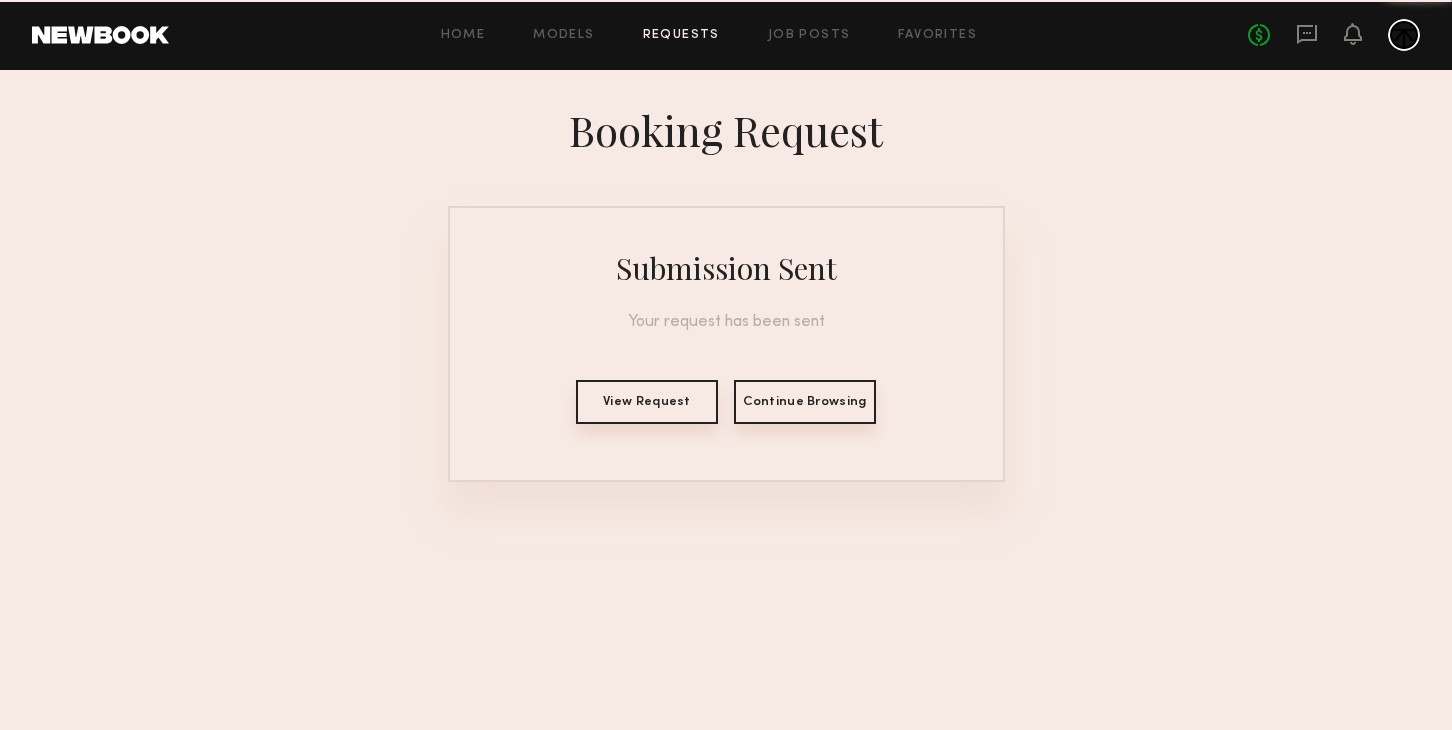 scroll, scrollTop: 0, scrollLeft: 0, axis: both 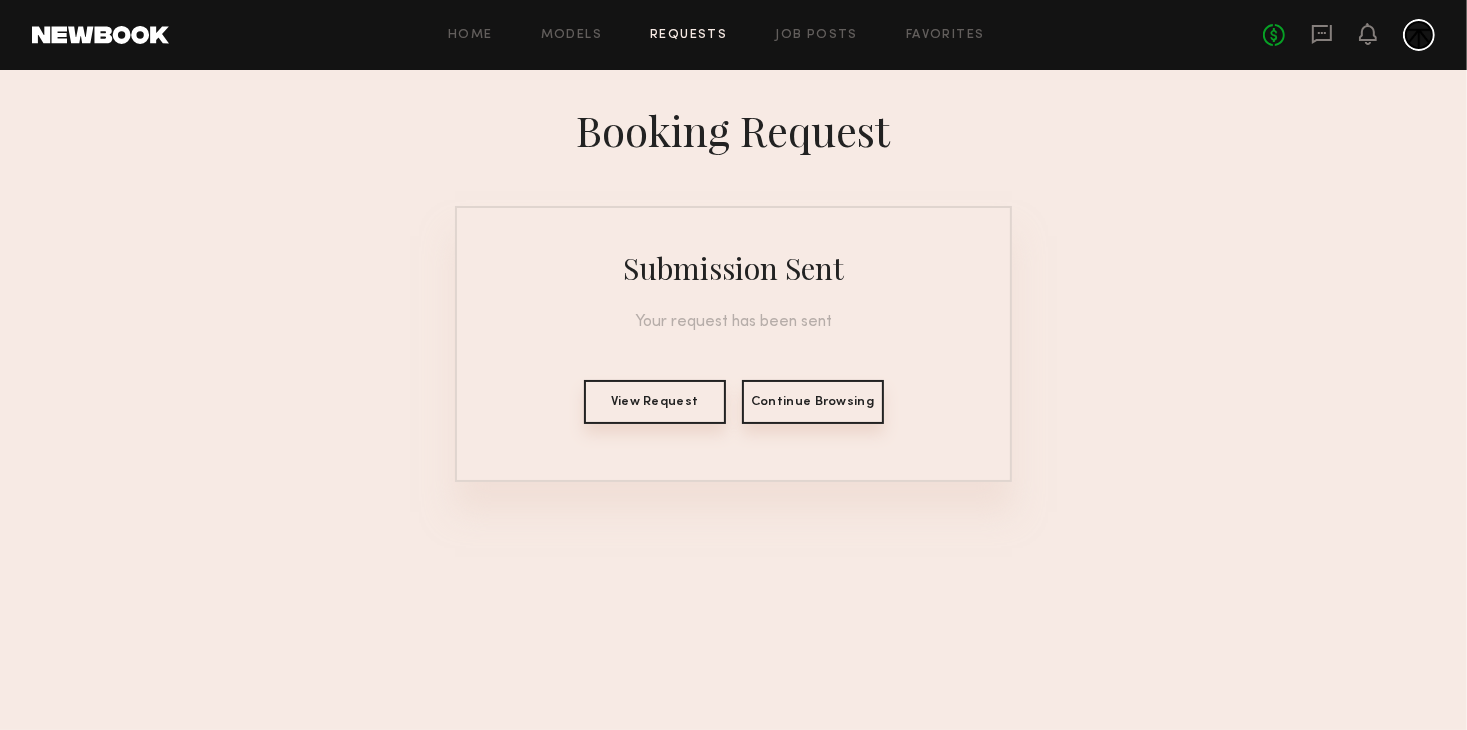 click on "View Request" 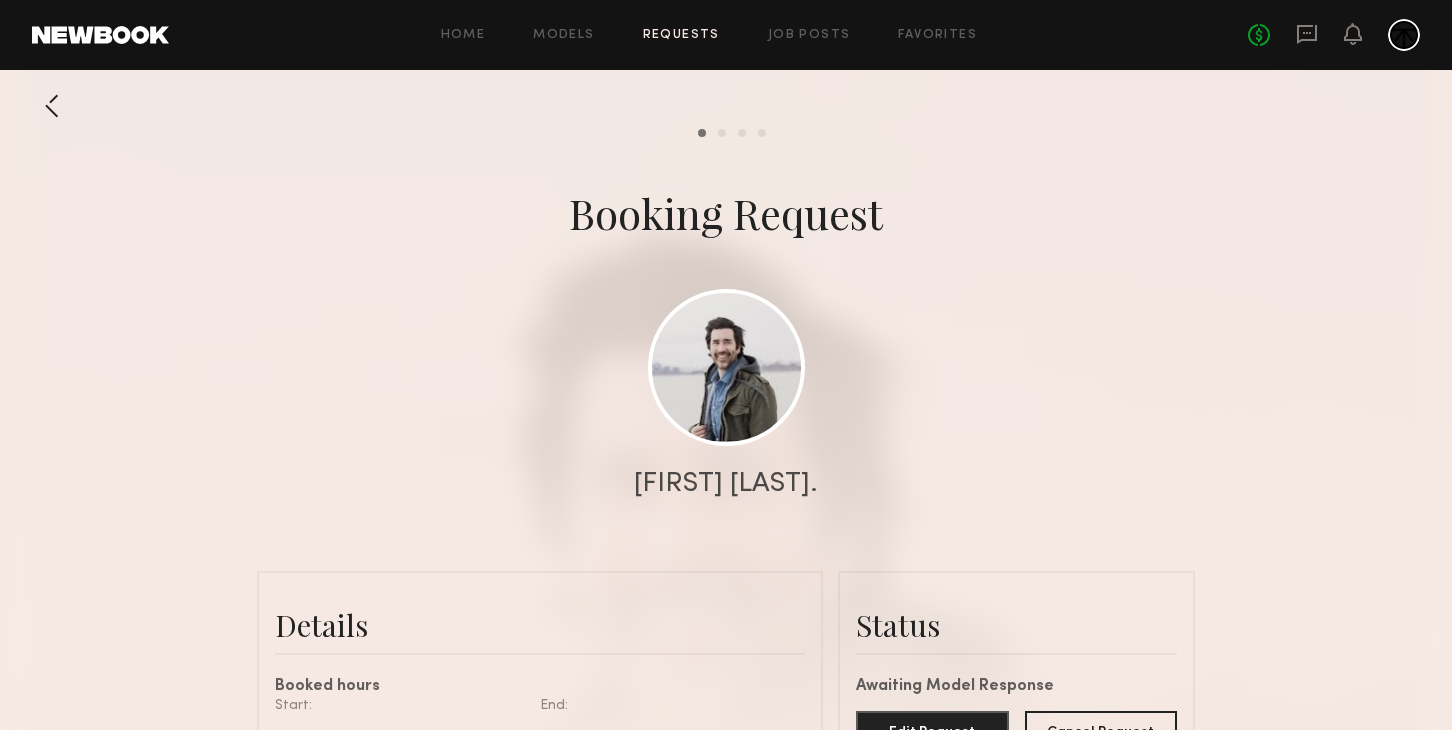 scroll, scrollTop: 2558, scrollLeft: 0, axis: vertical 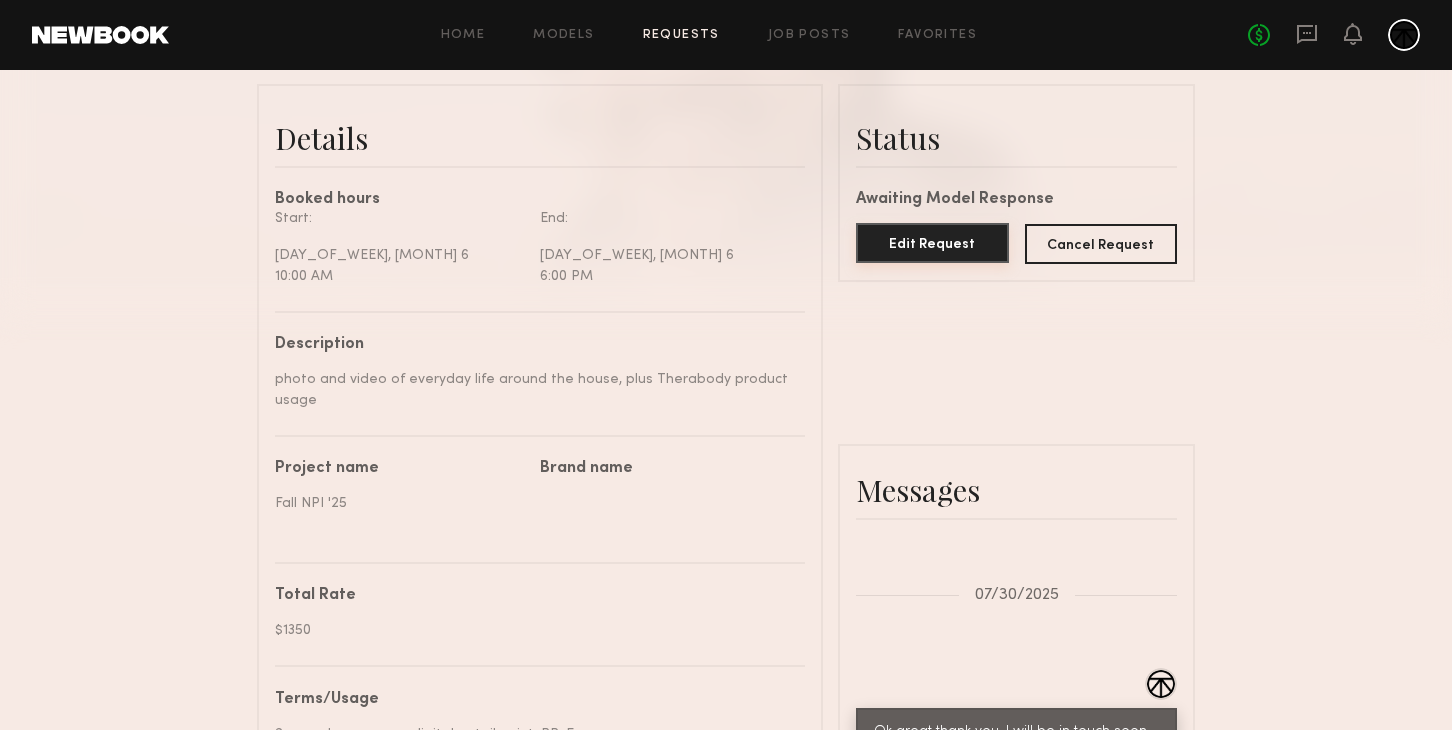 click on "Edit Request" 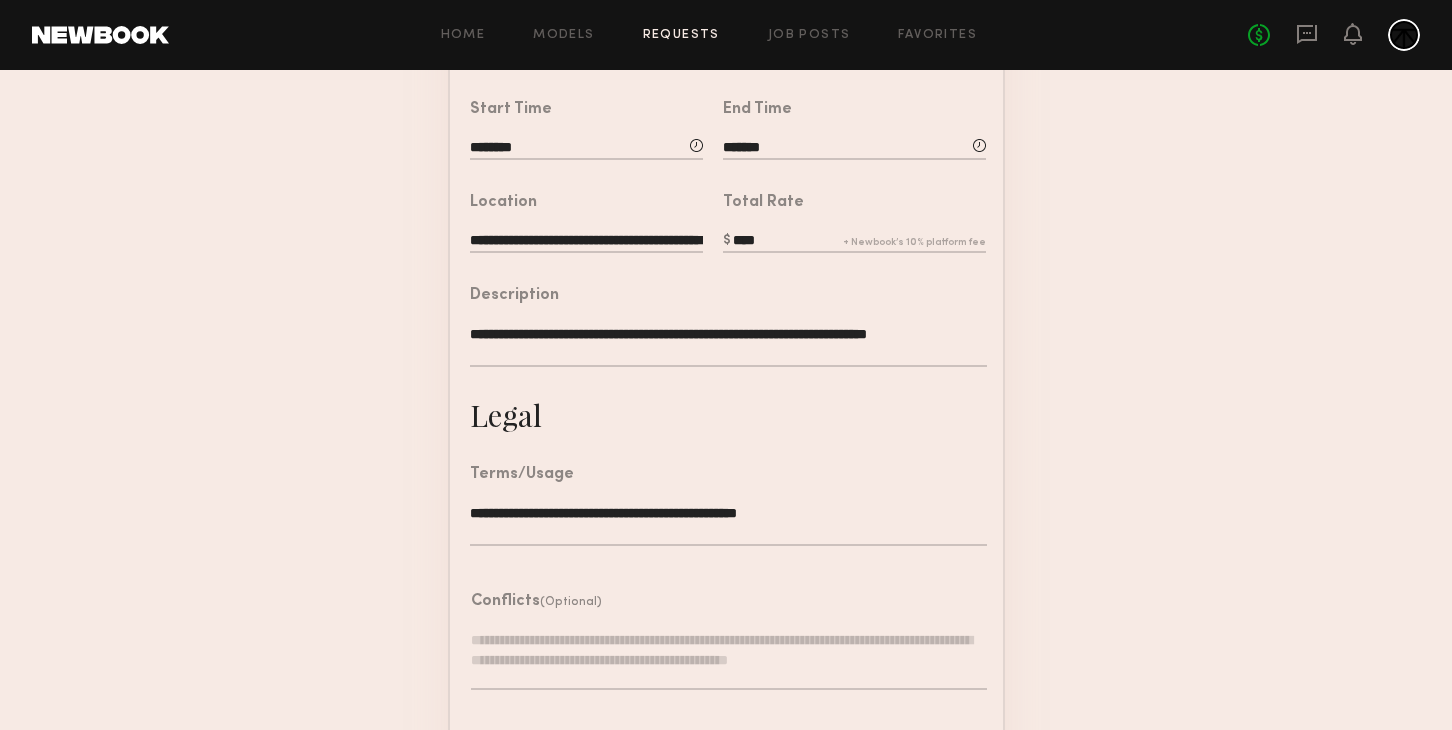scroll, scrollTop: 460, scrollLeft: 0, axis: vertical 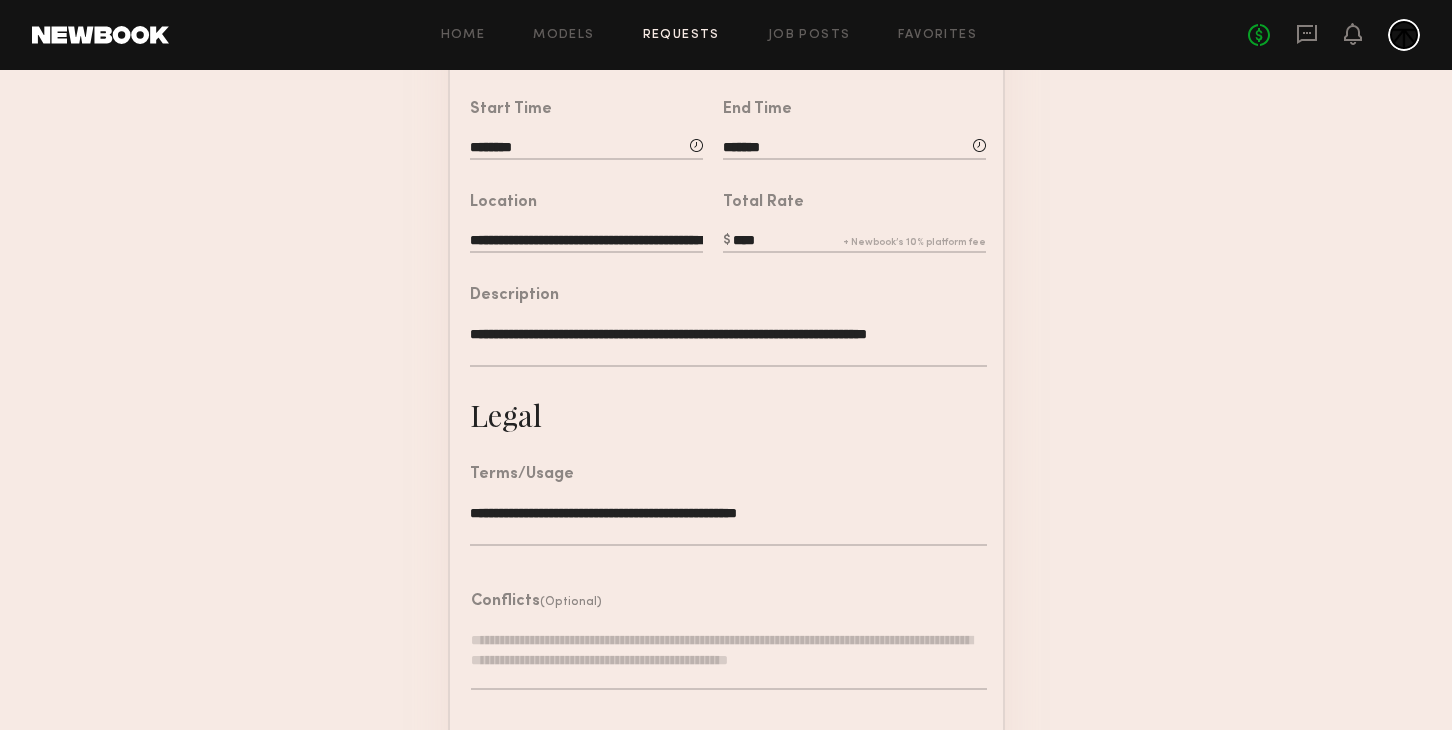 click on "**********" 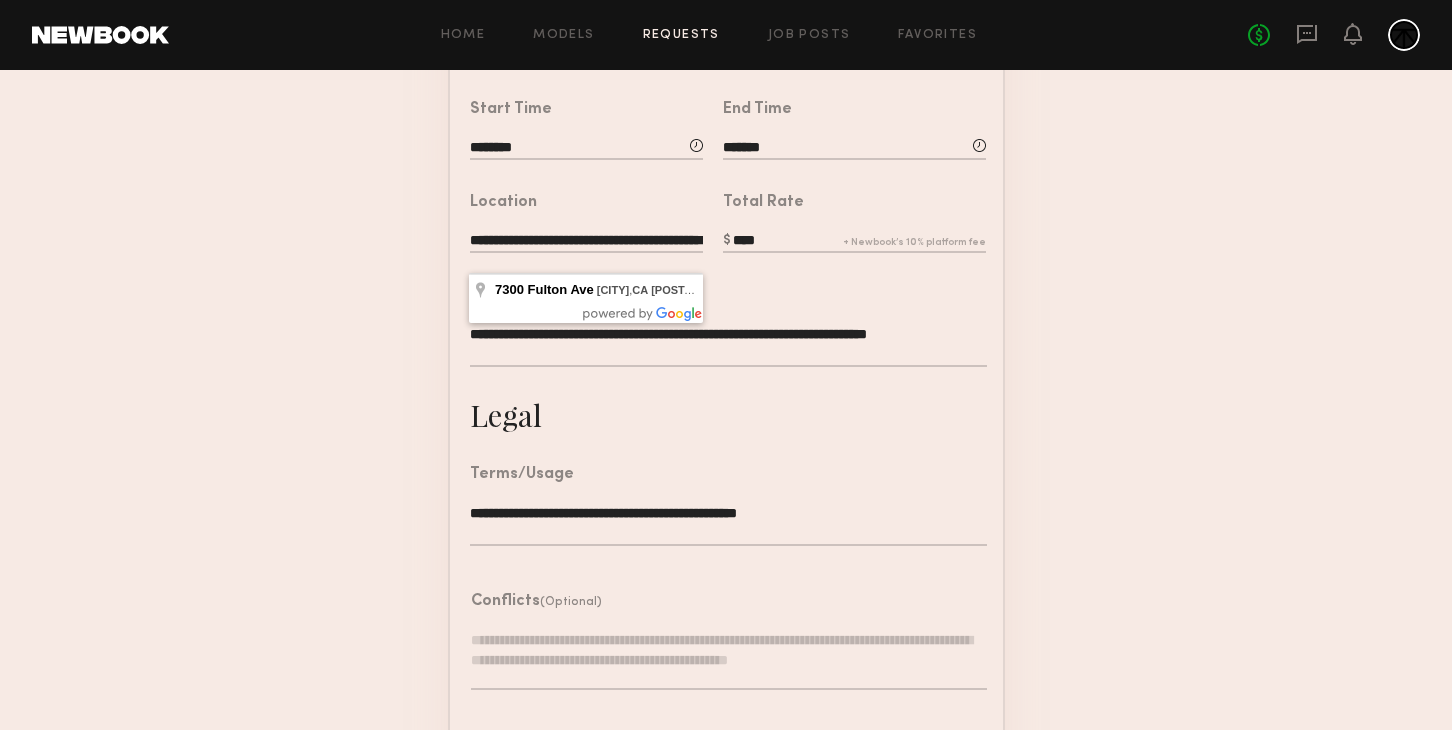 click on "**********" 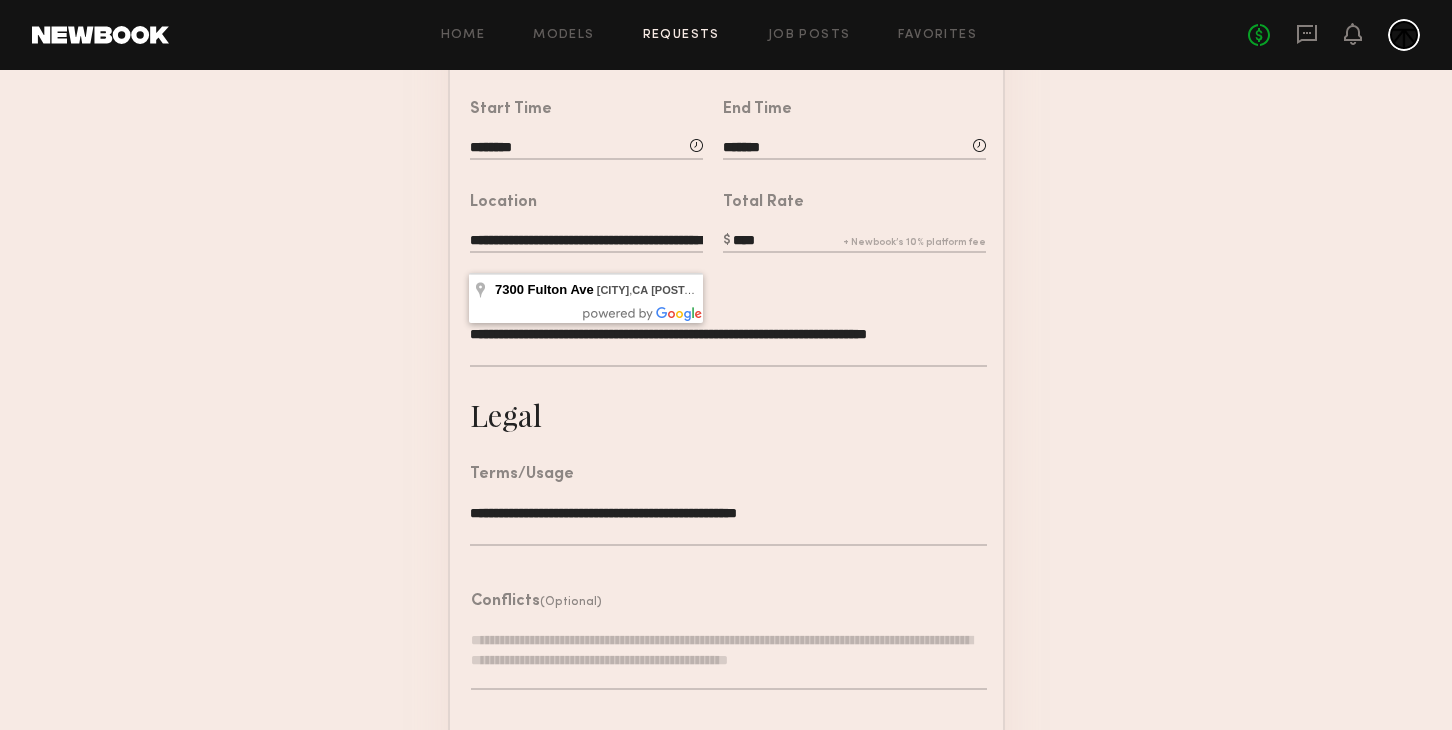 paste 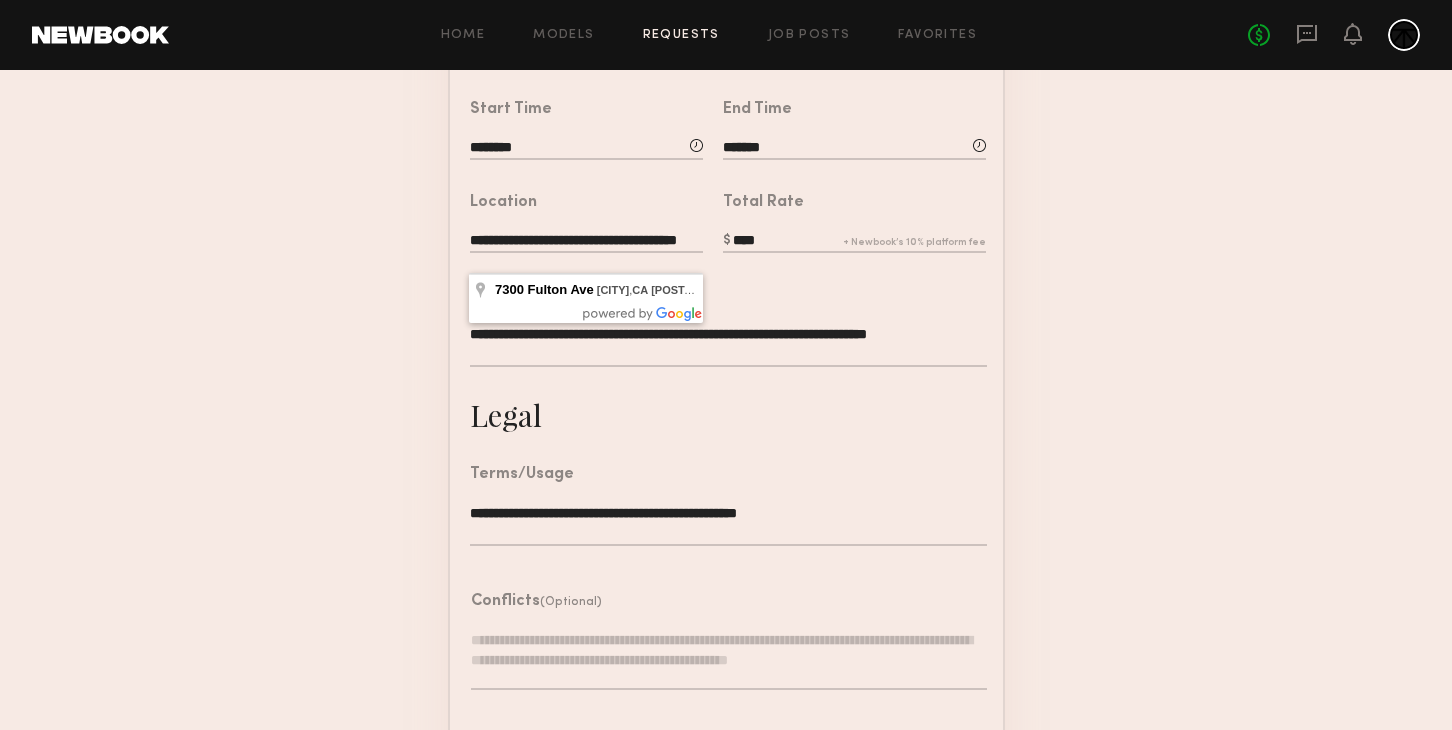 scroll, scrollTop: 0, scrollLeft: 50, axis: horizontal 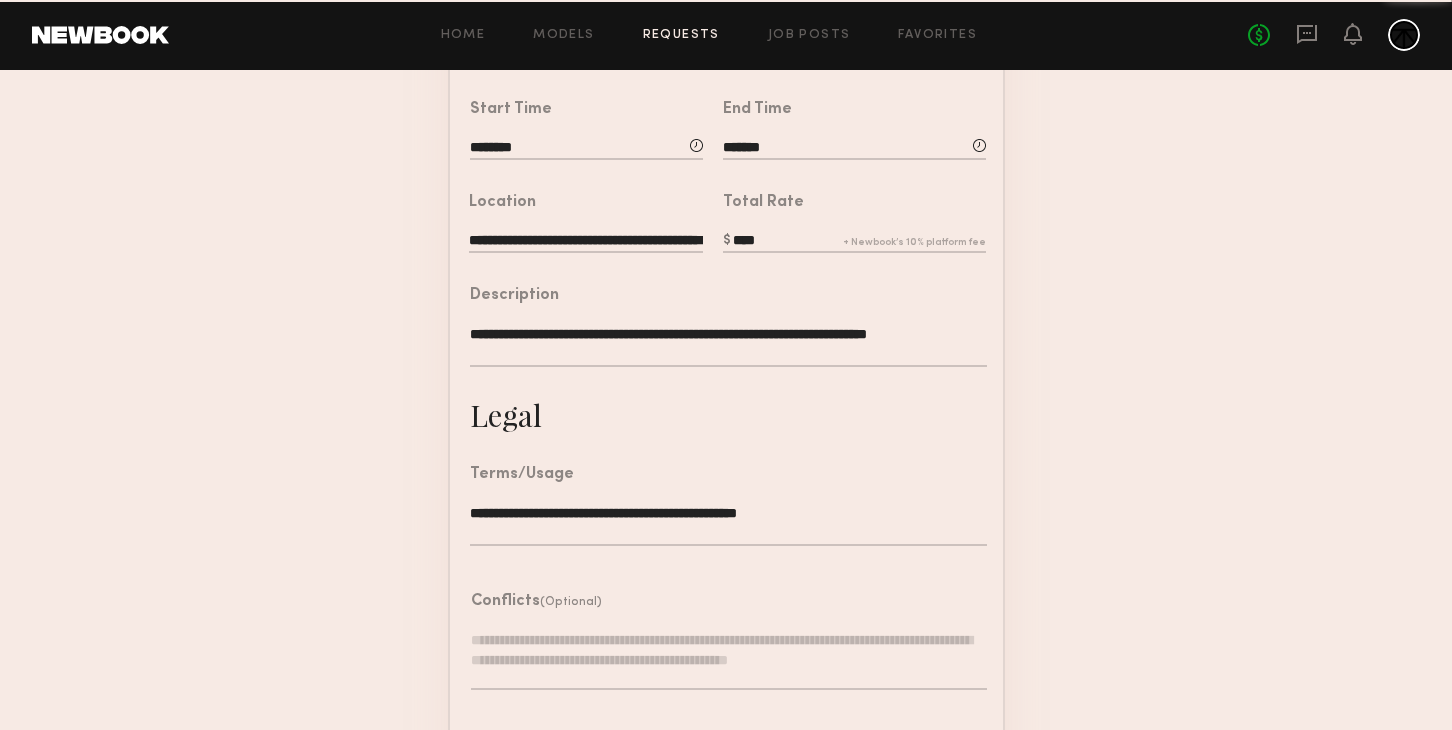 click on "**********" 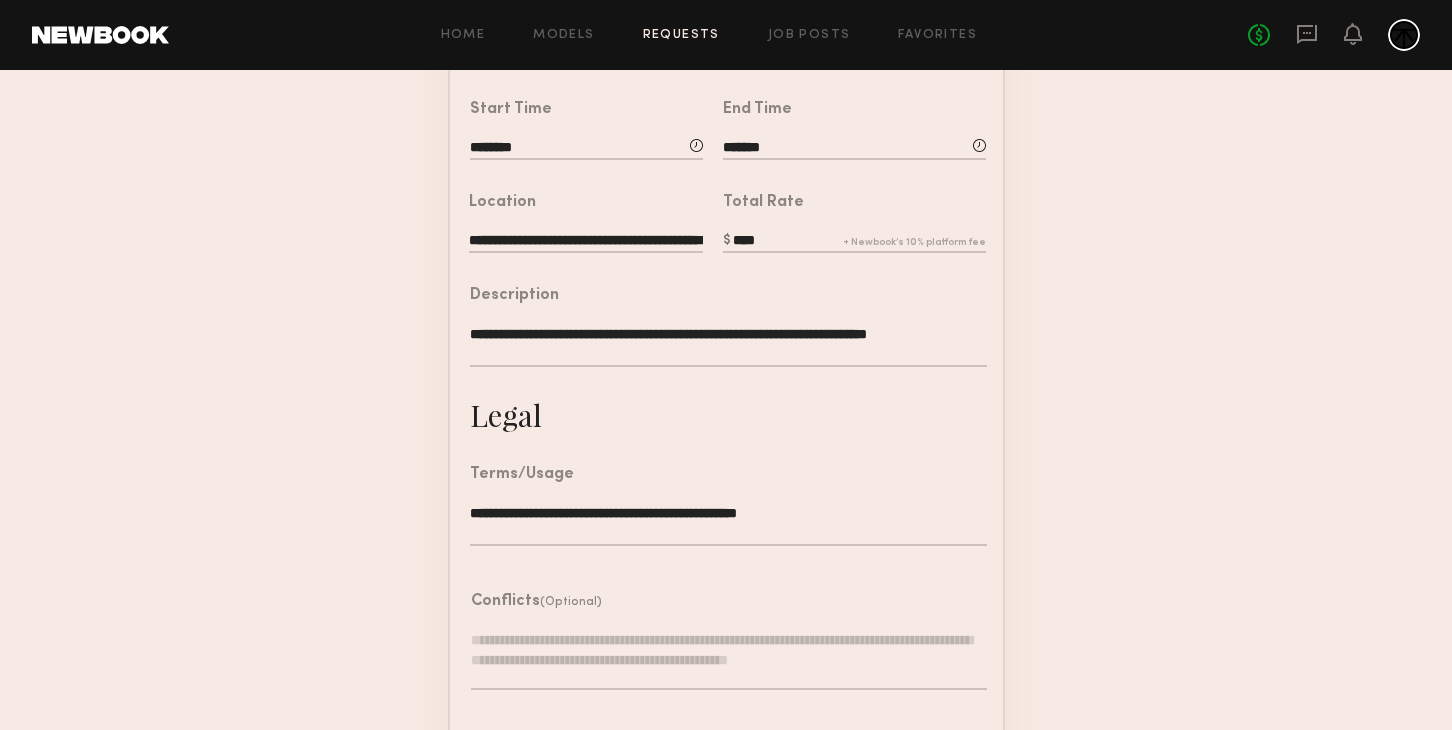 scroll, scrollTop: 584, scrollLeft: 0, axis: vertical 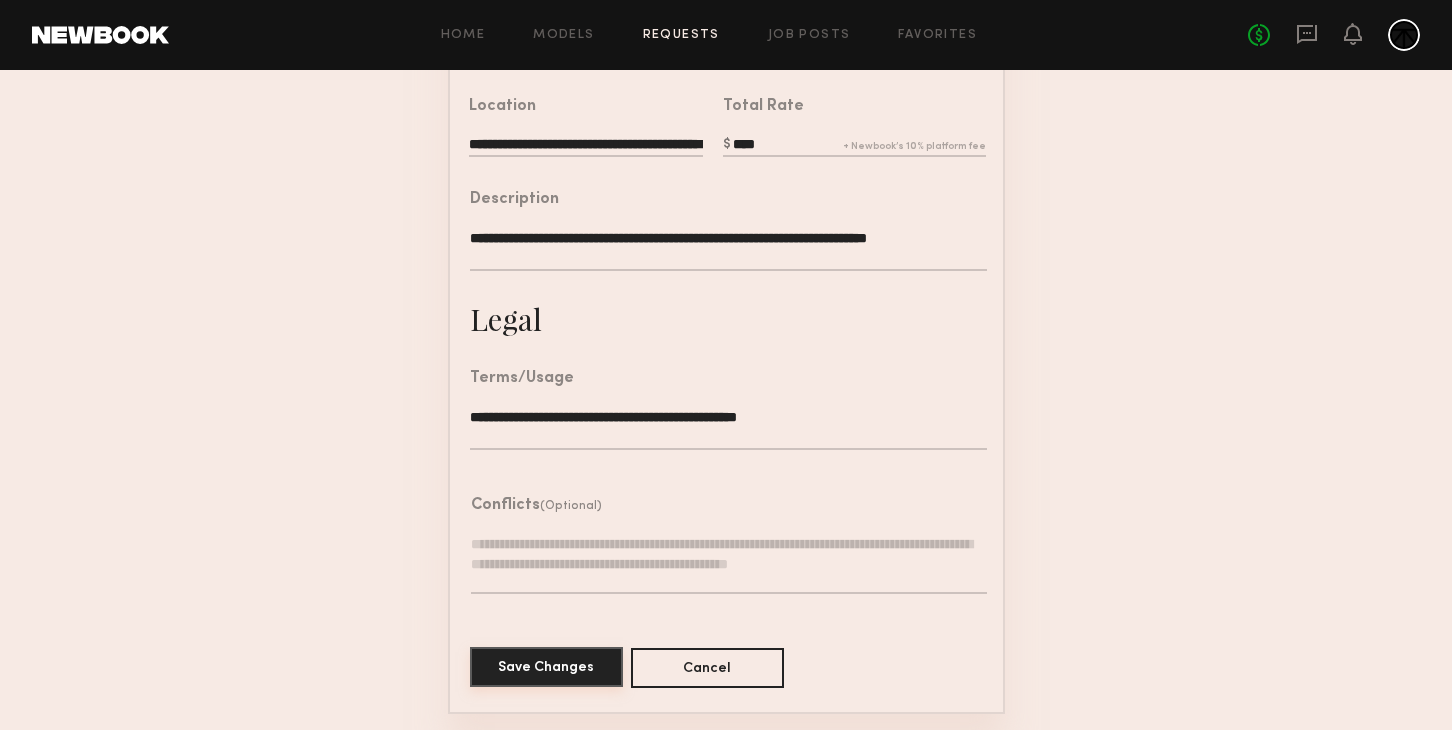 click on "Save Changes" 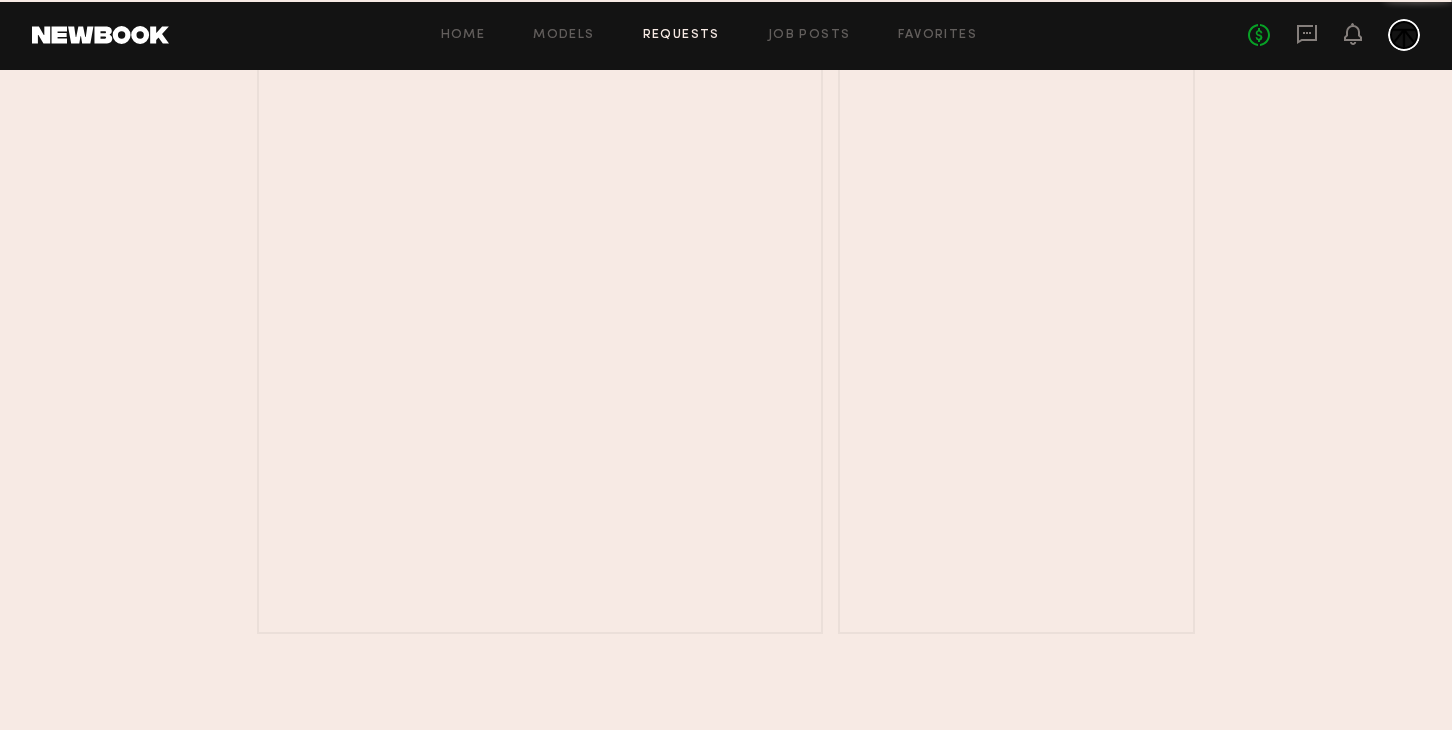 scroll, scrollTop: 0, scrollLeft: 0, axis: both 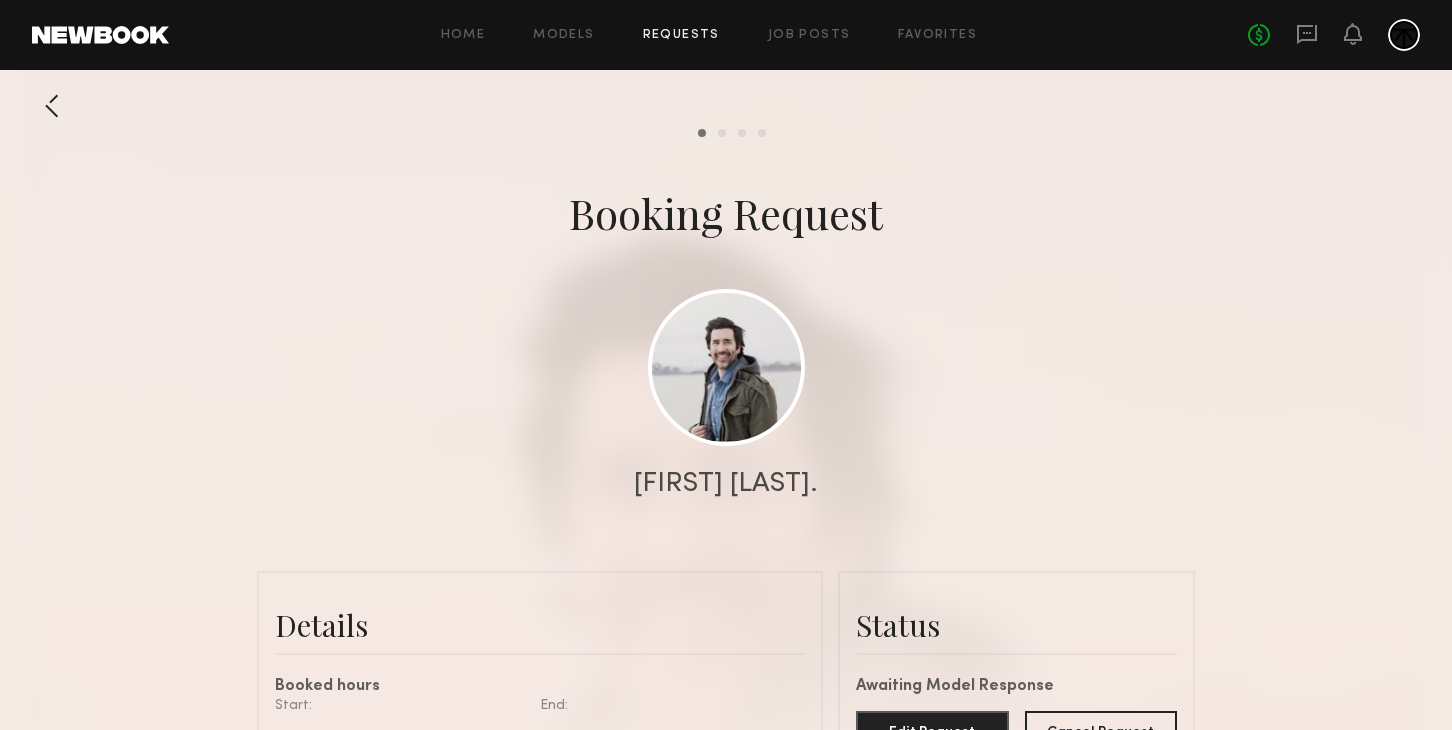 click 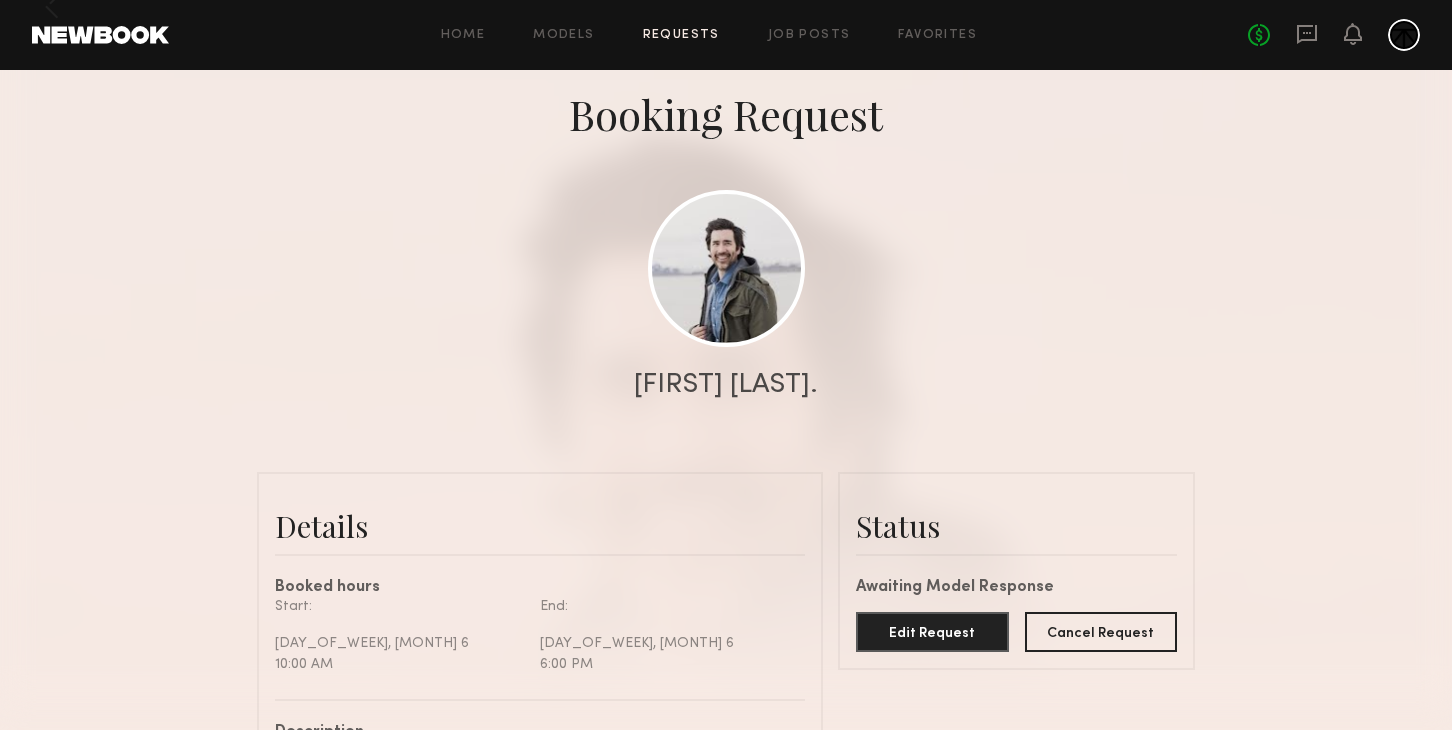 scroll, scrollTop: 98, scrollLeft: 0, axis: vertical 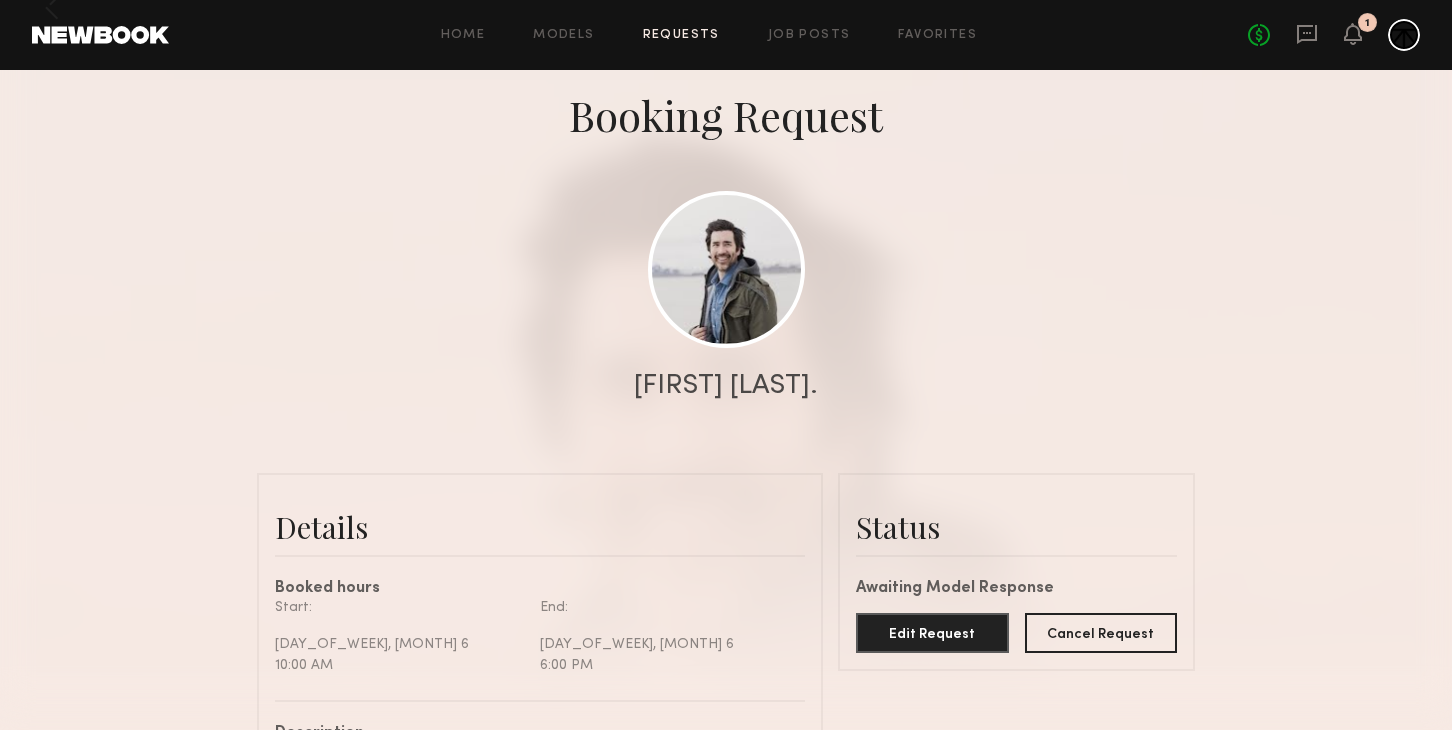click on "No fees up to $5,000 1" 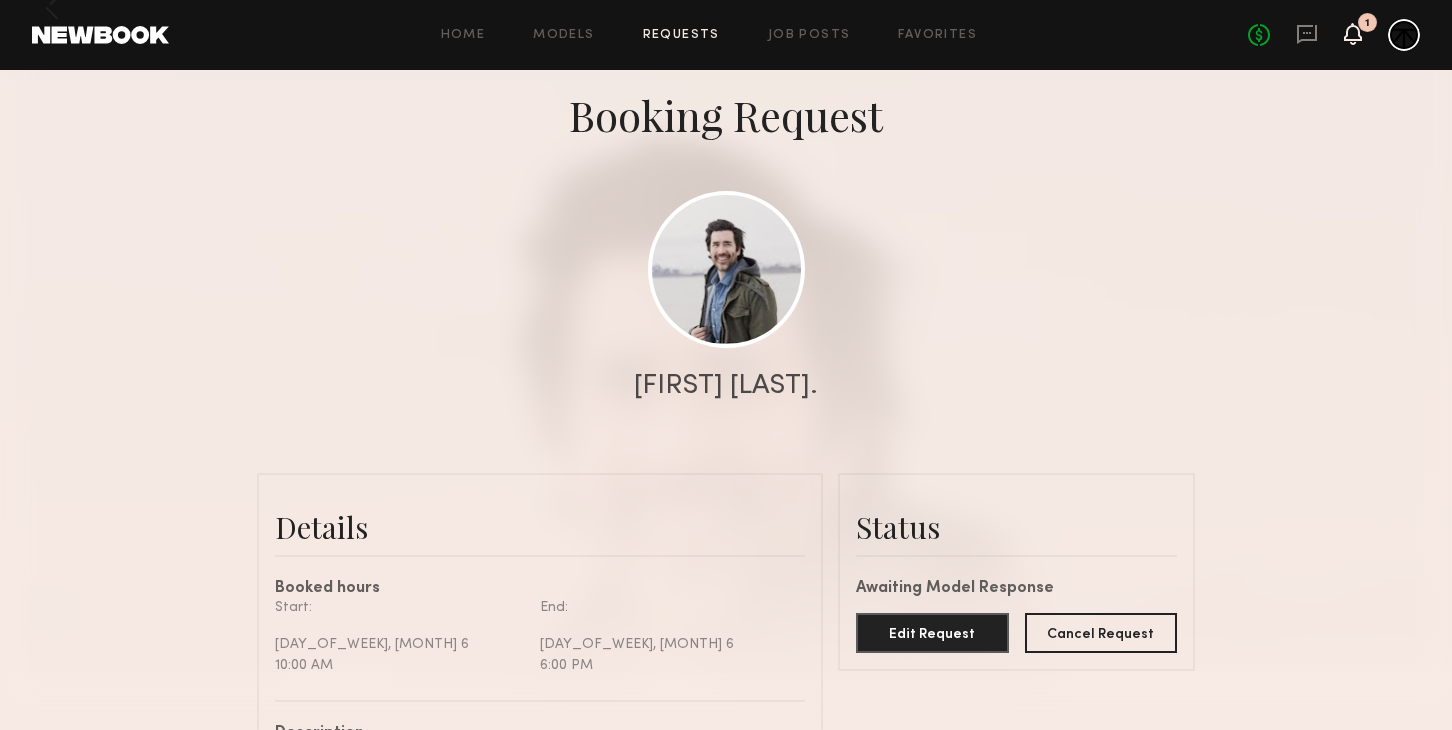click 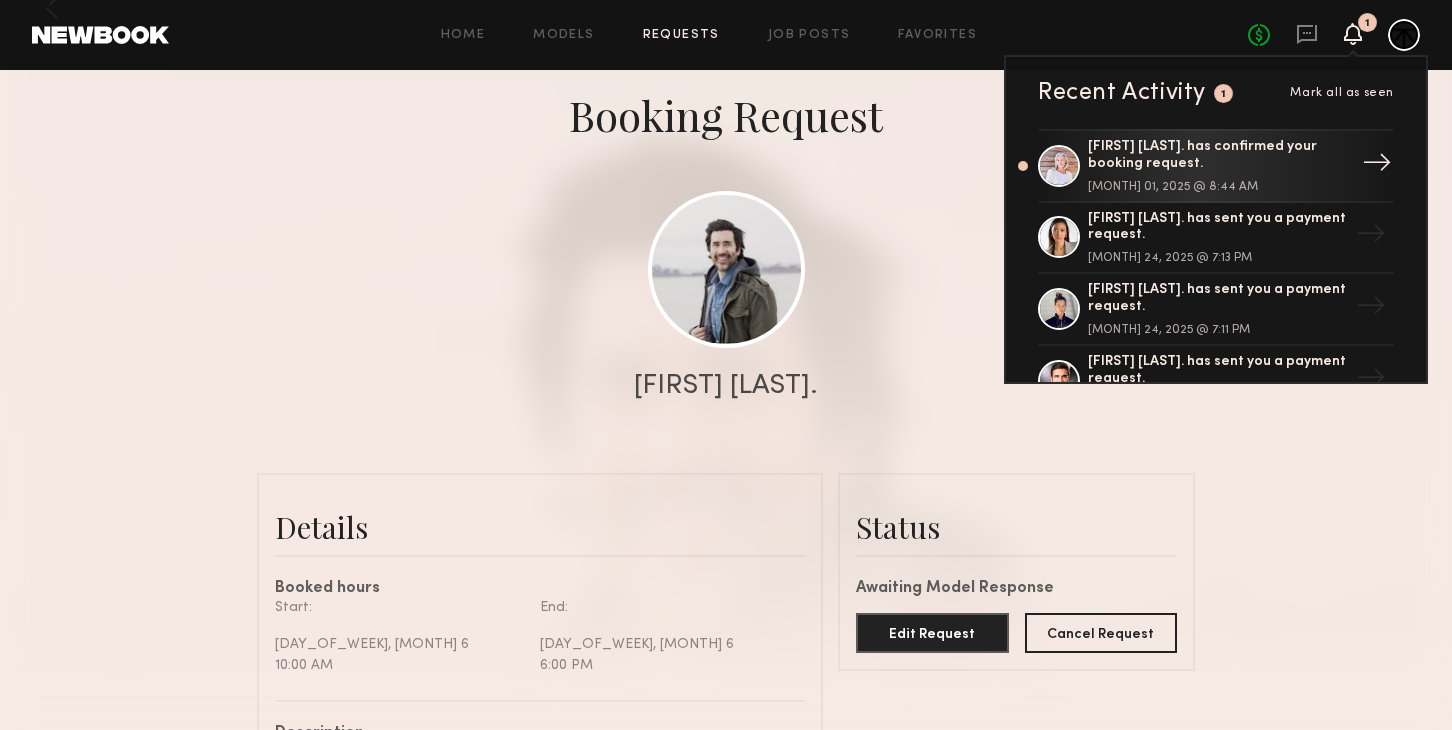click on "Lisa S. has confirmed your booking request." 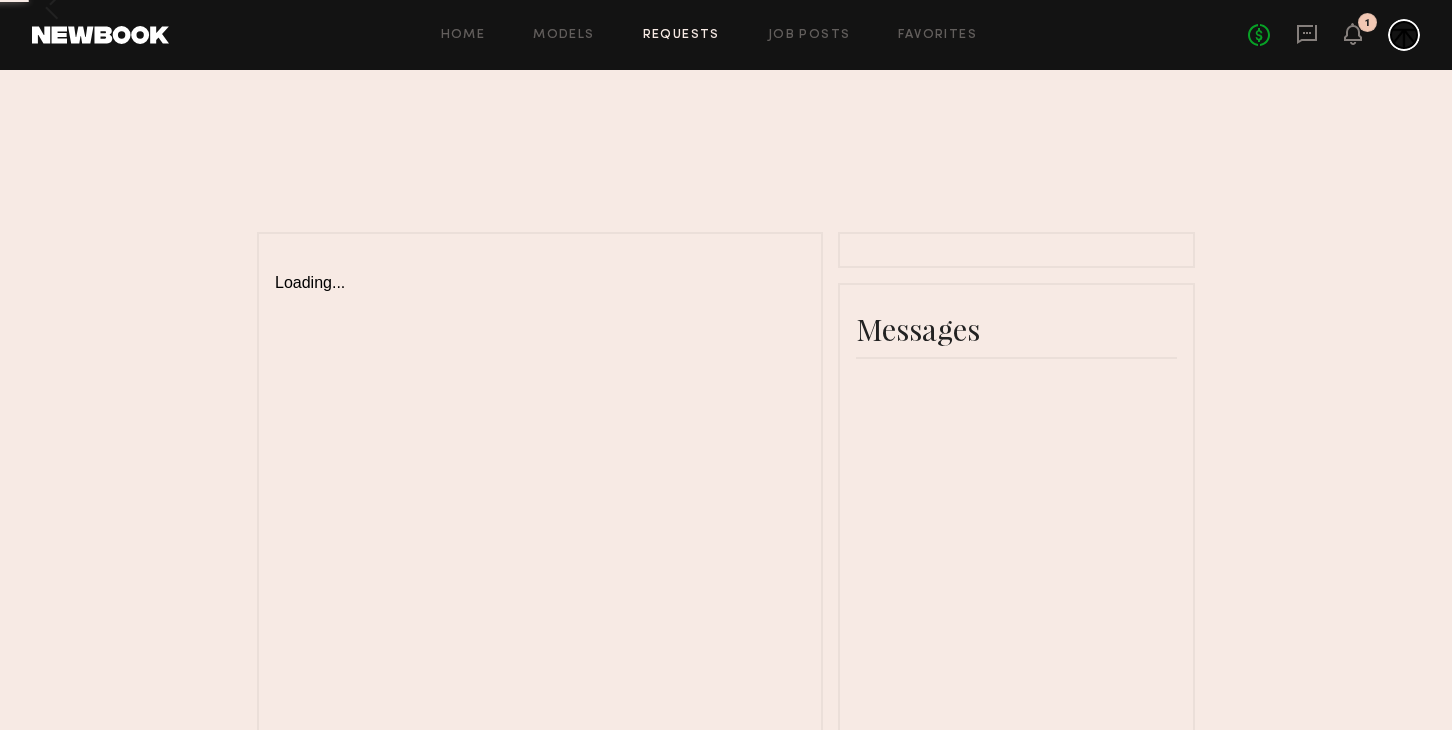 scroll, scrollTop: 0, scrollLeft: 0, axis: both 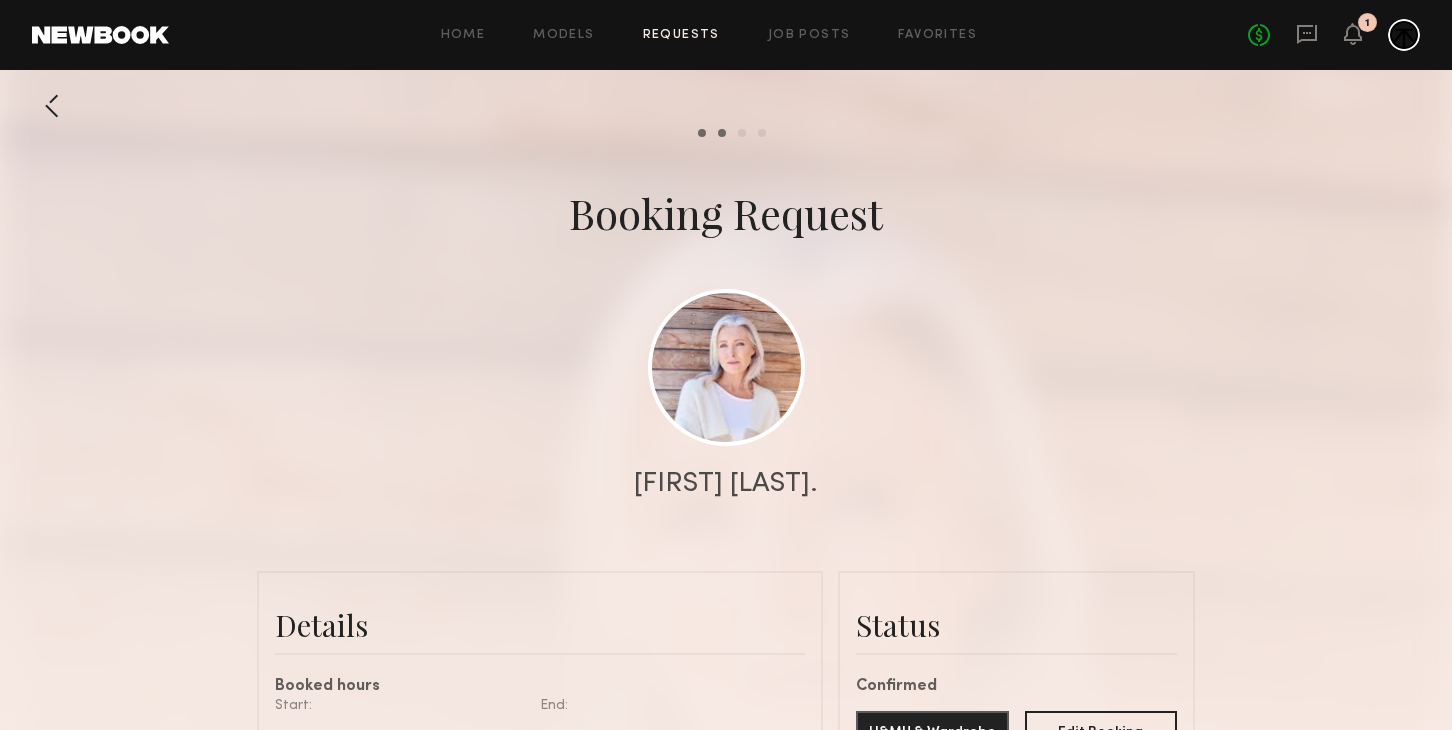click 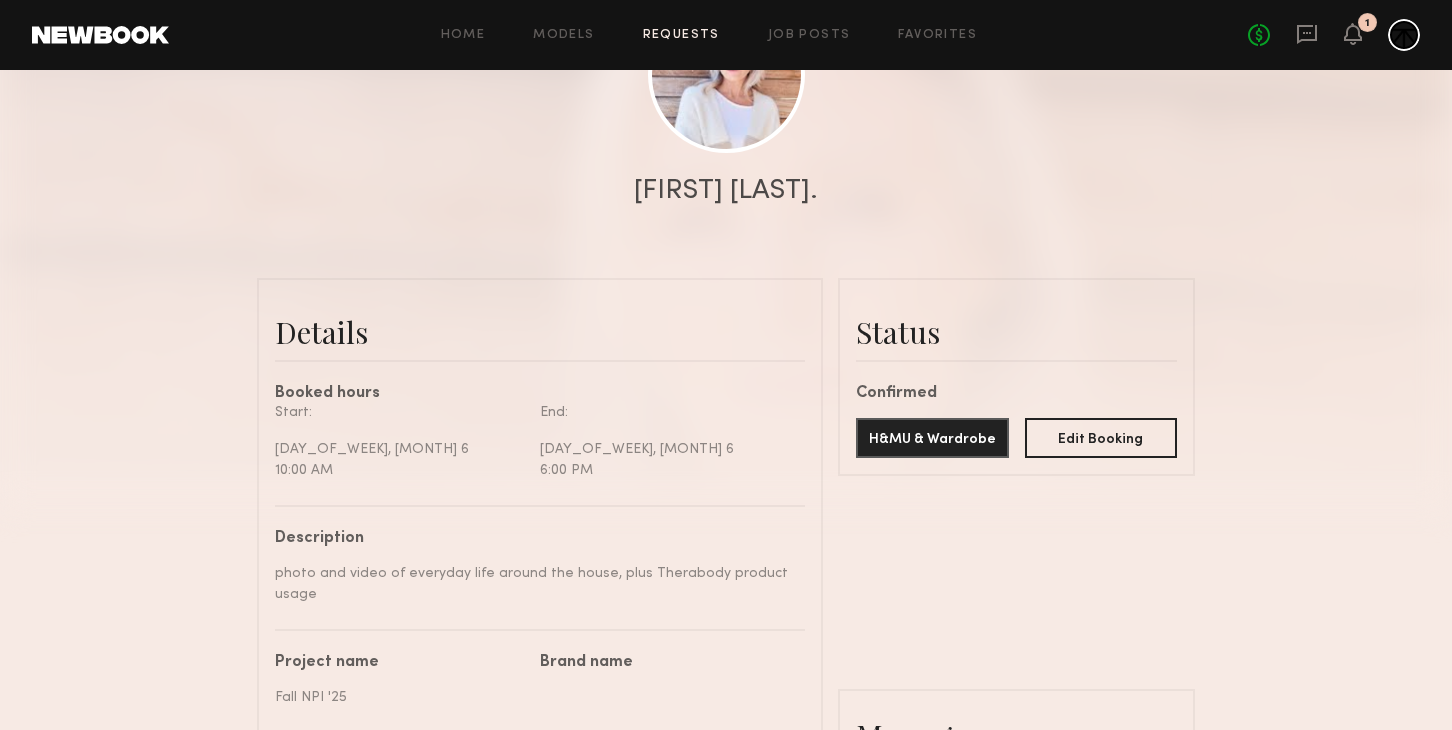 scroll, scrollTop: 0, scrollLeft: 0, axis: both 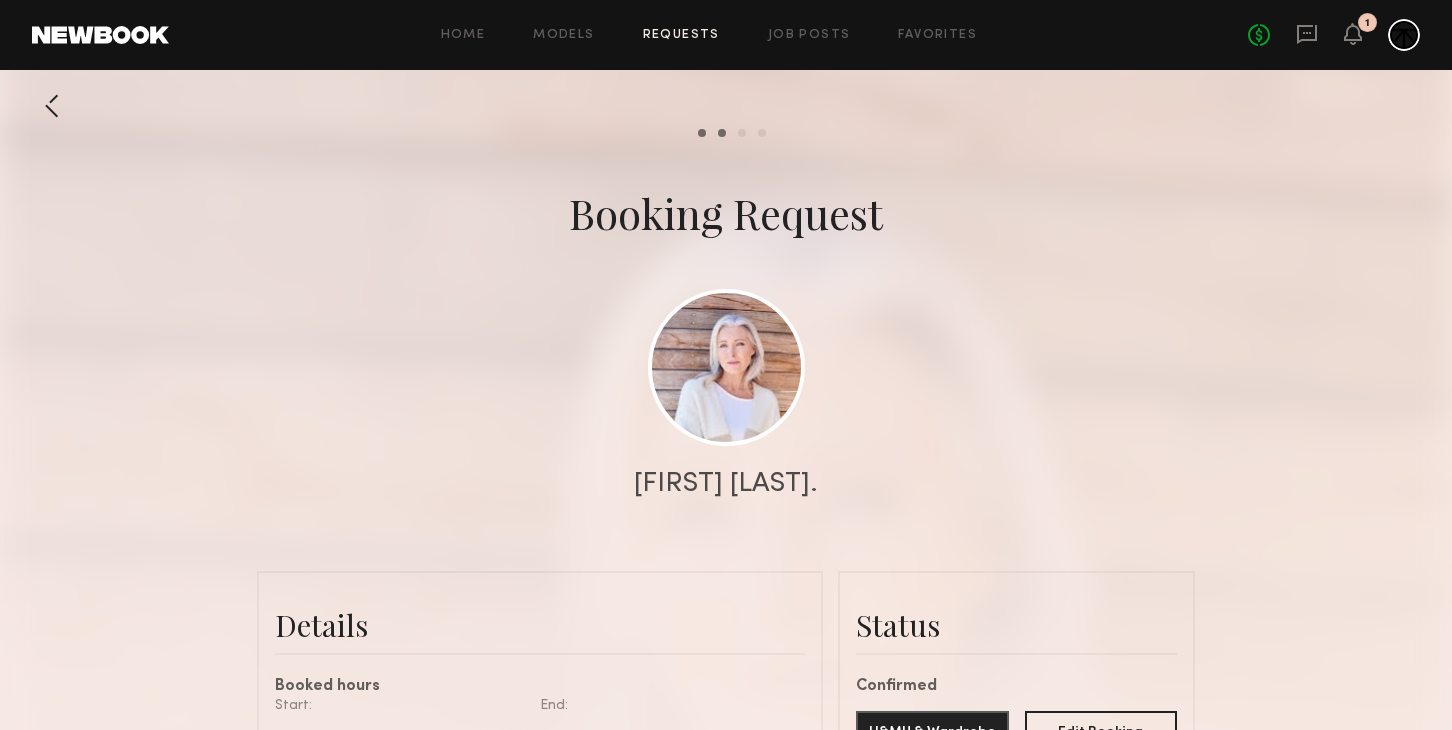 click 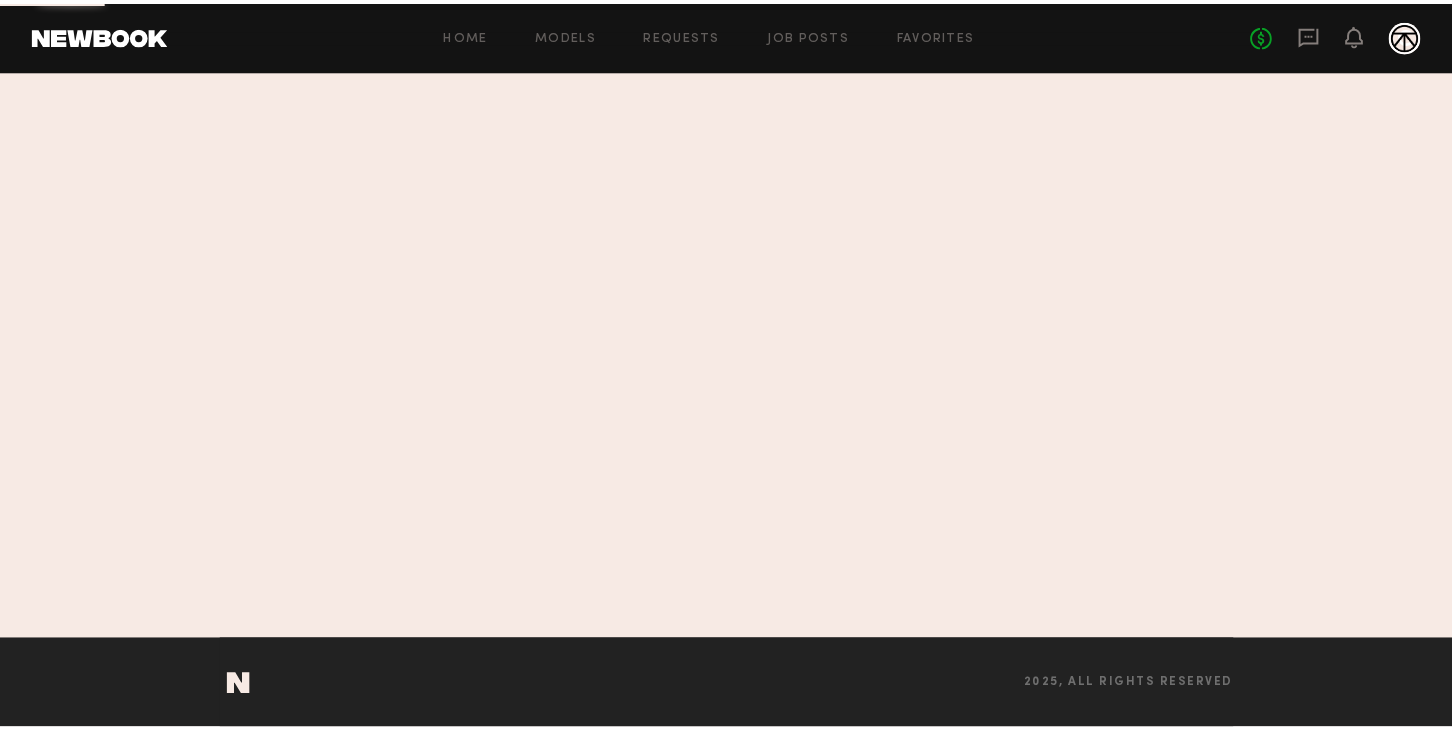 scroll, scrollTop: 0, scrollLeft: 0, axis: both 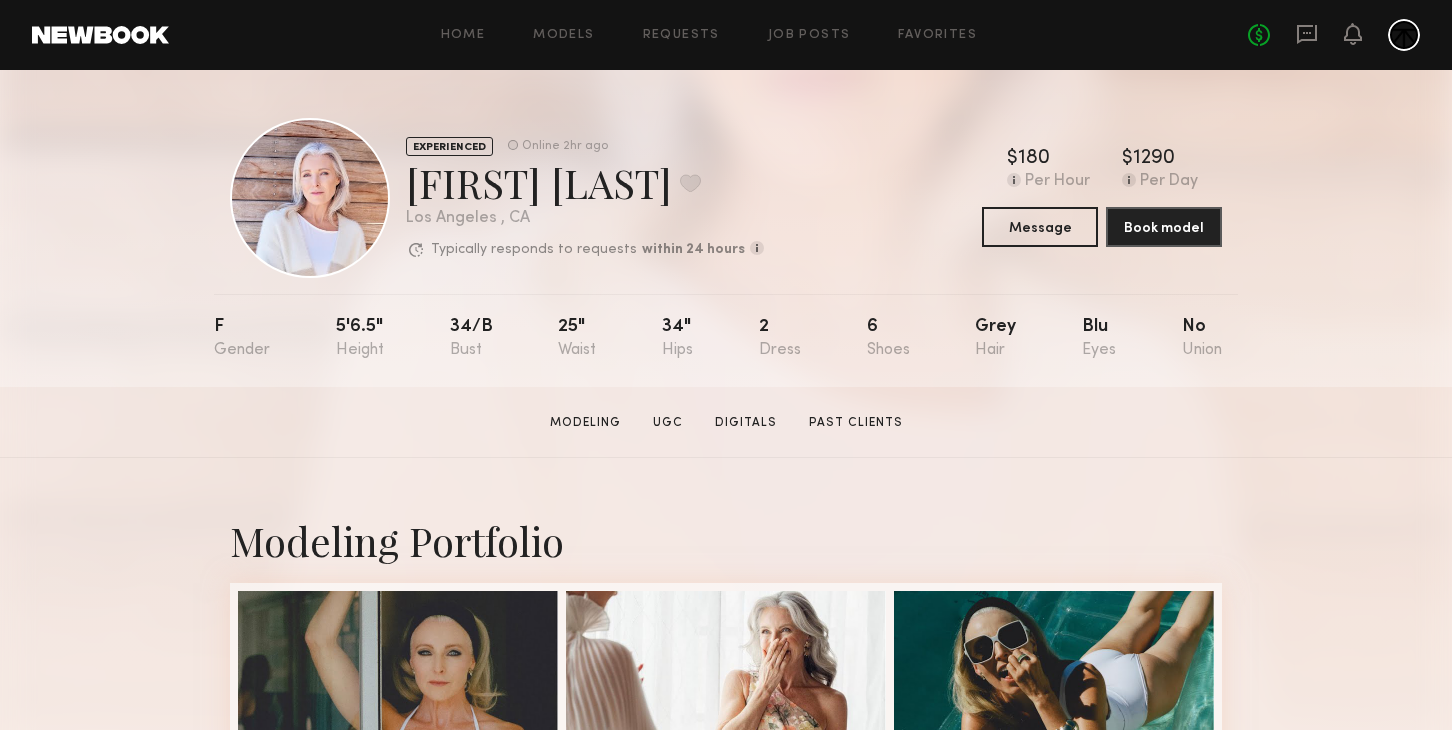 click on "EXPERIENCED Online 2hr ago  Lisa S.  Favorite Los Angeles , CA  Typically responds to requests  within 24 hours  How quickly the model responds to new   requests, on average. For best results,   start new talent interactions with a   request and use messages to add or   collect additional info.  Typically responds: within 24 hours Online 2hr ago  $   Typical rate set by model.  Can vary by project & usage.  180 Per Hour  $   Typical rate set by model.  Can vary by project & usage.  1290 Per Day  Message  Book model  F 5'6.5" 34/b 25" 34" 2 6 Grey Blu No" 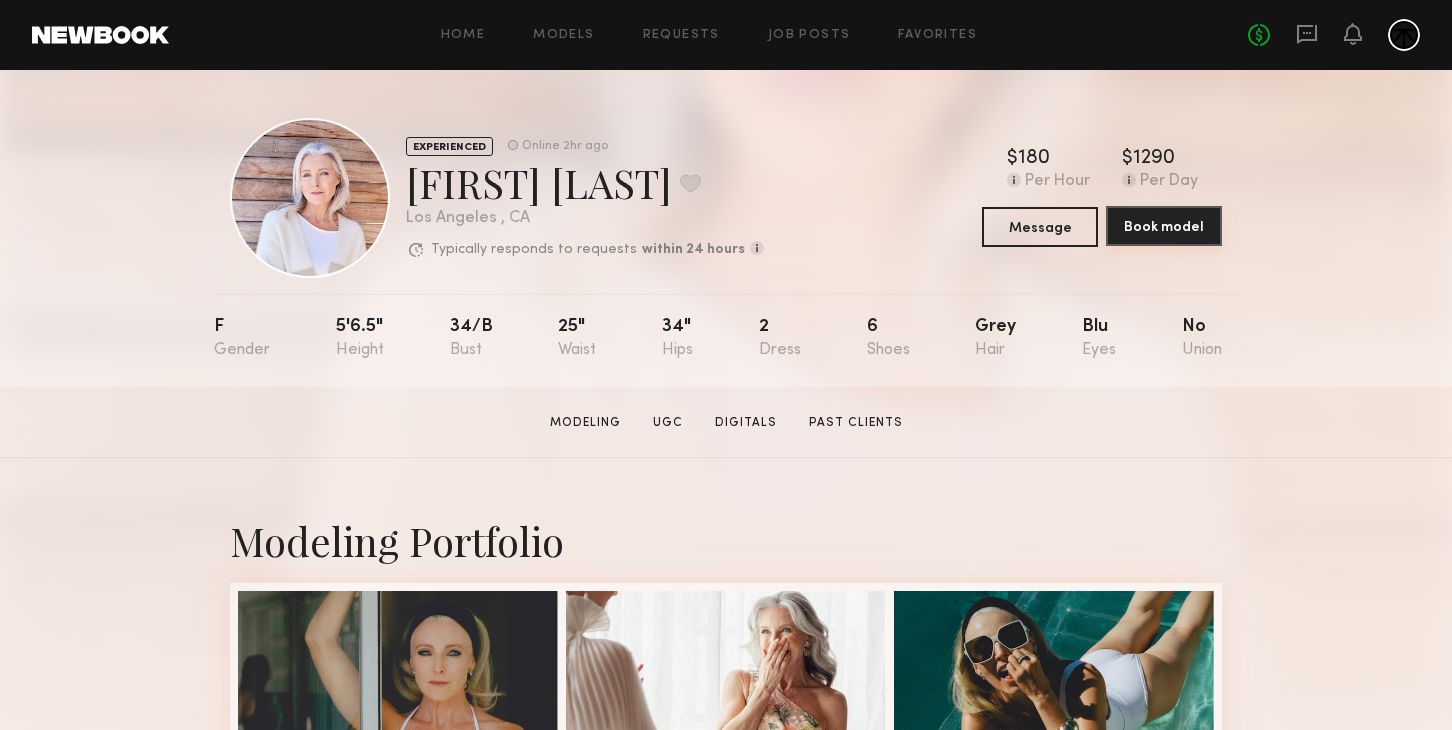 click on "Book model" 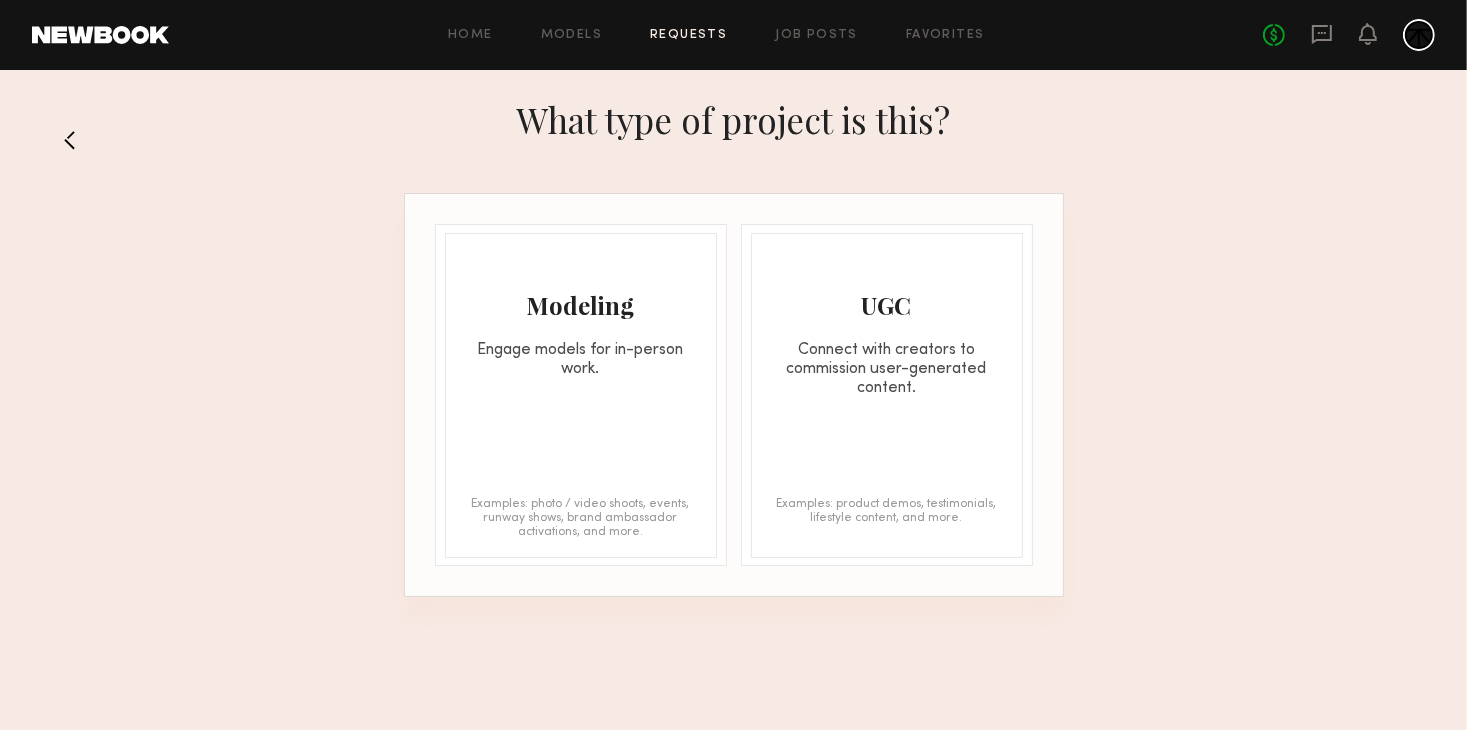 click on "Modeling Engage models for in-person work." 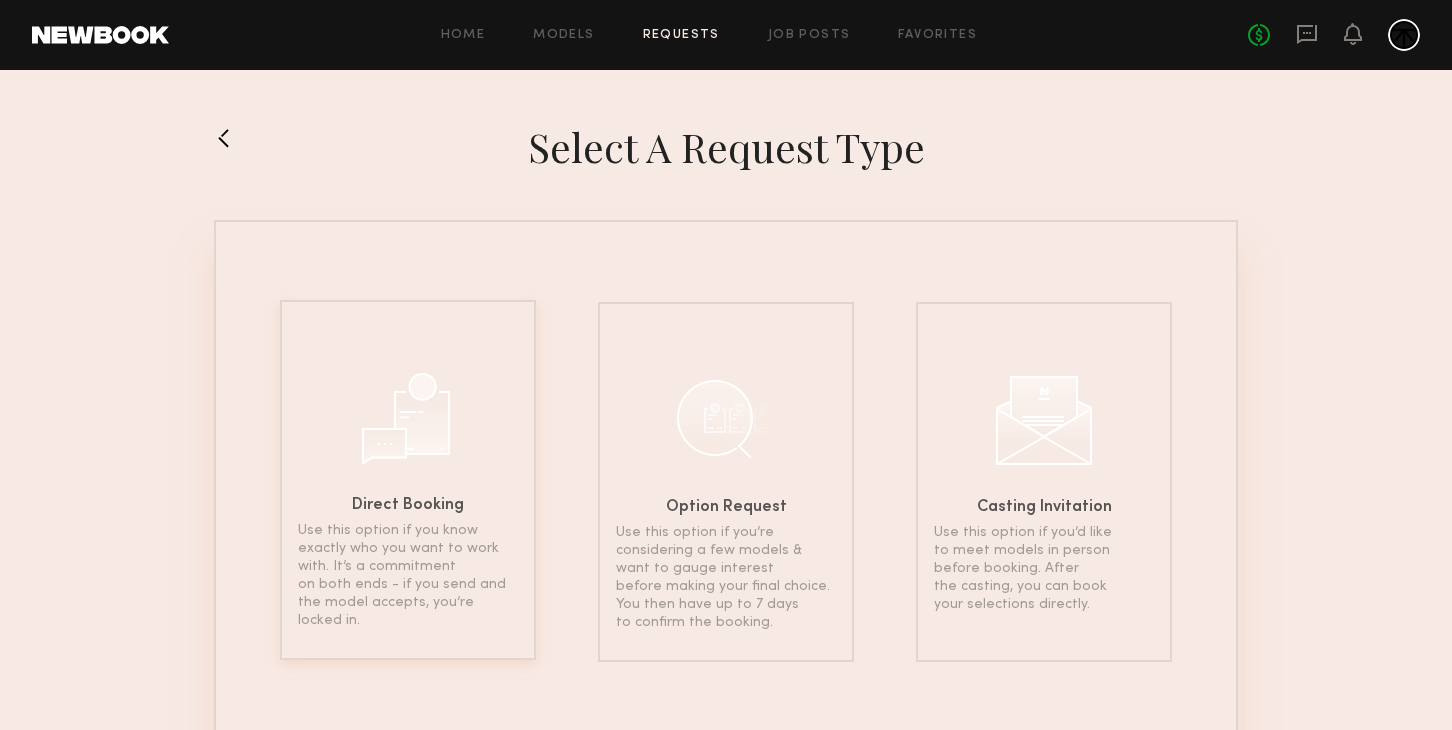 click on "Direct Booking Use this option if you know exactly who you want to work with. It’s a commitment on both ends - if you send and the model accepts, you’re locked in." 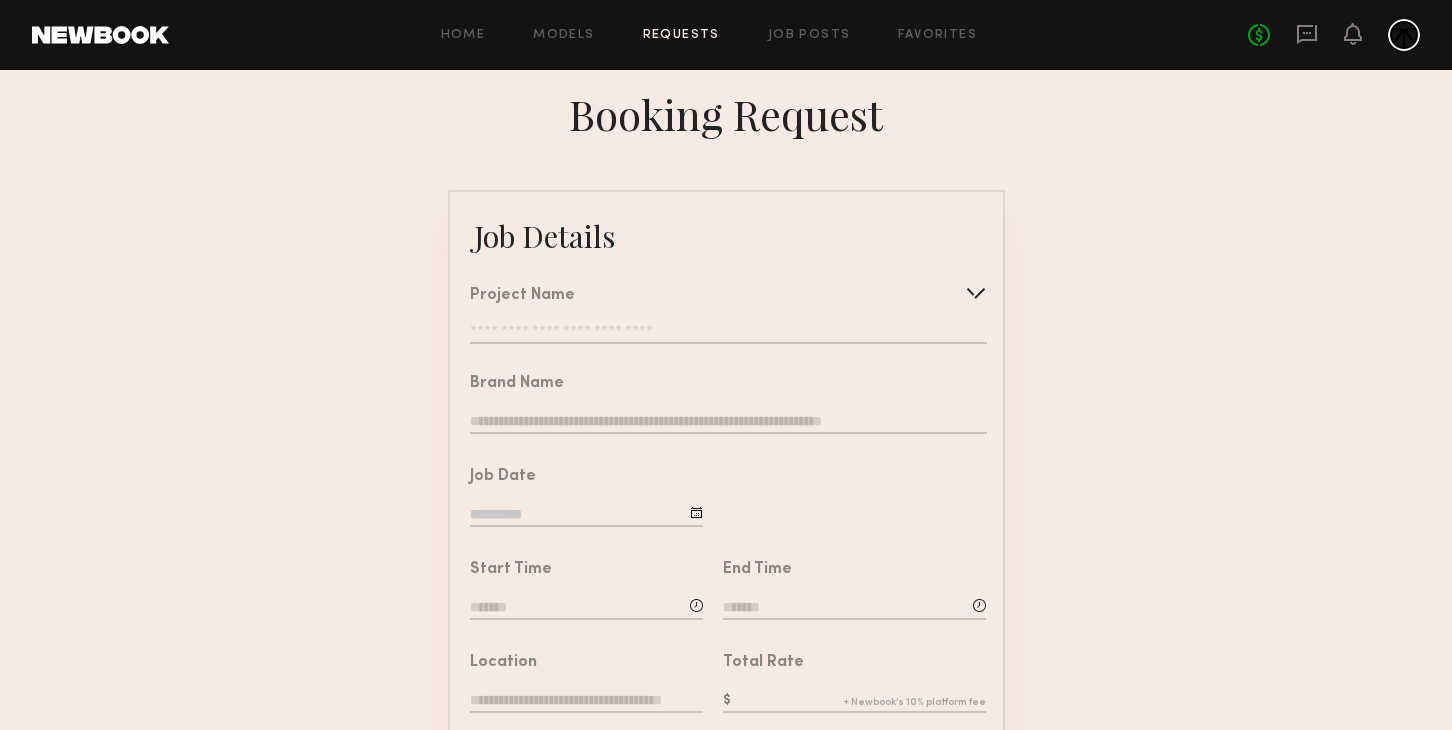 click on "Project Name   Create   Use recent modeling project  Mini App Routines  Fall NPI '25  Spring Beauty Shoot '25  Theragun Mini TV  Spring NPI '25  Spring Education  Prime Plus Broadcast  2025 App Routines  NPI Pick Up" 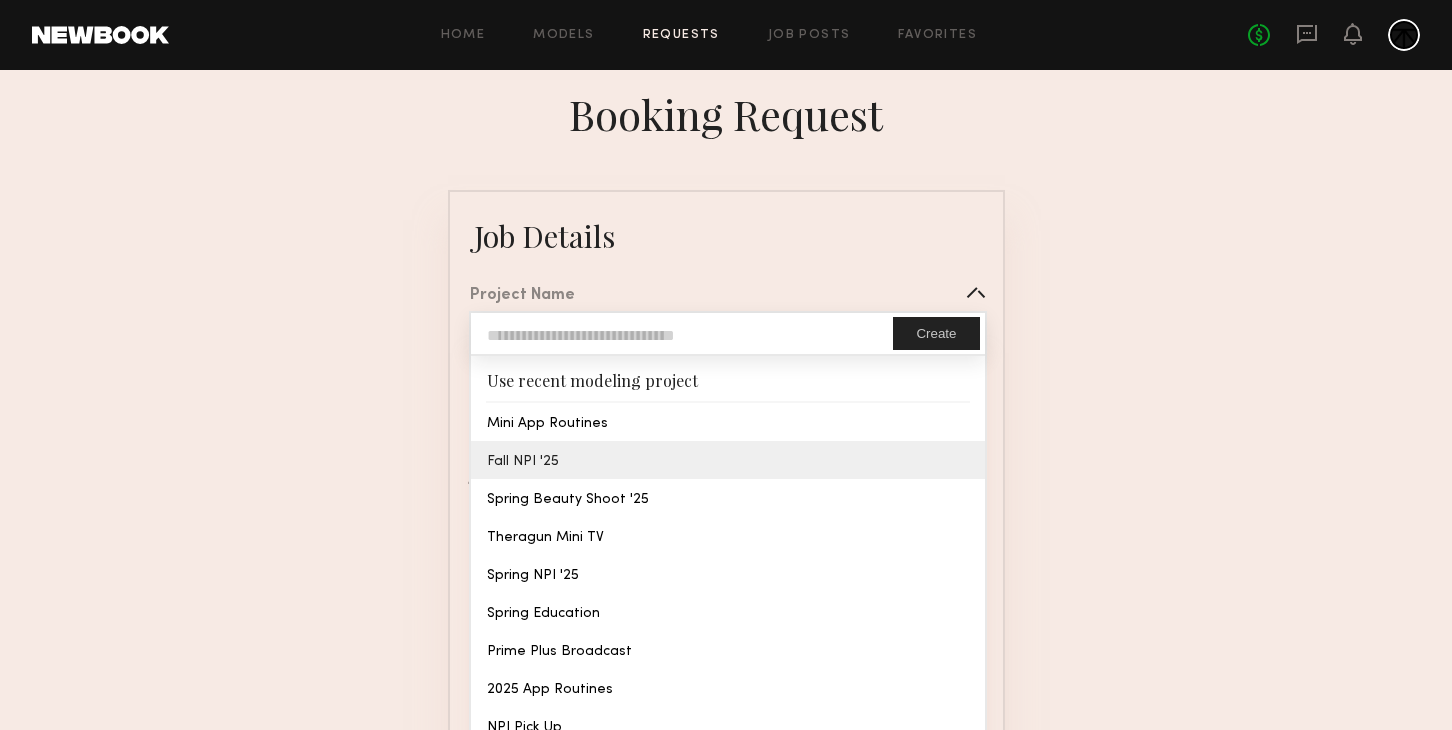 type on "**********" 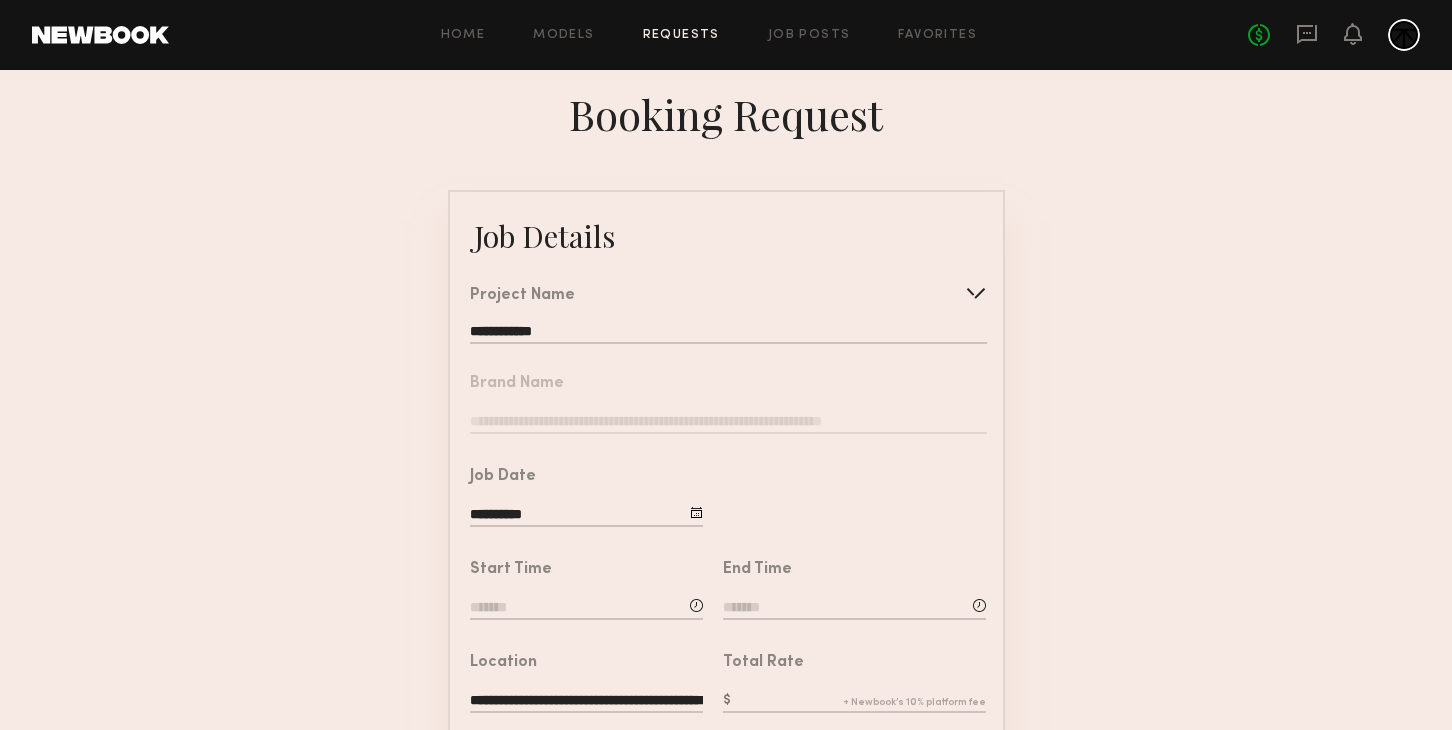 click on "**********" 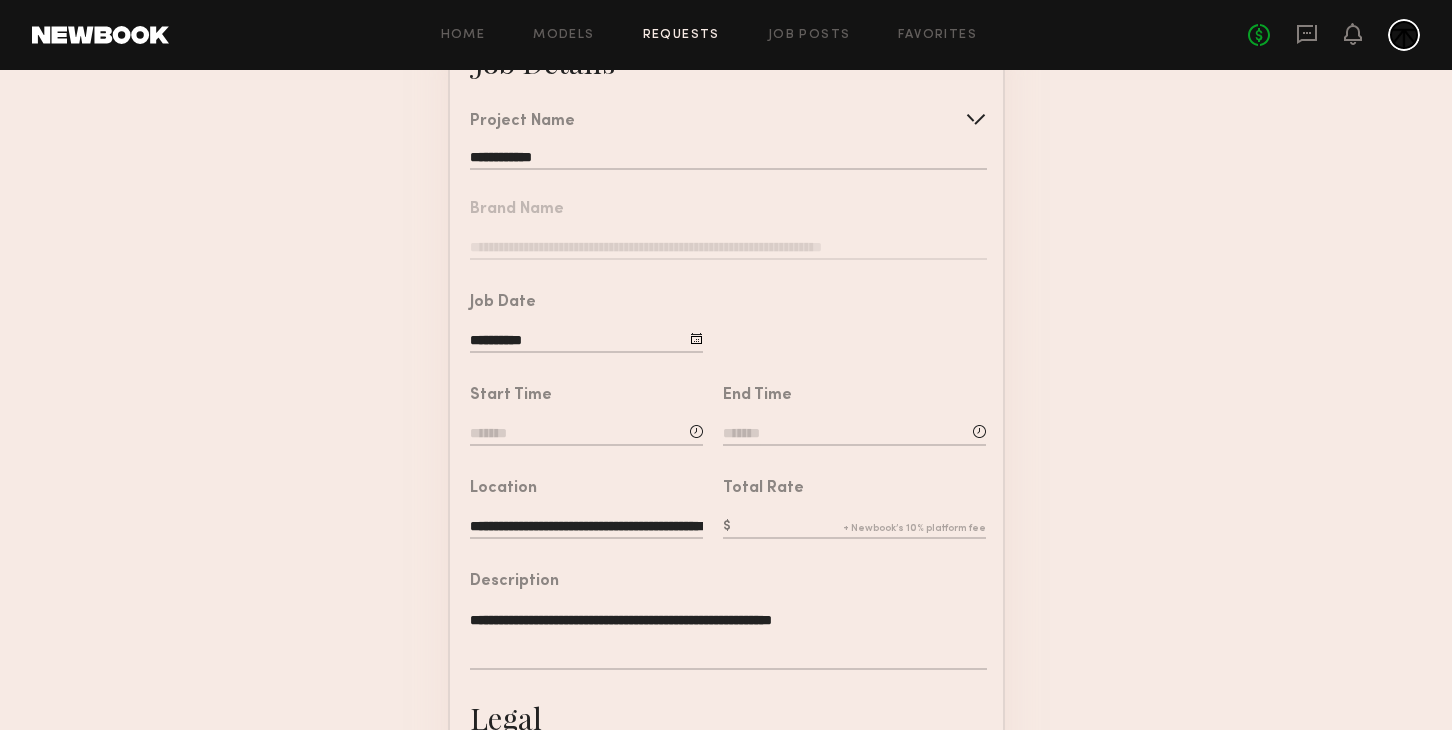 scroll, scrollTop: 188, scrollLeft: 0, axis: vertical 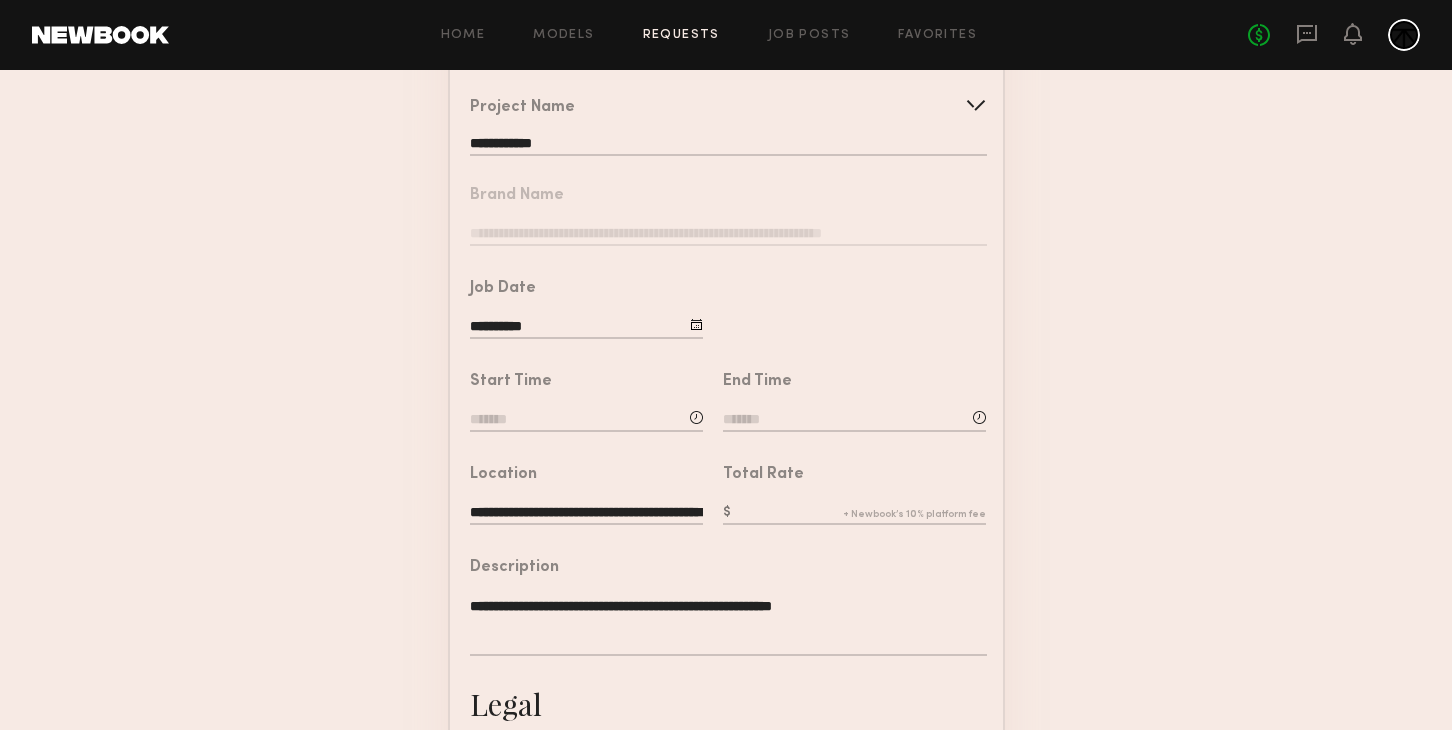 click 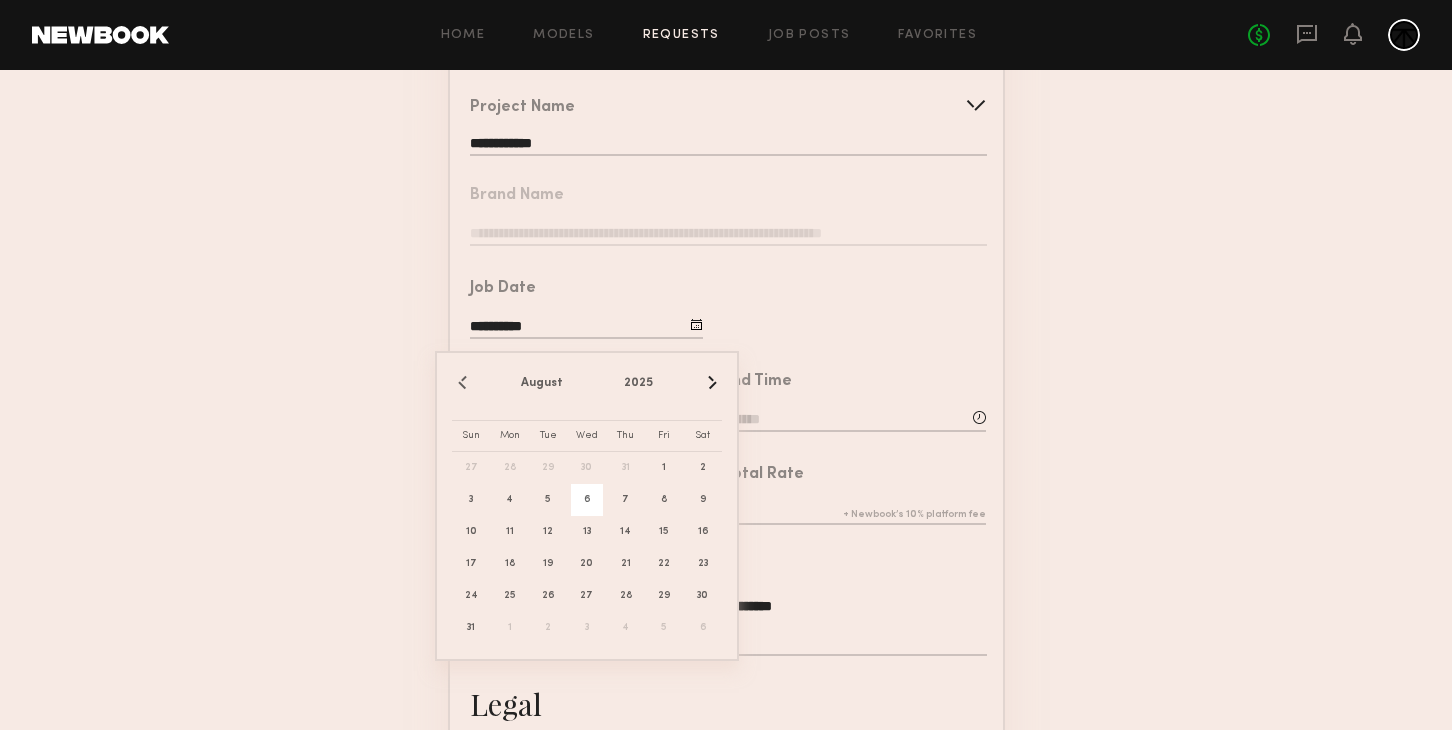 click on "6" 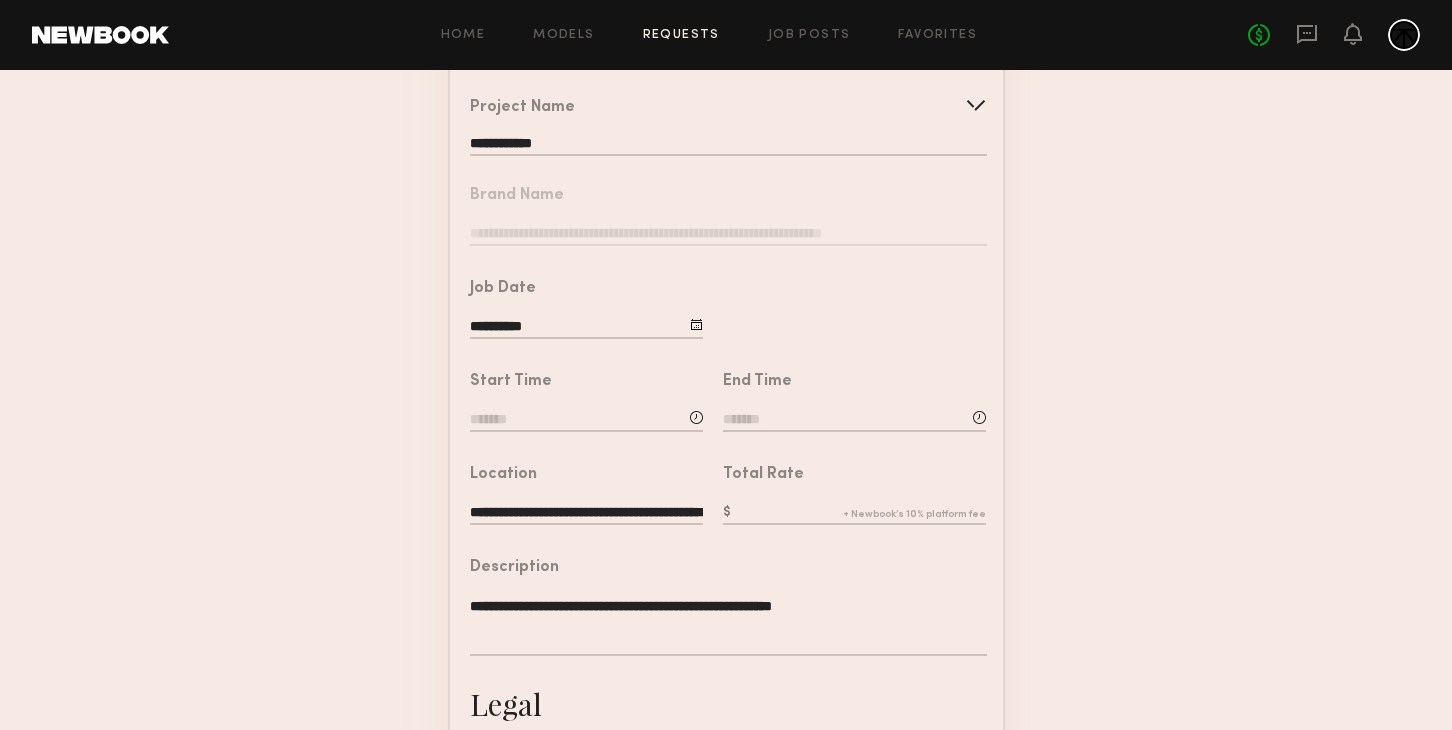 click 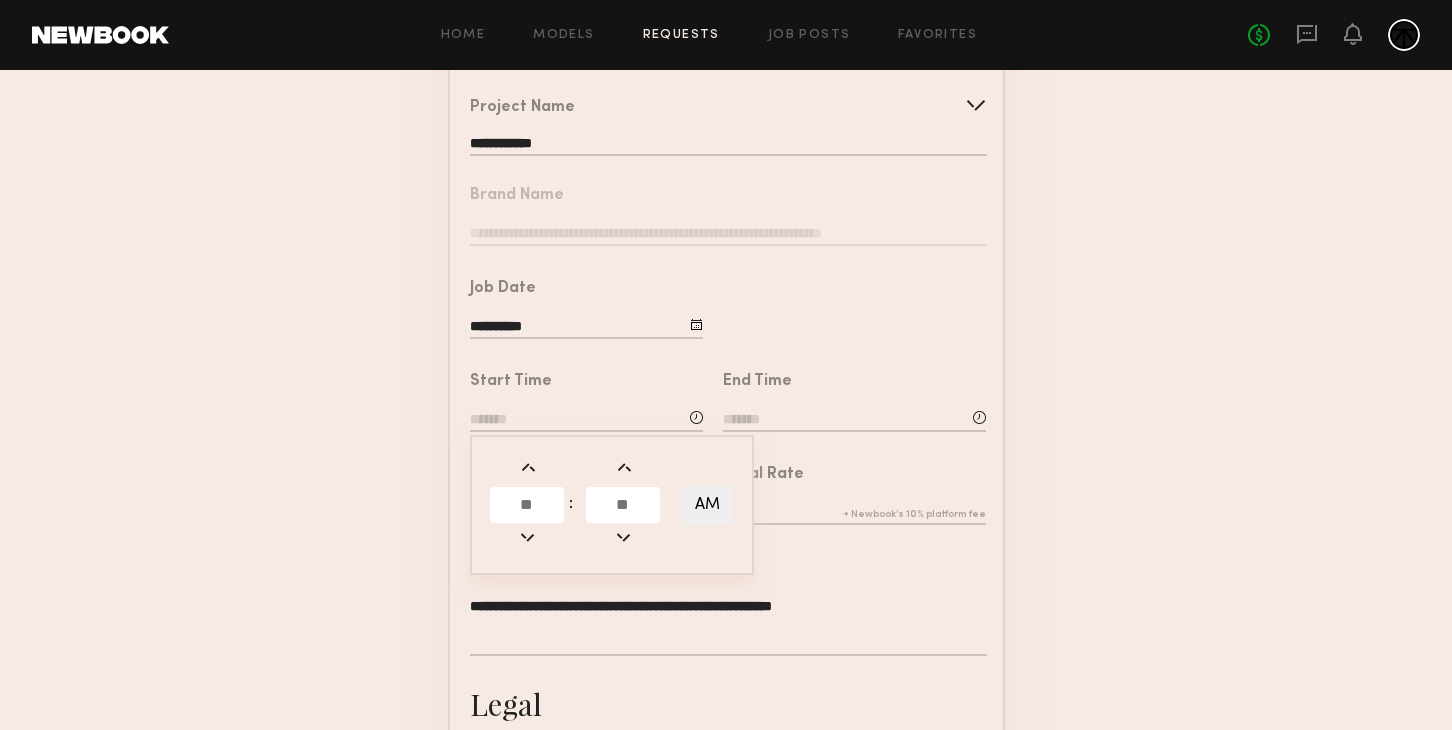 click 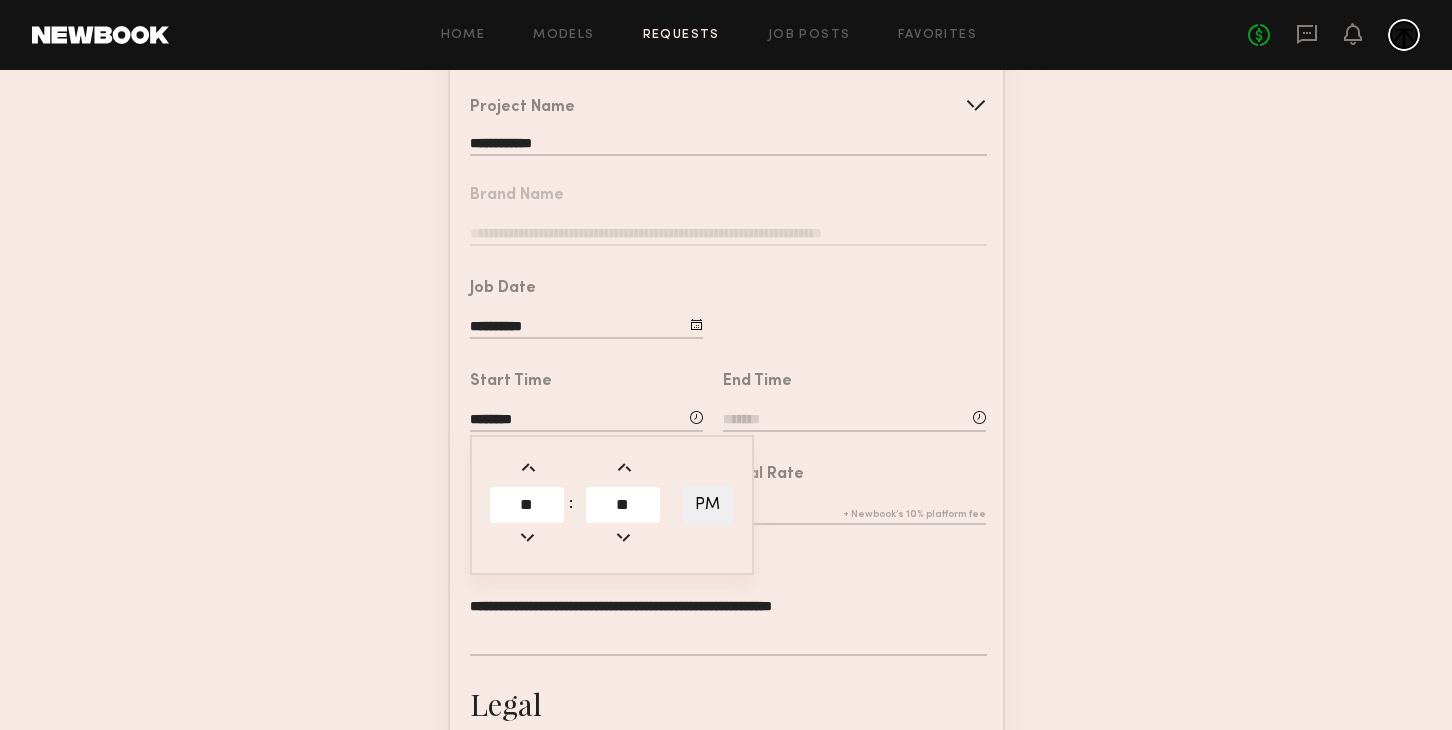 click 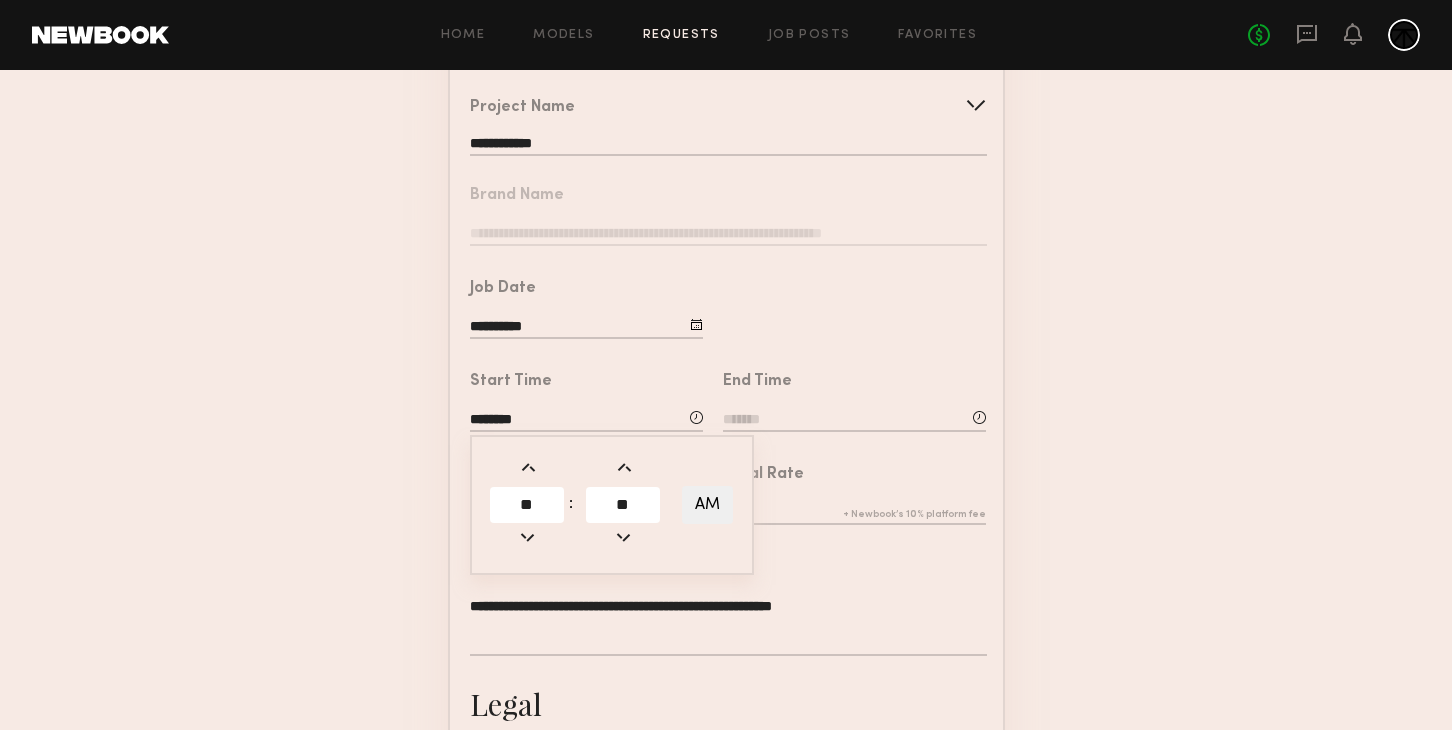 click 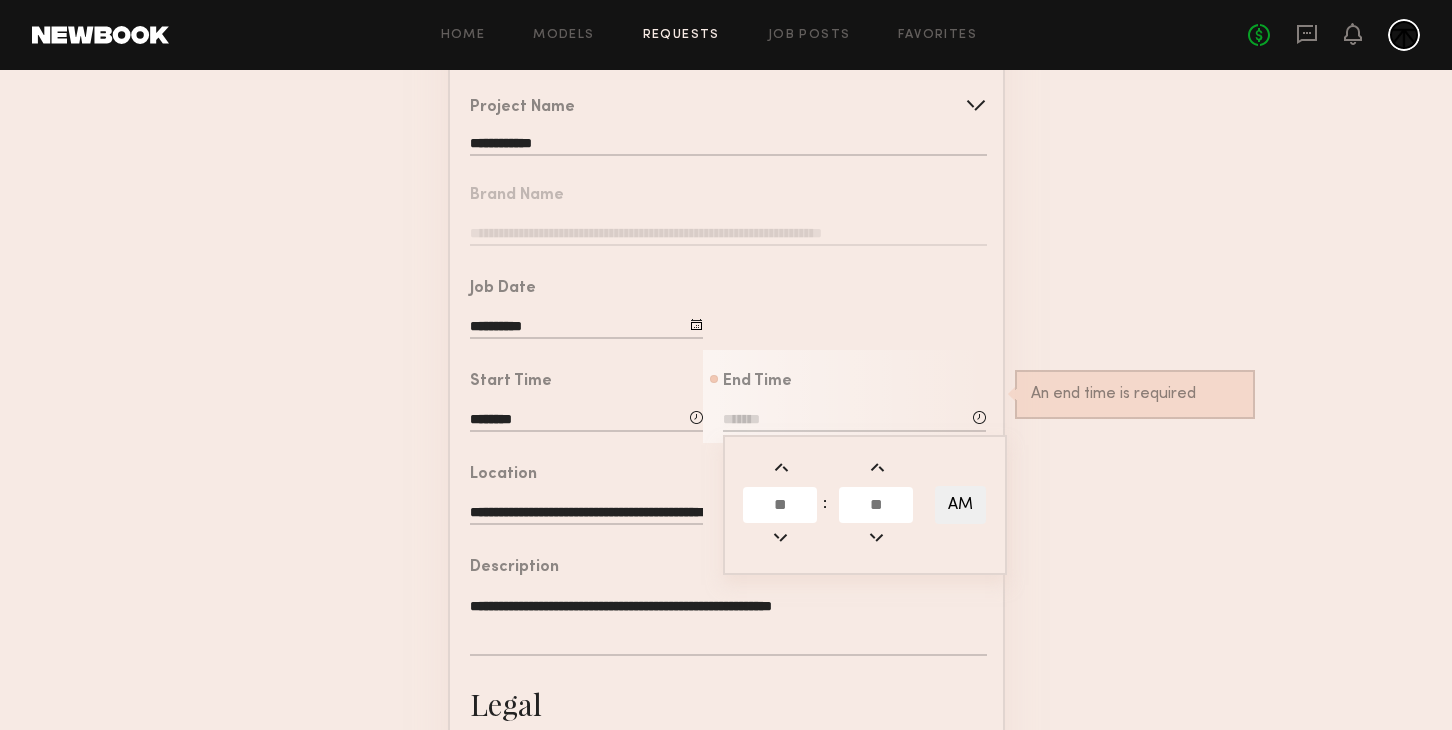 click 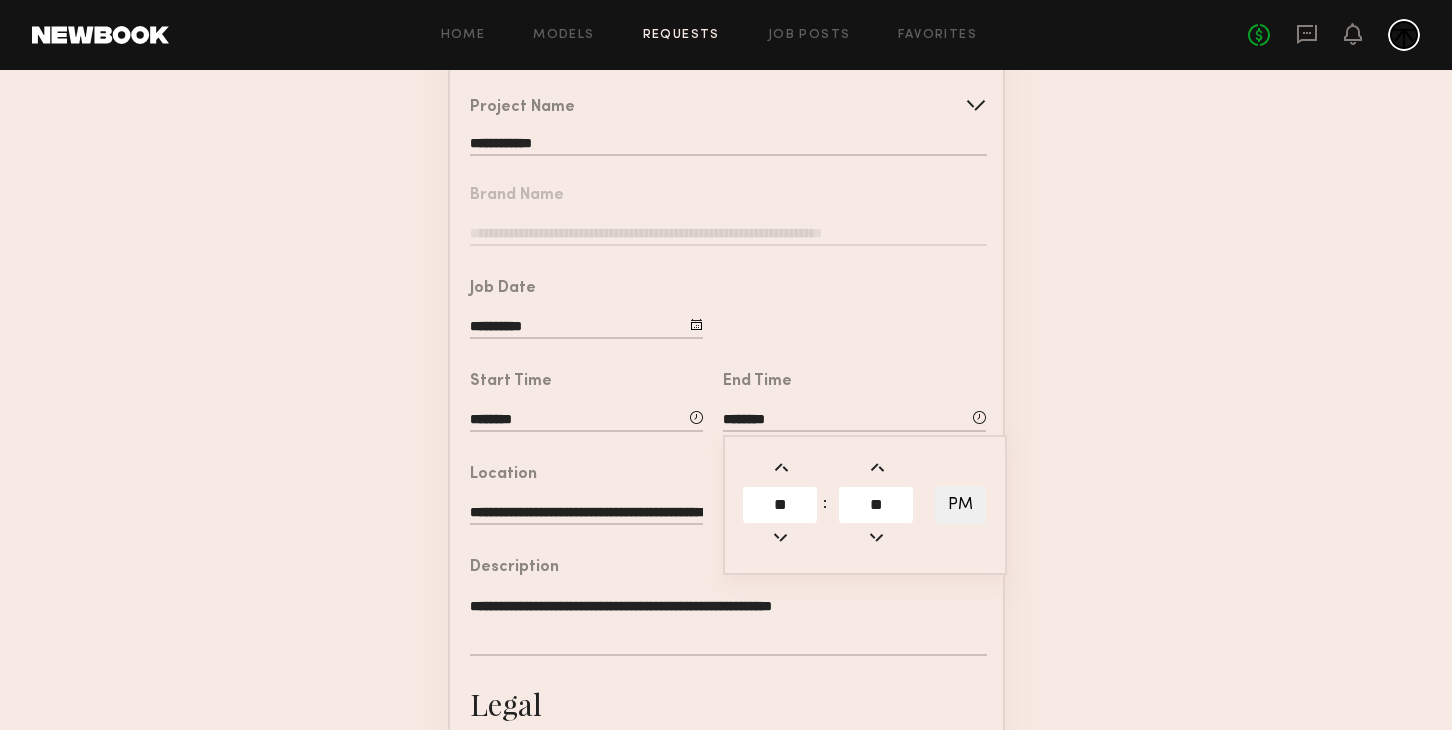 click 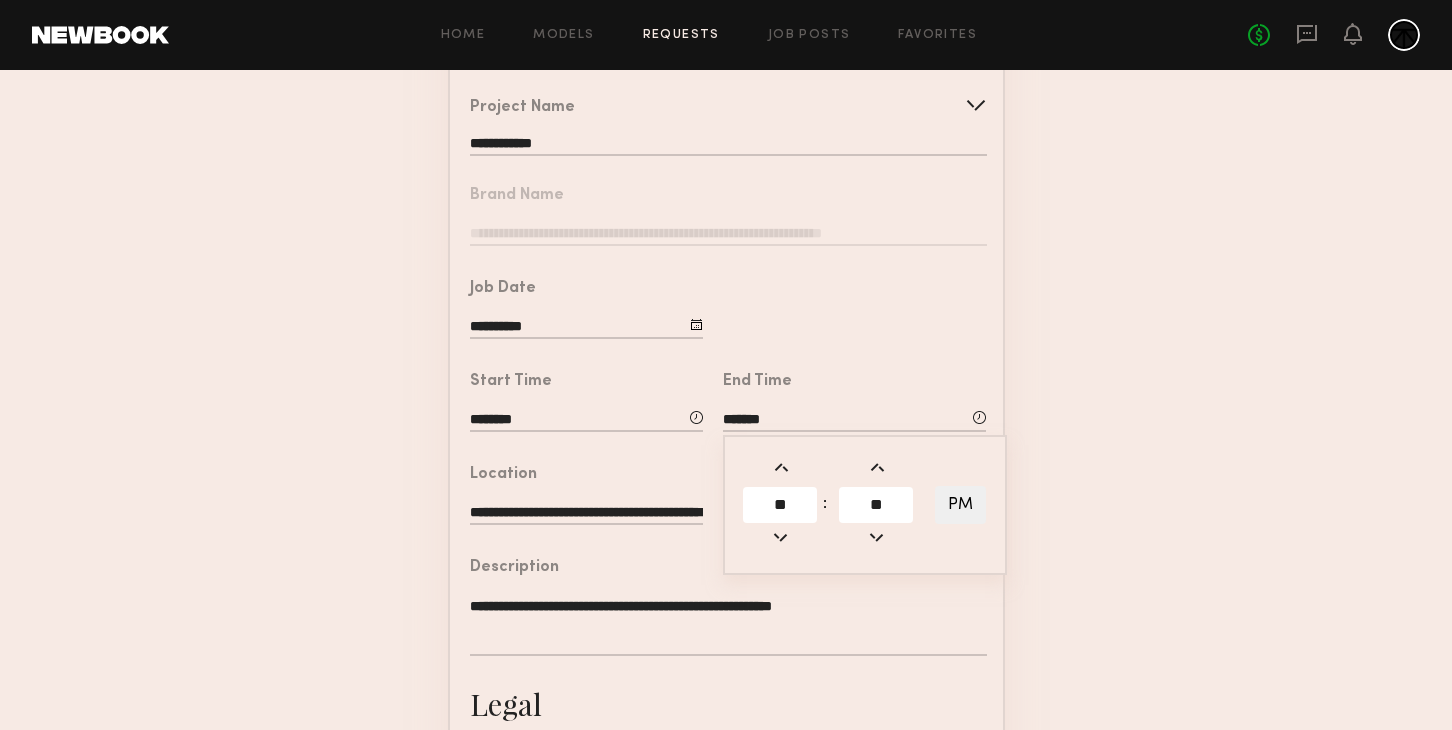 click 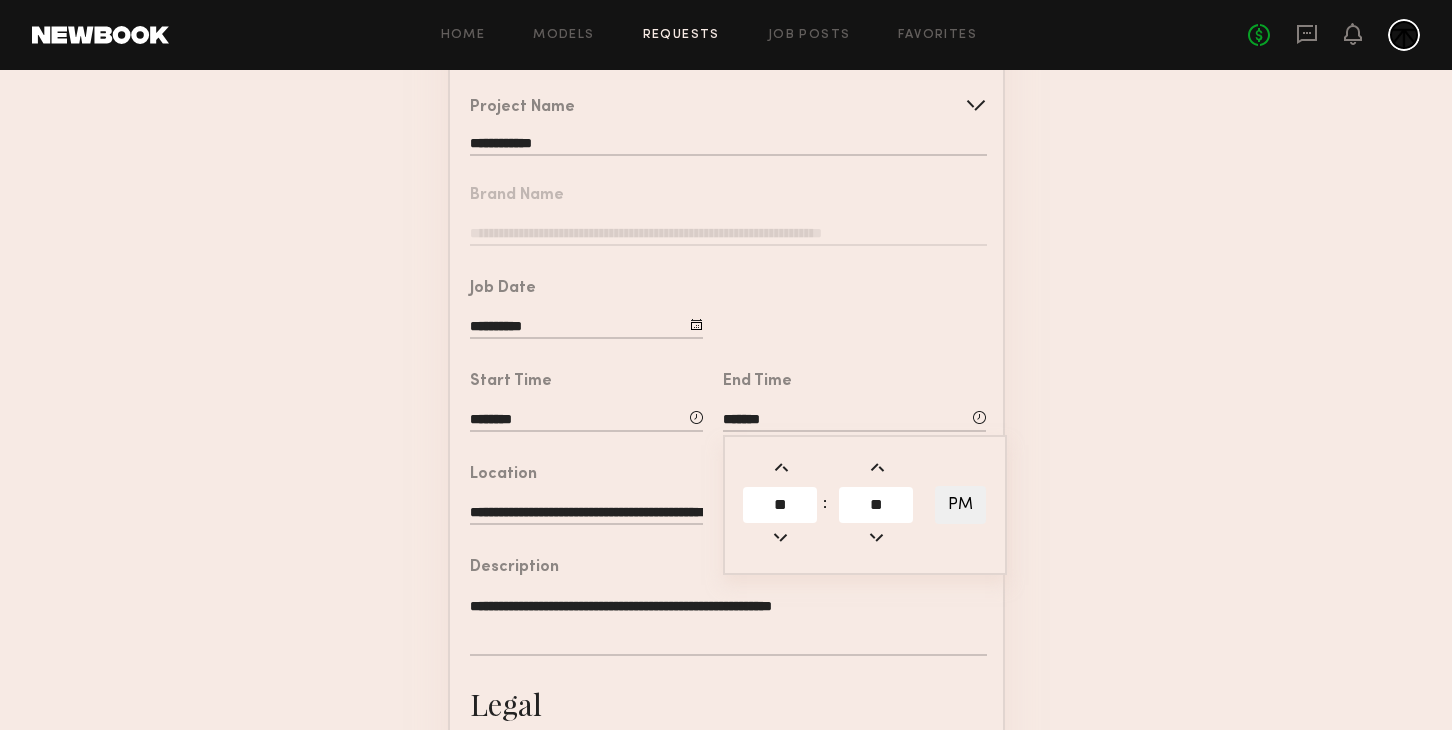 type on "*******" 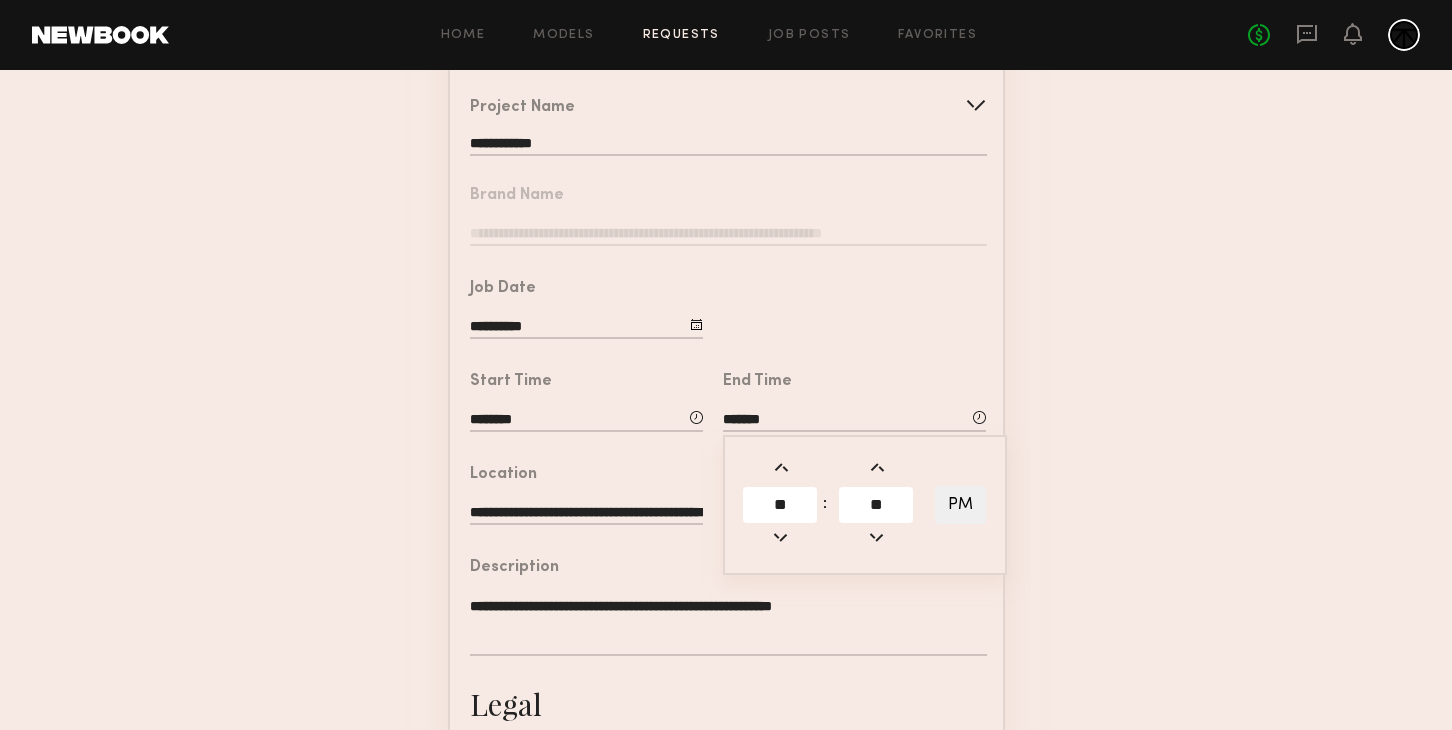 click on "**********" 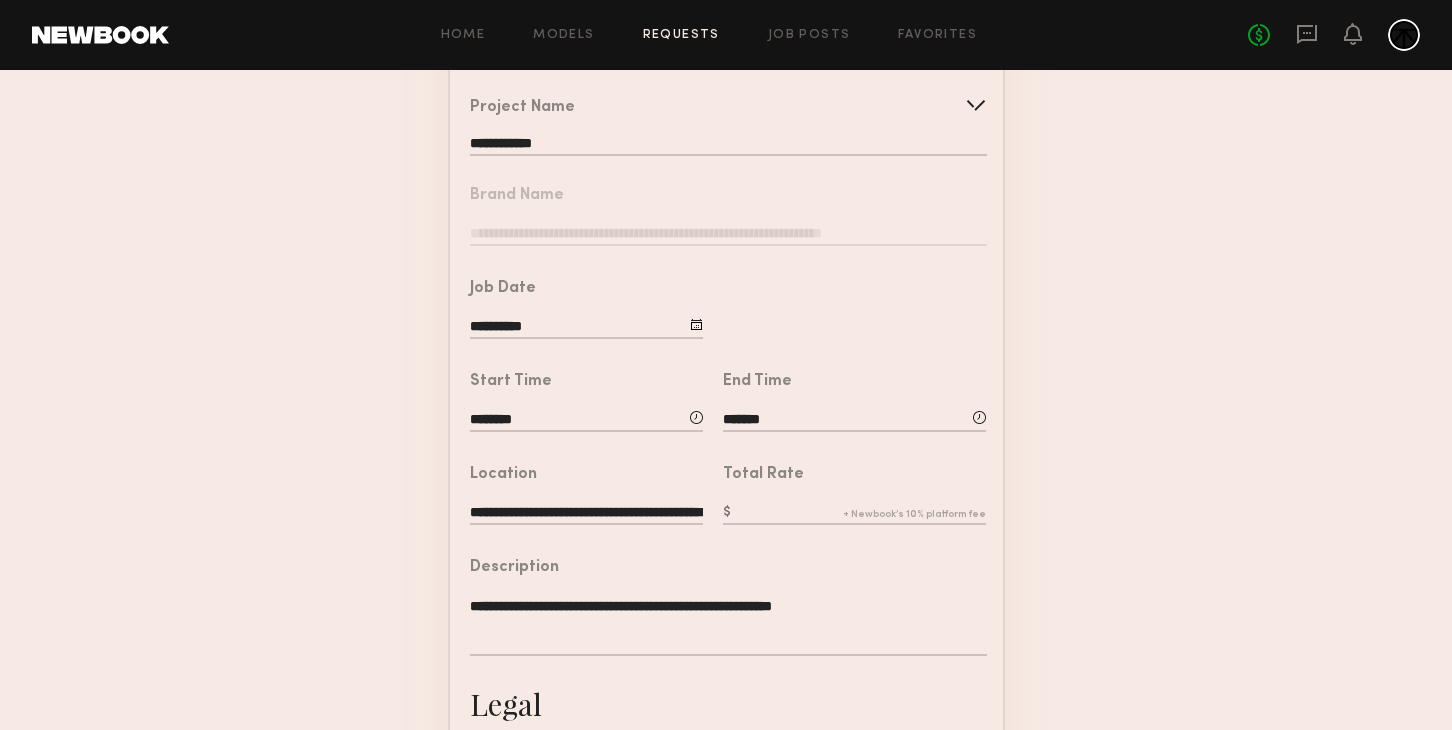 click on "**********" 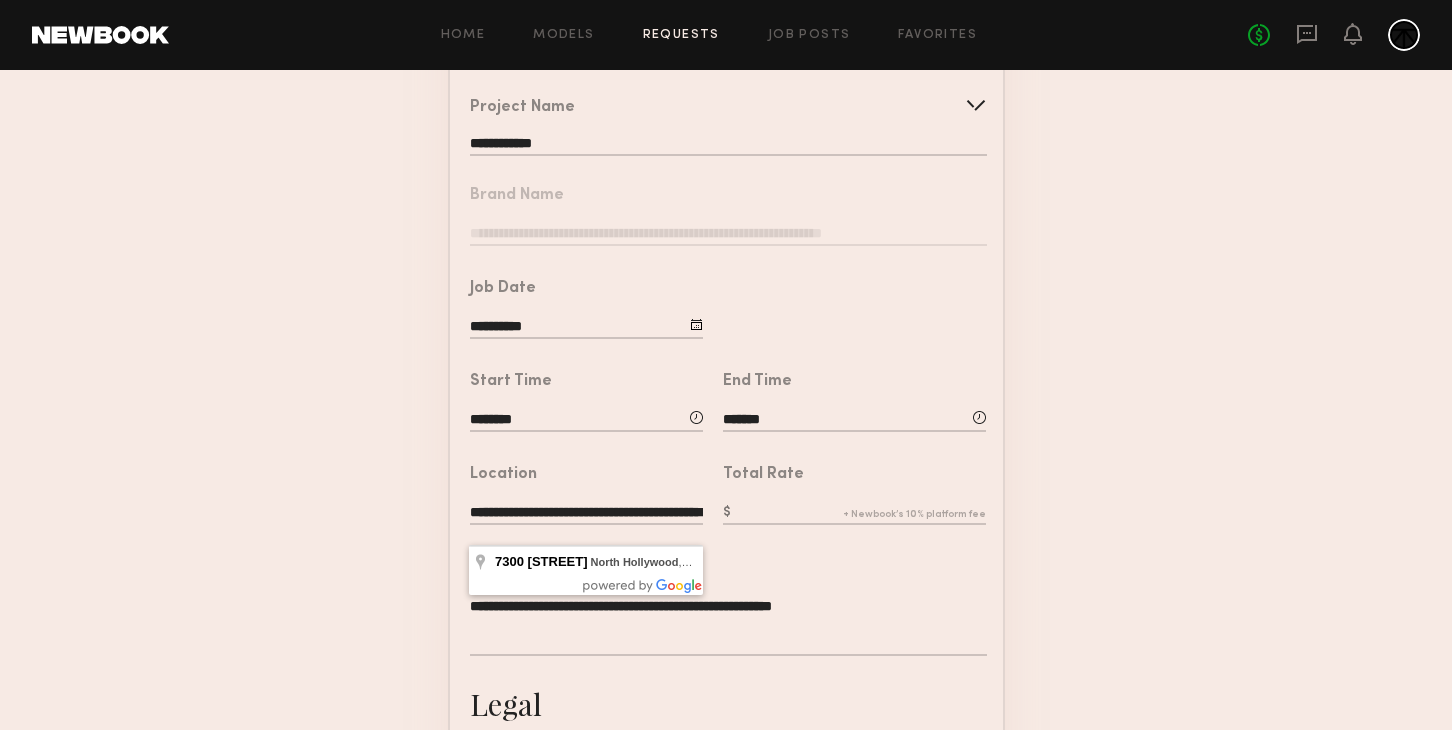 paste 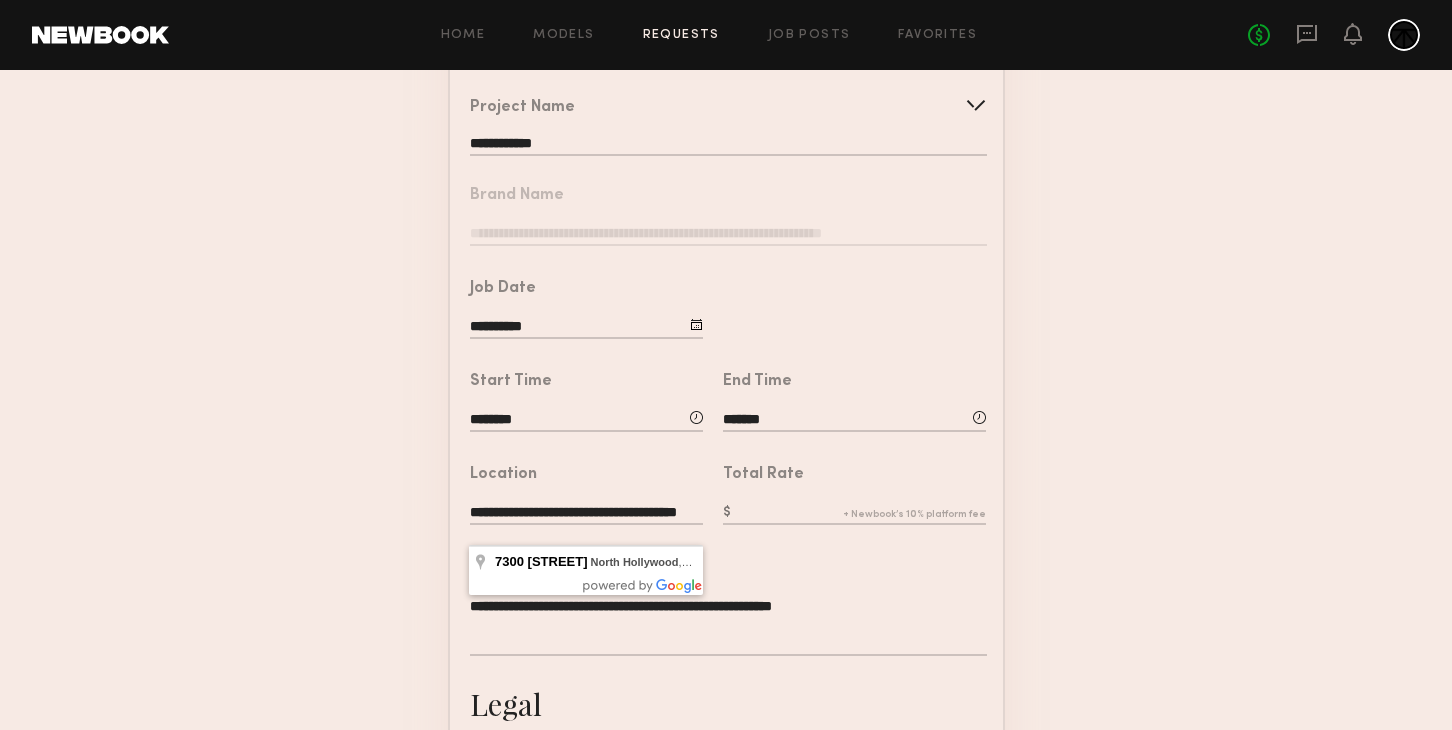 scroll, scrollTop: 0, scrollLeft: 50, axis: horizontal 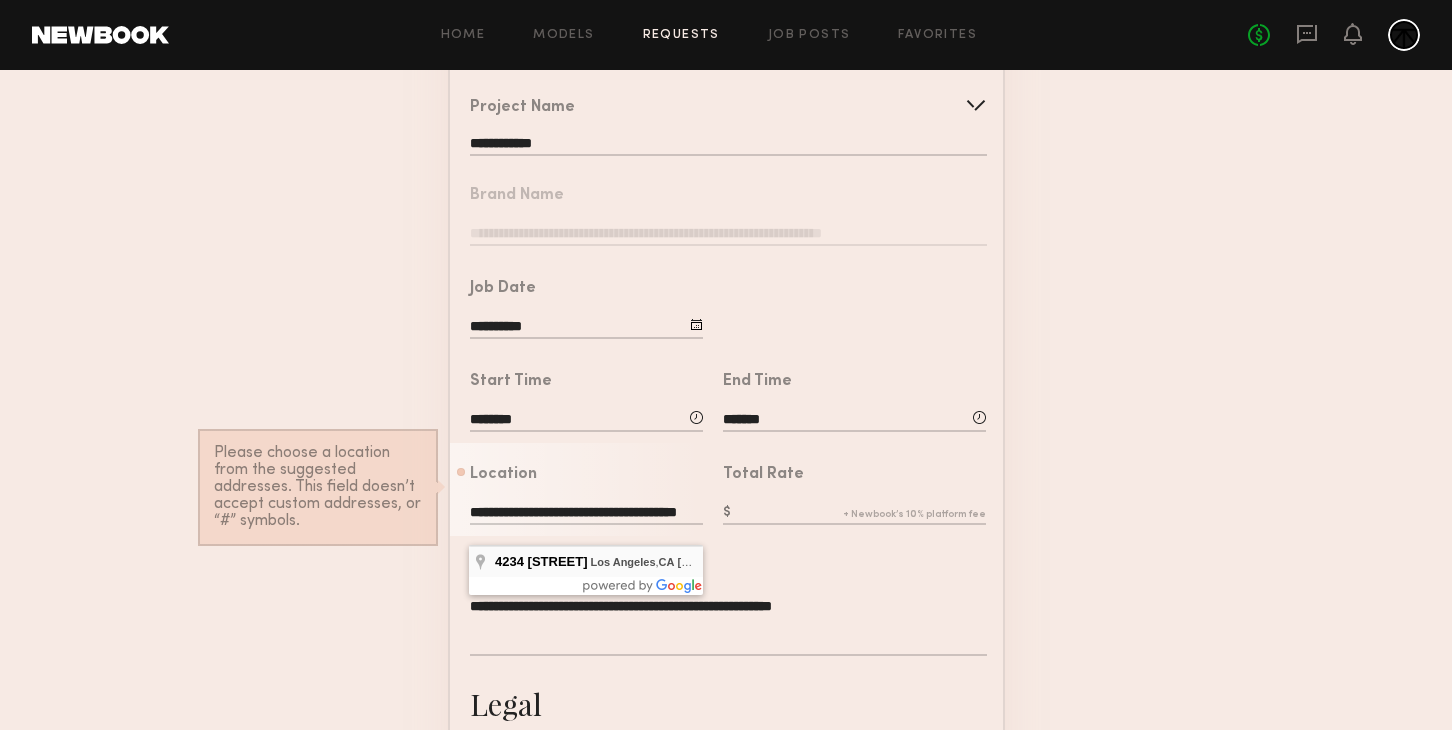 type on "**********" 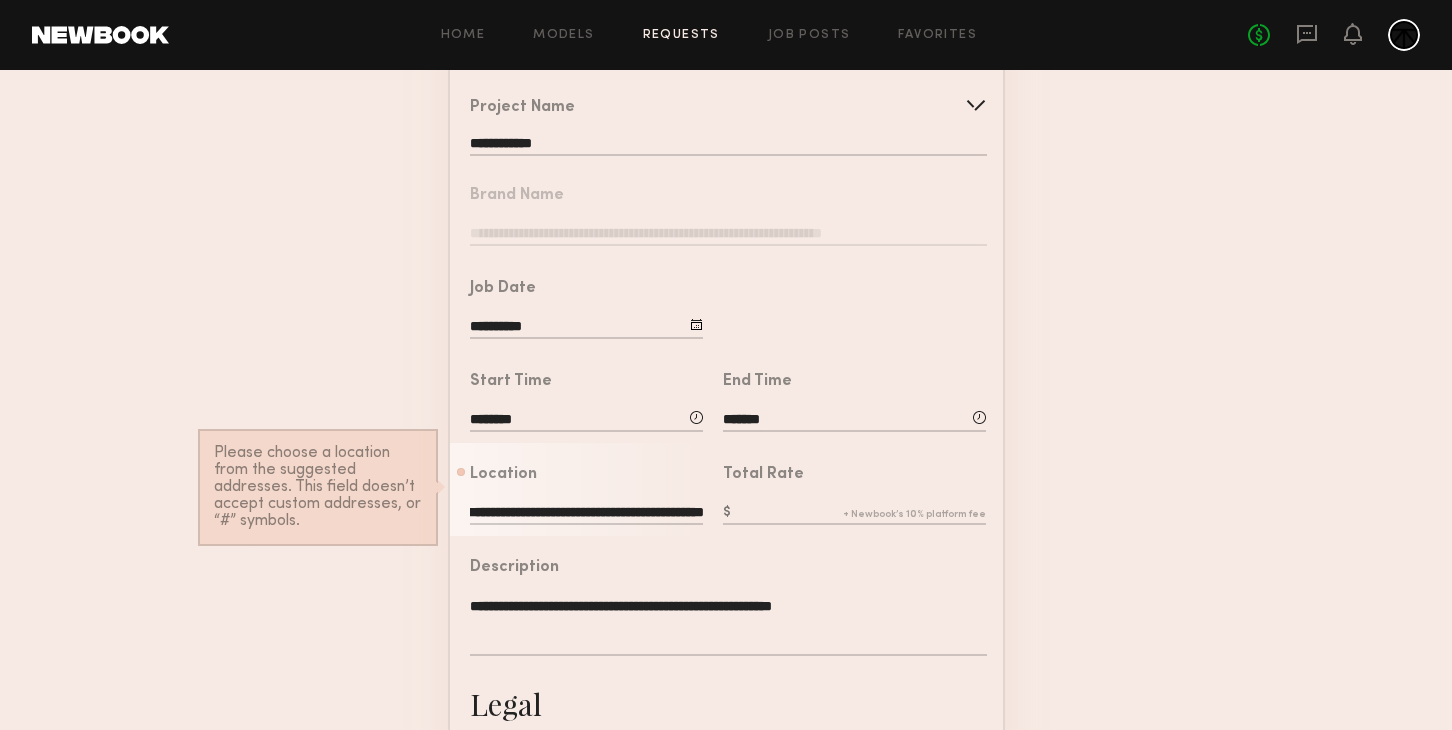 scroll, scrollTop: 0, scrollLeft: 0, axis: both 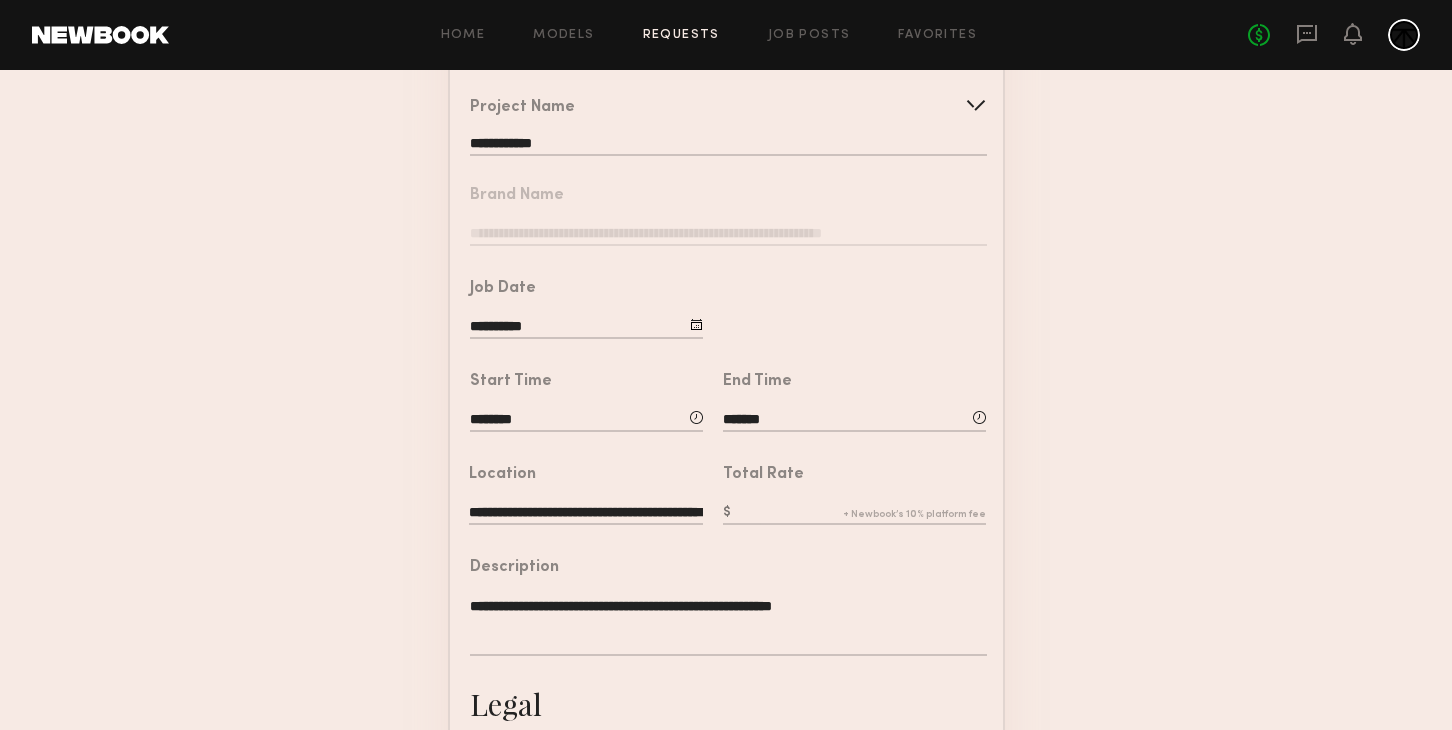 click on "**********" 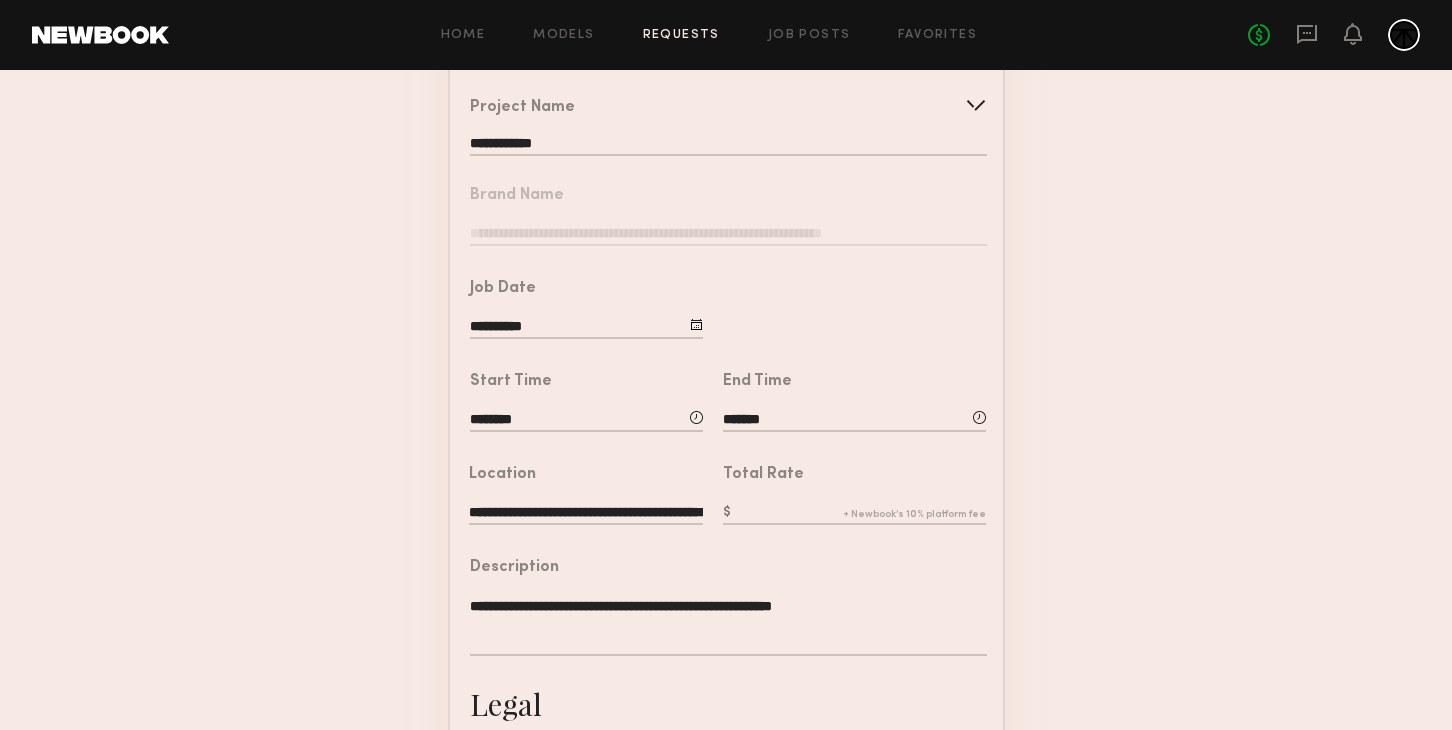 click 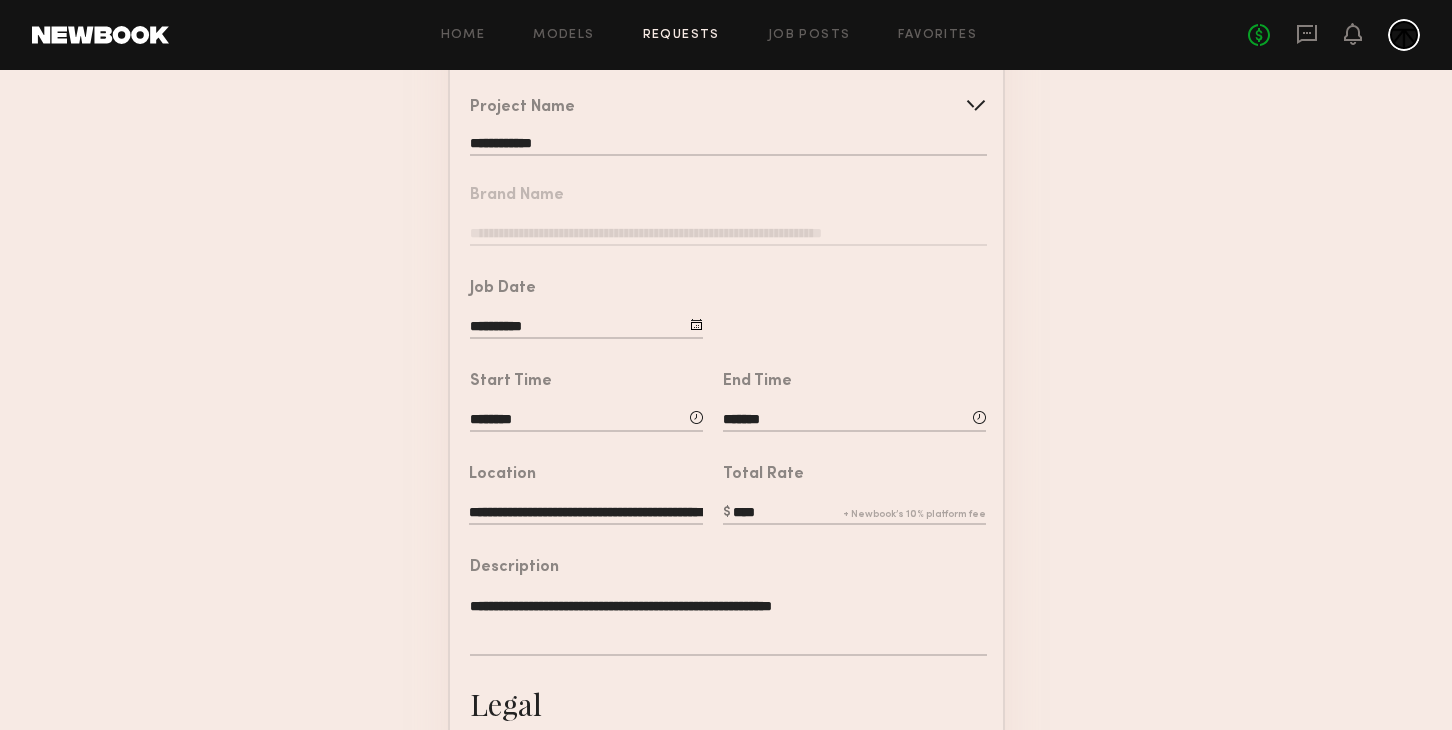 type on "****" 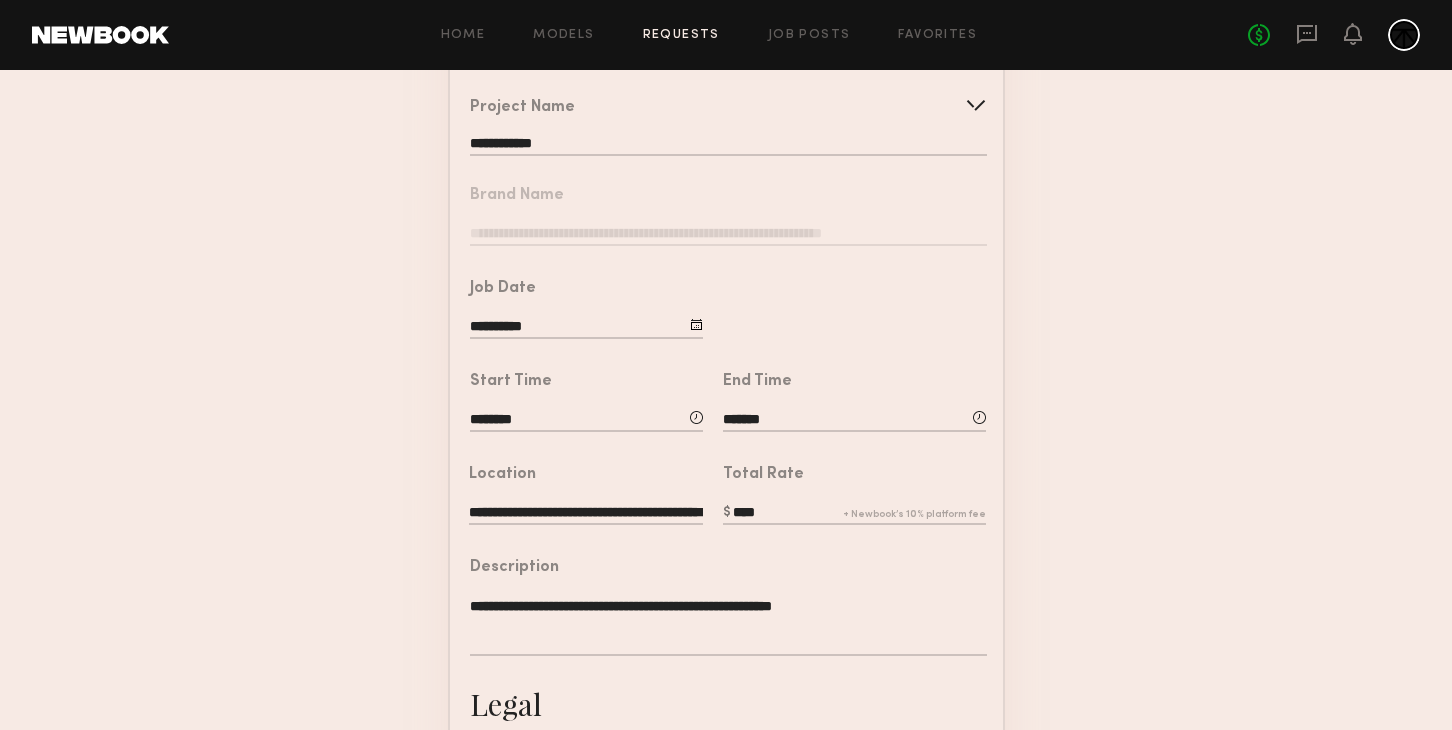 click on "**********" 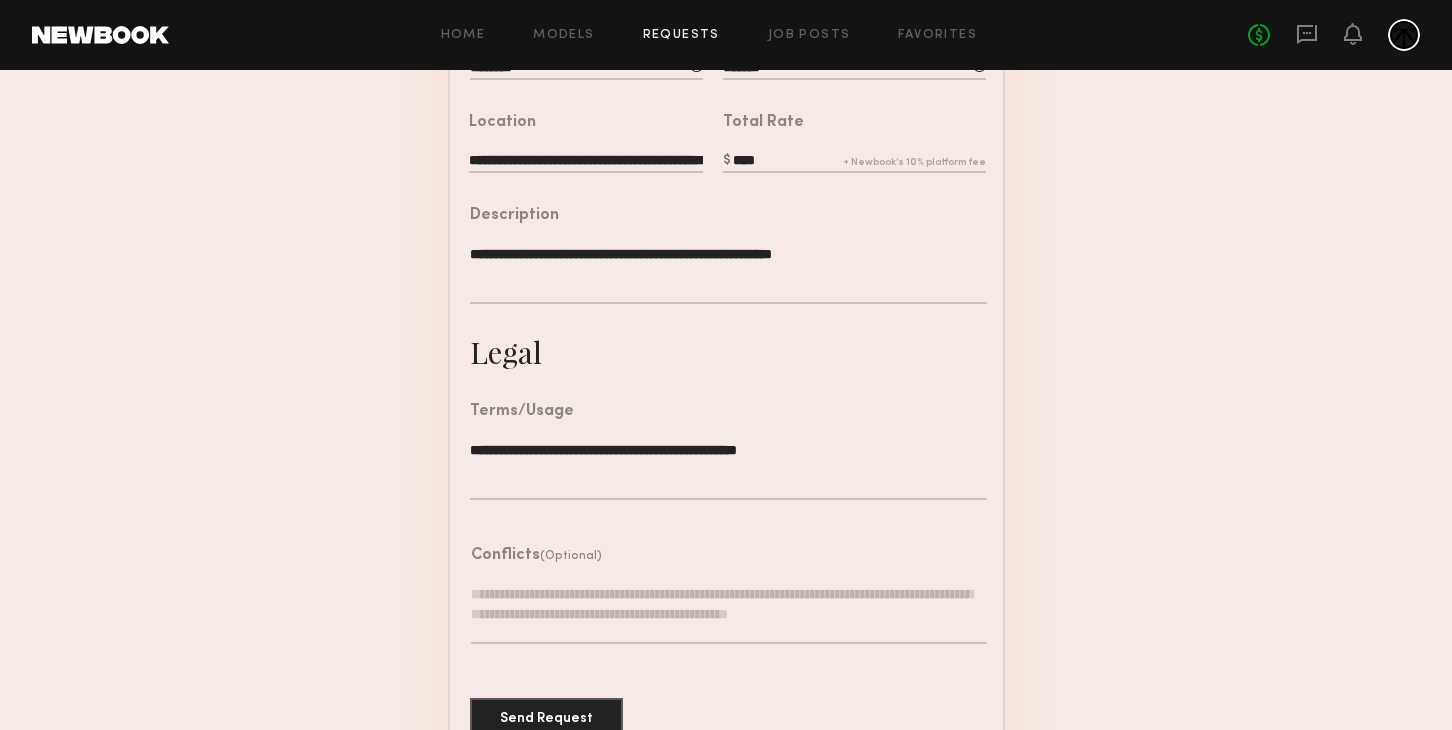 scroll, scrollTop: 542, scrollLeft: 0, axis: vertical 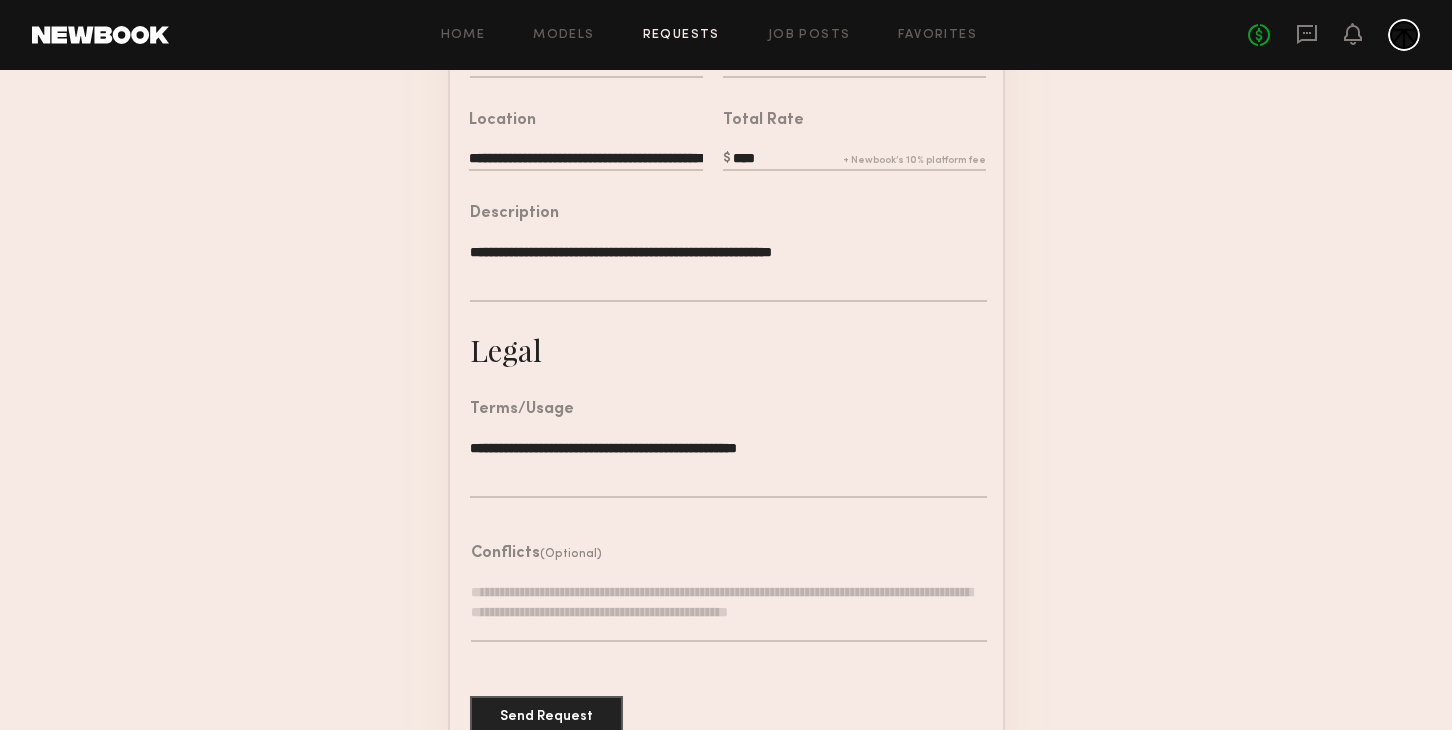 drag, startPoint x: 900, startPoint y: 275, endPoint x: 258, endPoint y: 265, distance: 642.0779 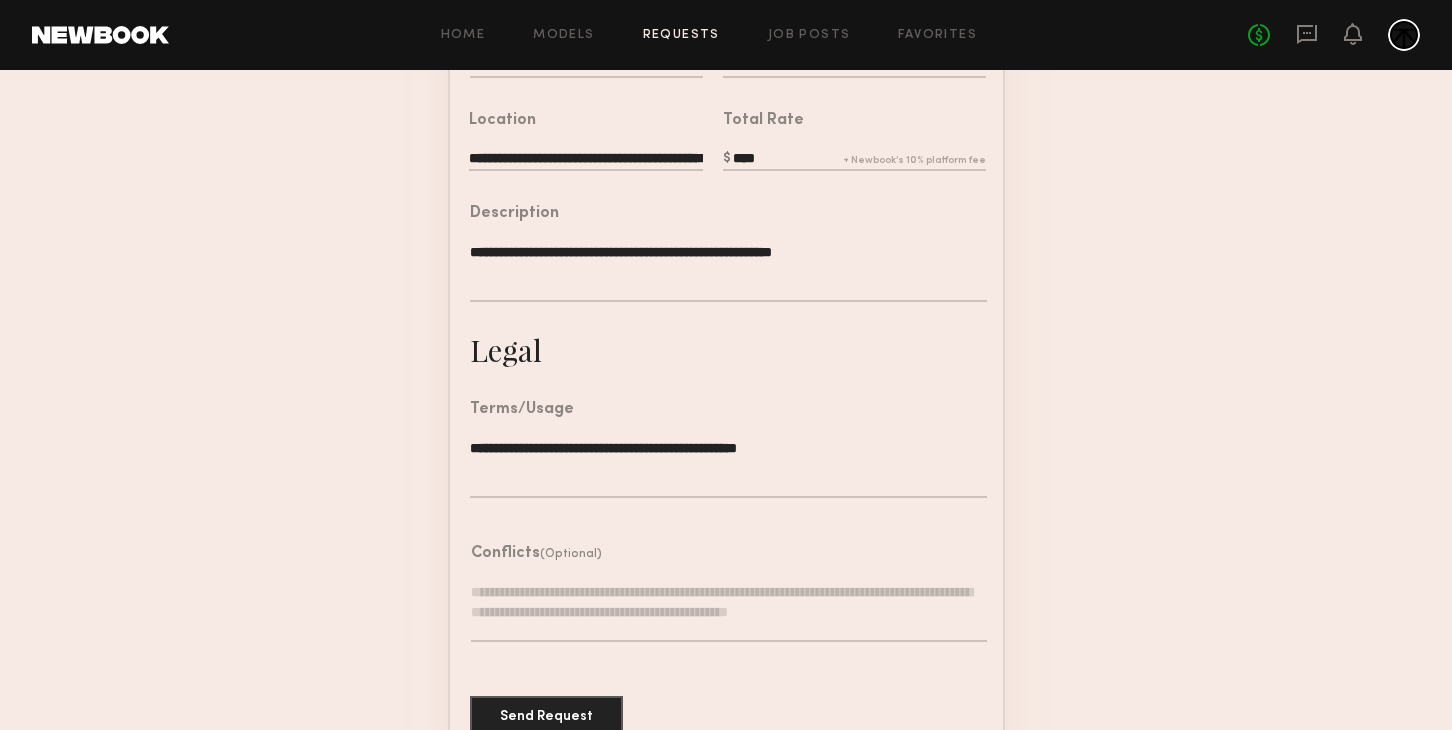 paste 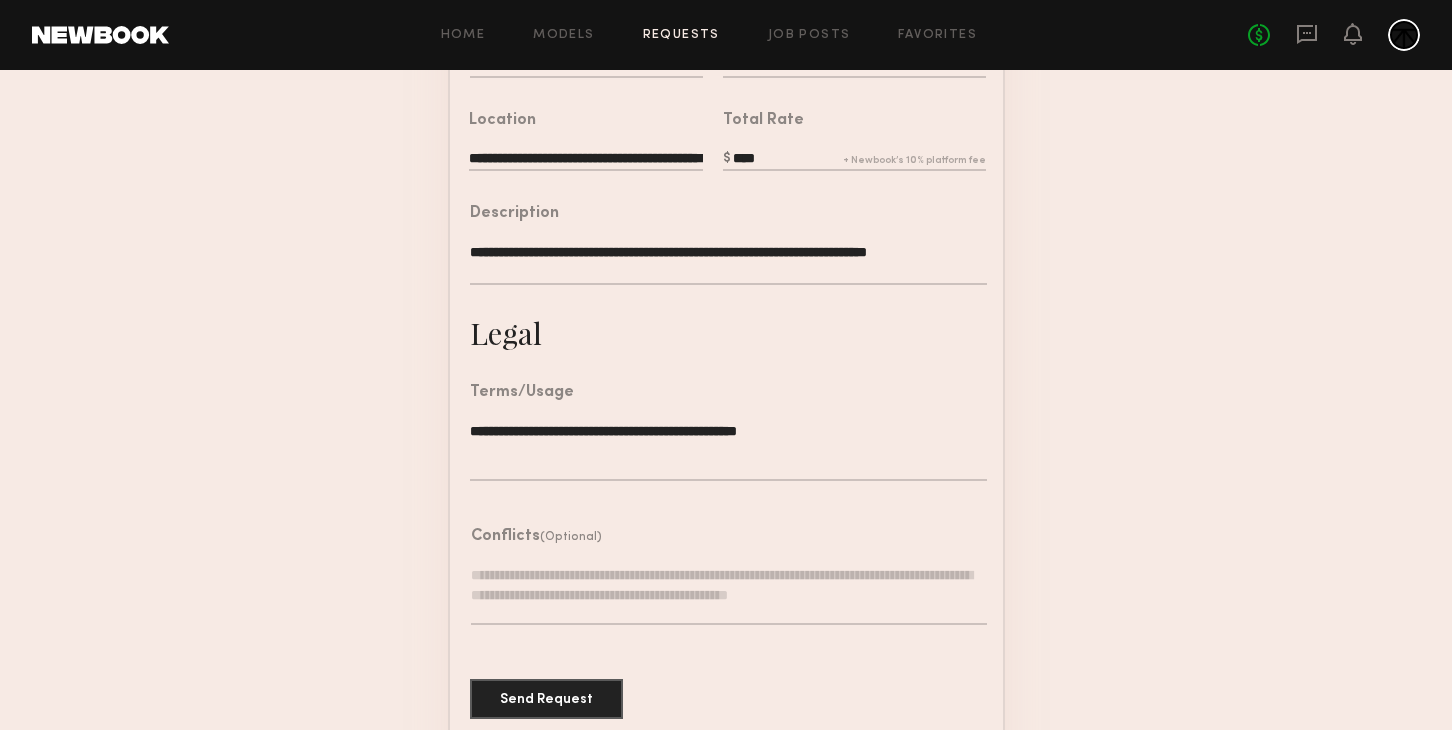 type on "**********" 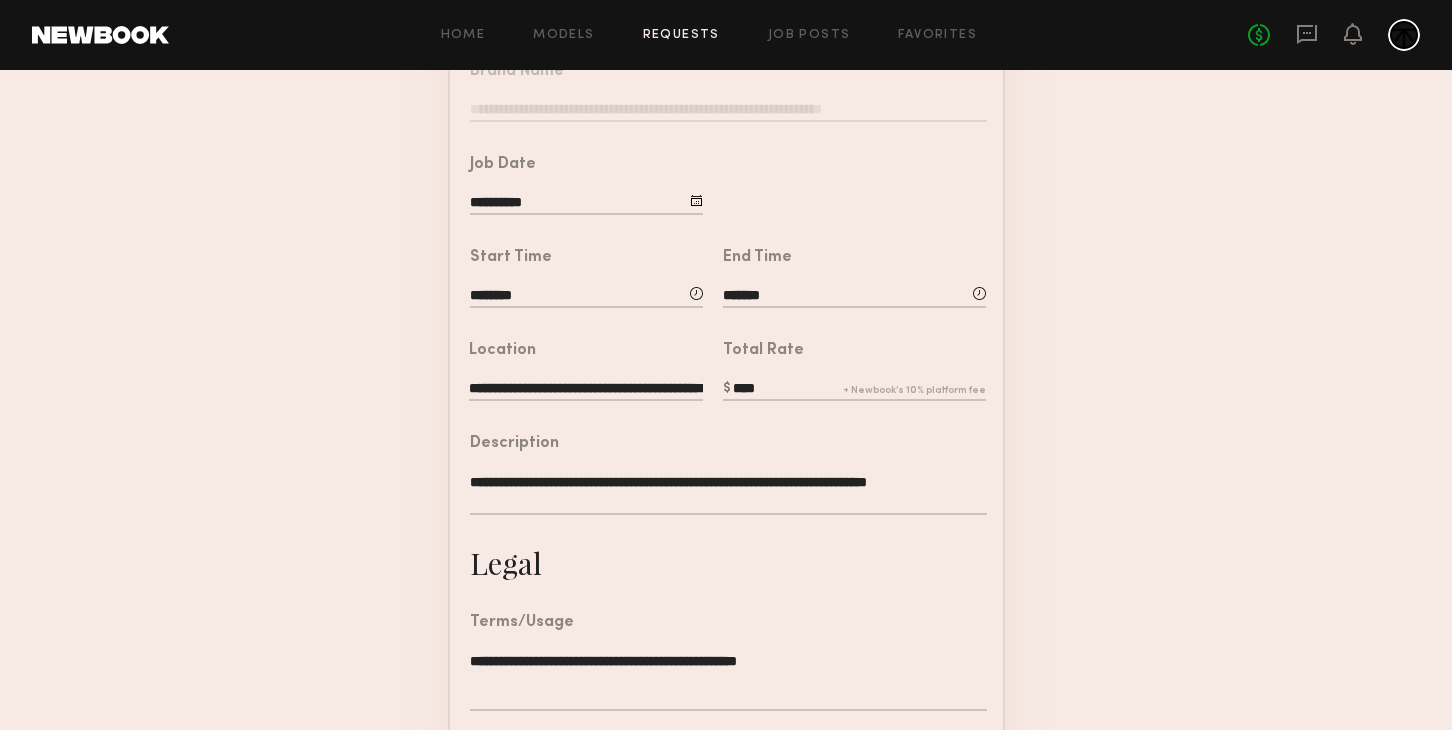 scroll, scrollTop: 601, scrollLeft: 0, axis: vertical 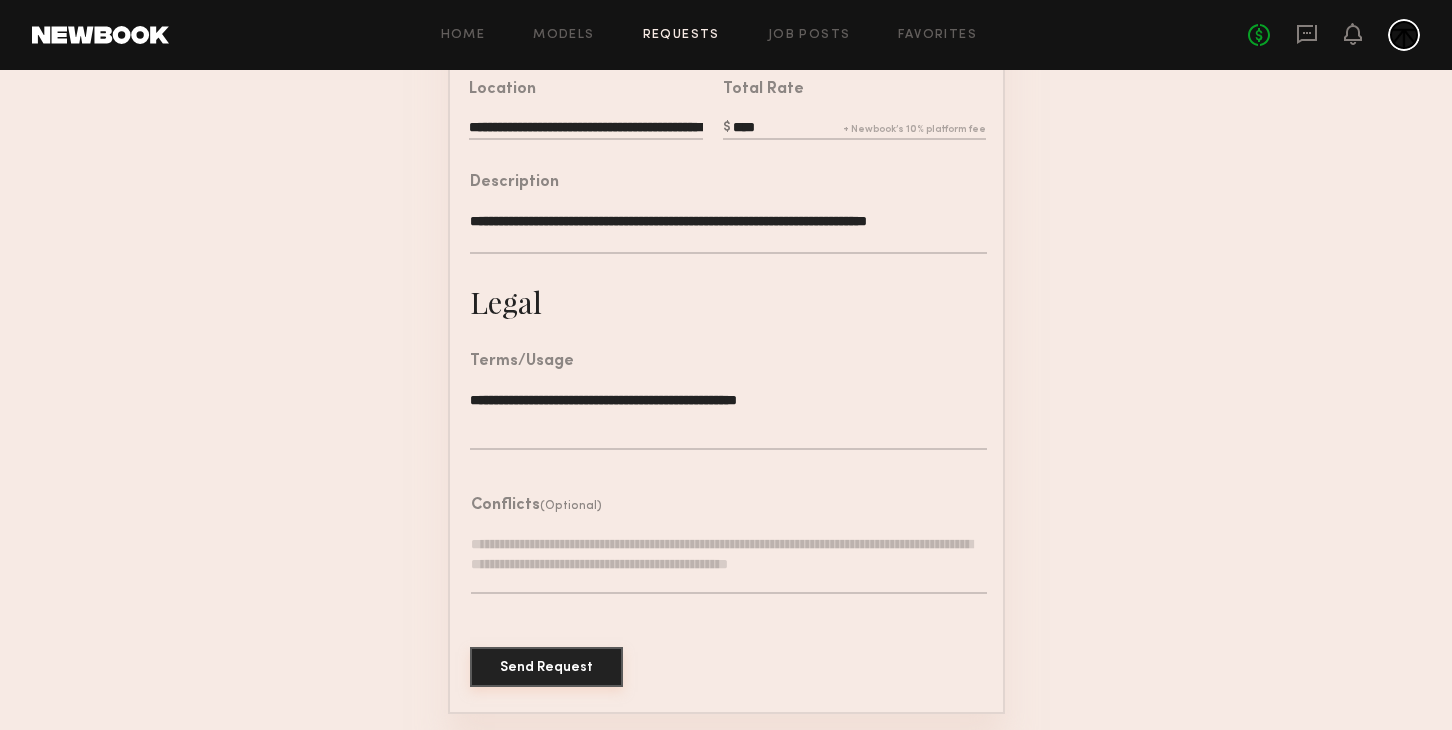 click on "Send Request" 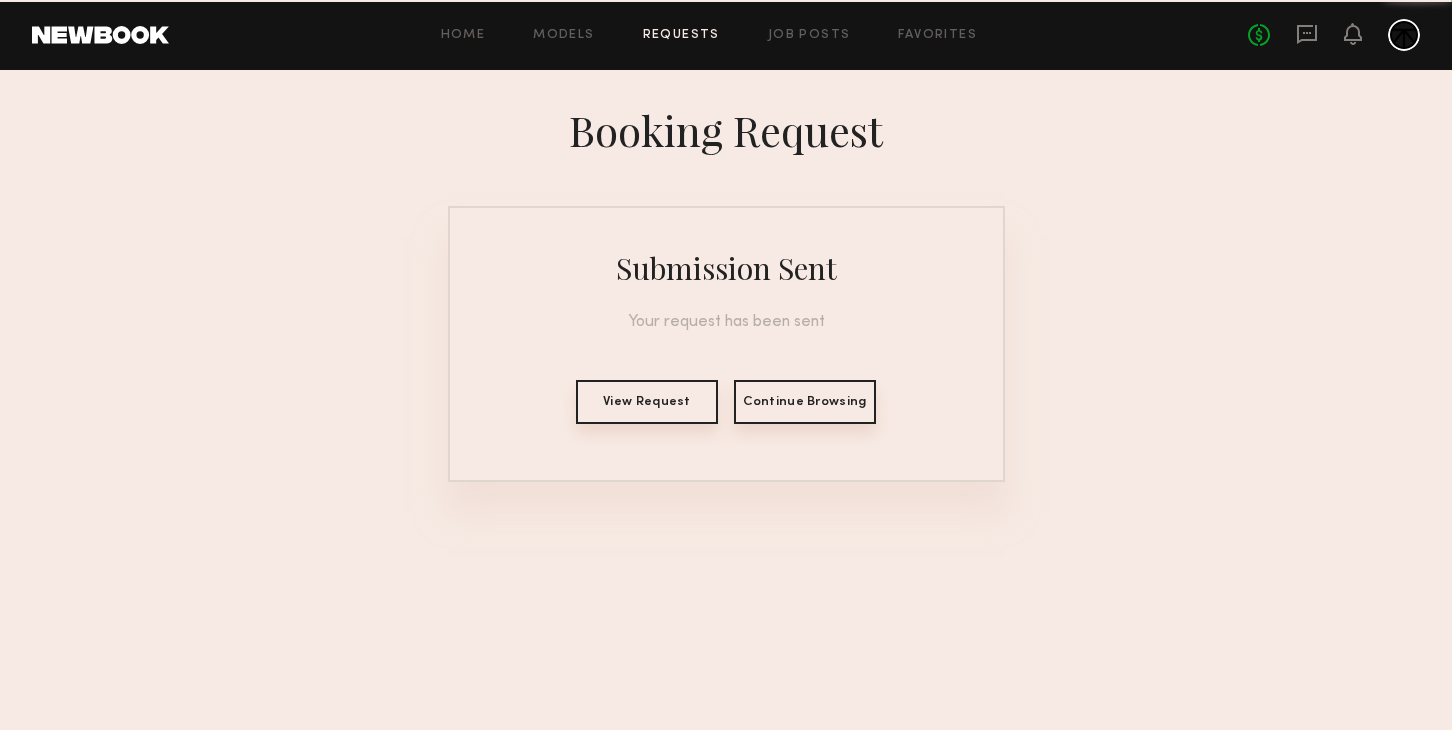 scroll, scrollTop: 0, scrollLeft: 0, axis: both 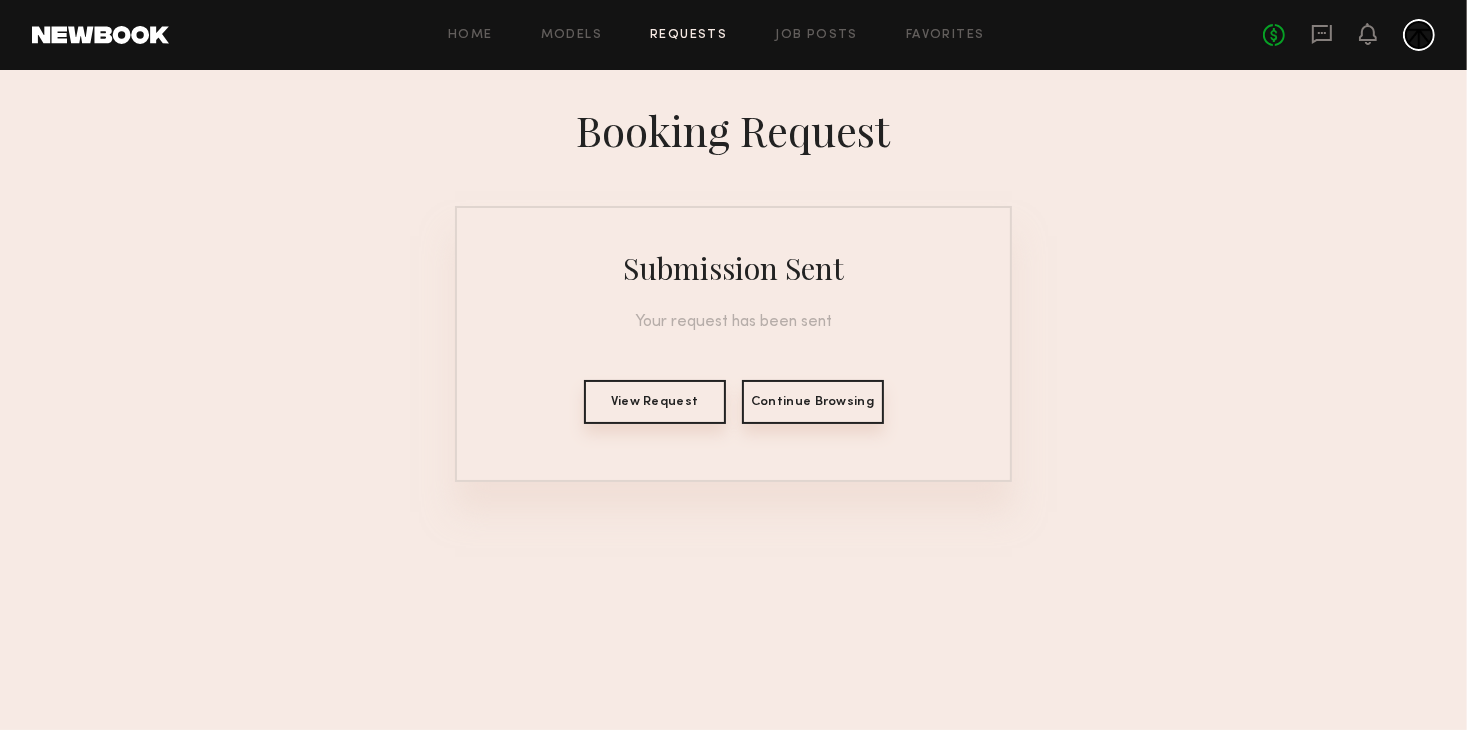 click on "View Request" 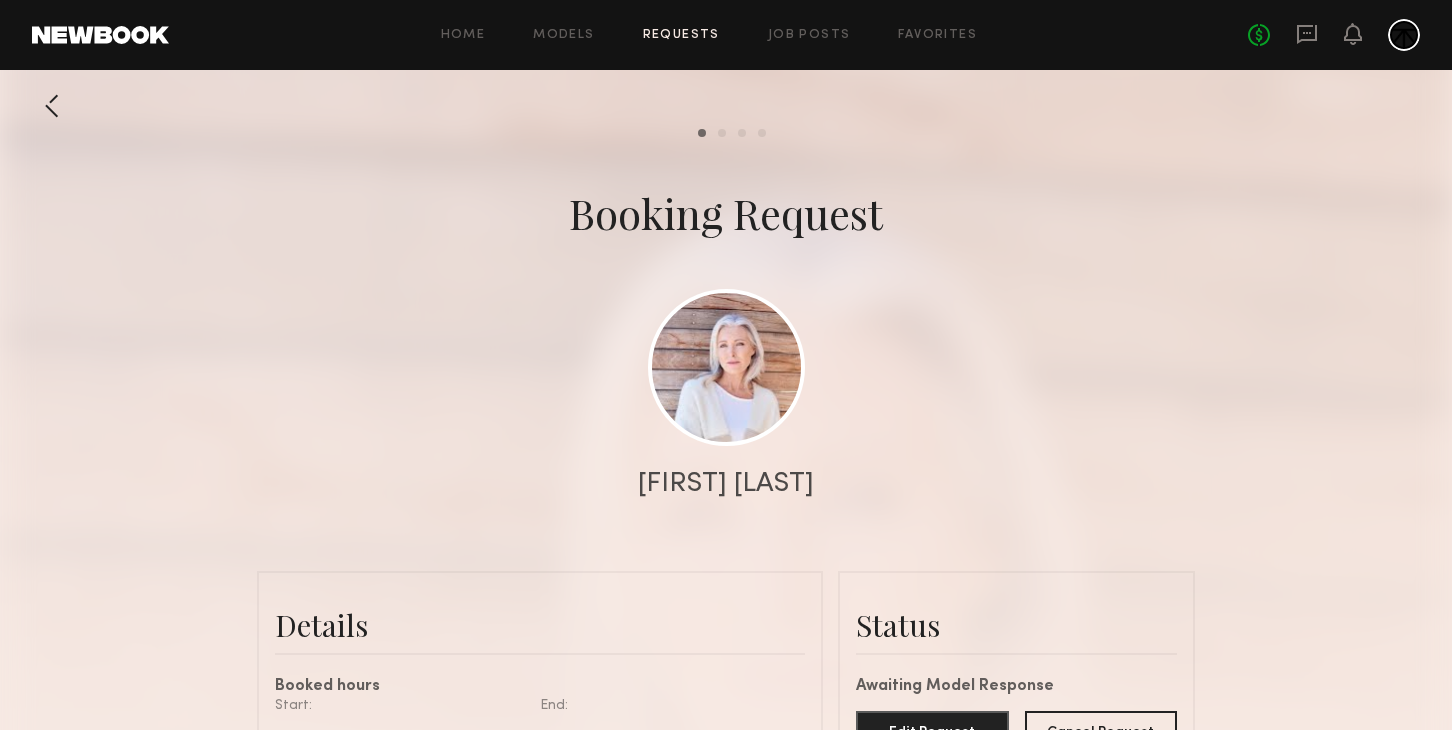 scroll, scrollTop: 1314, scrollLeft: 0, axis: vertical 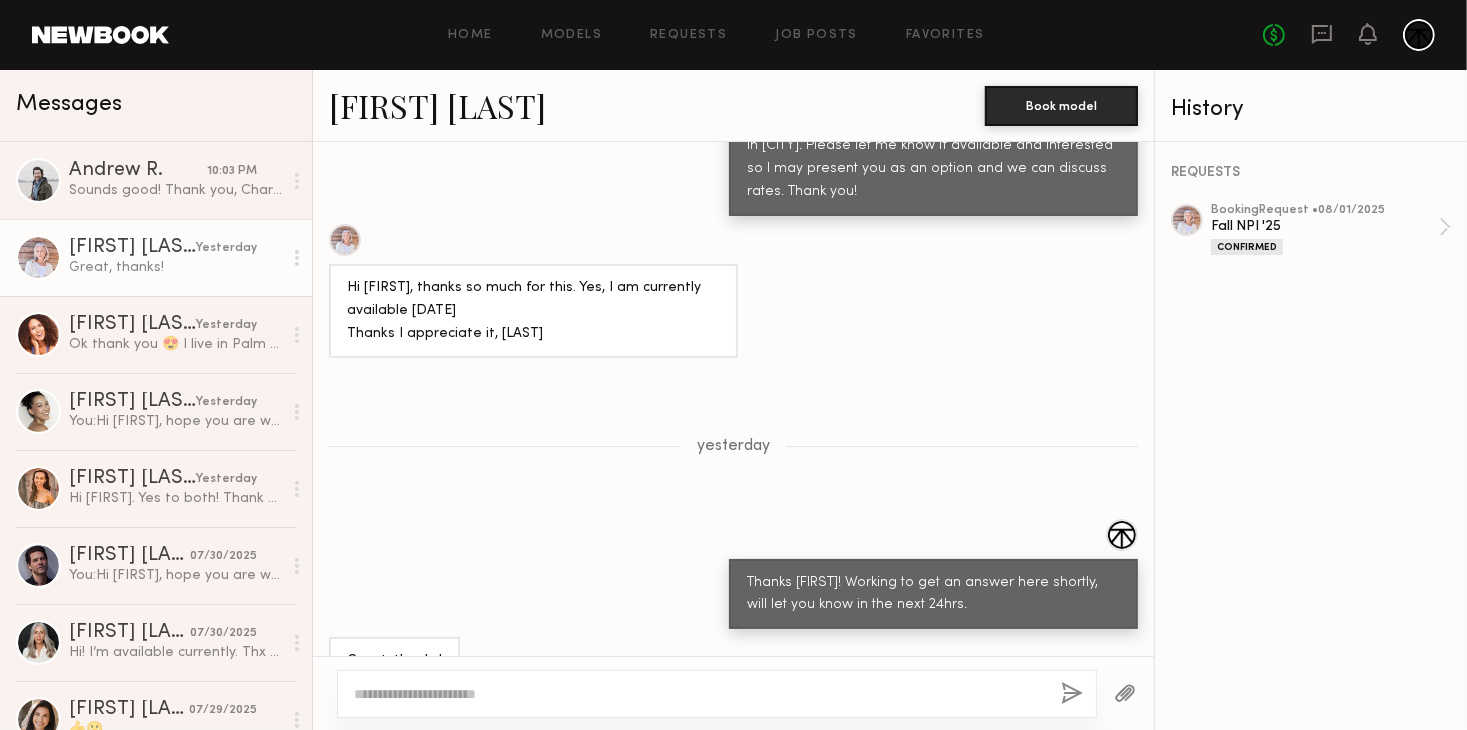 click on "[FIRST] [LAST]" 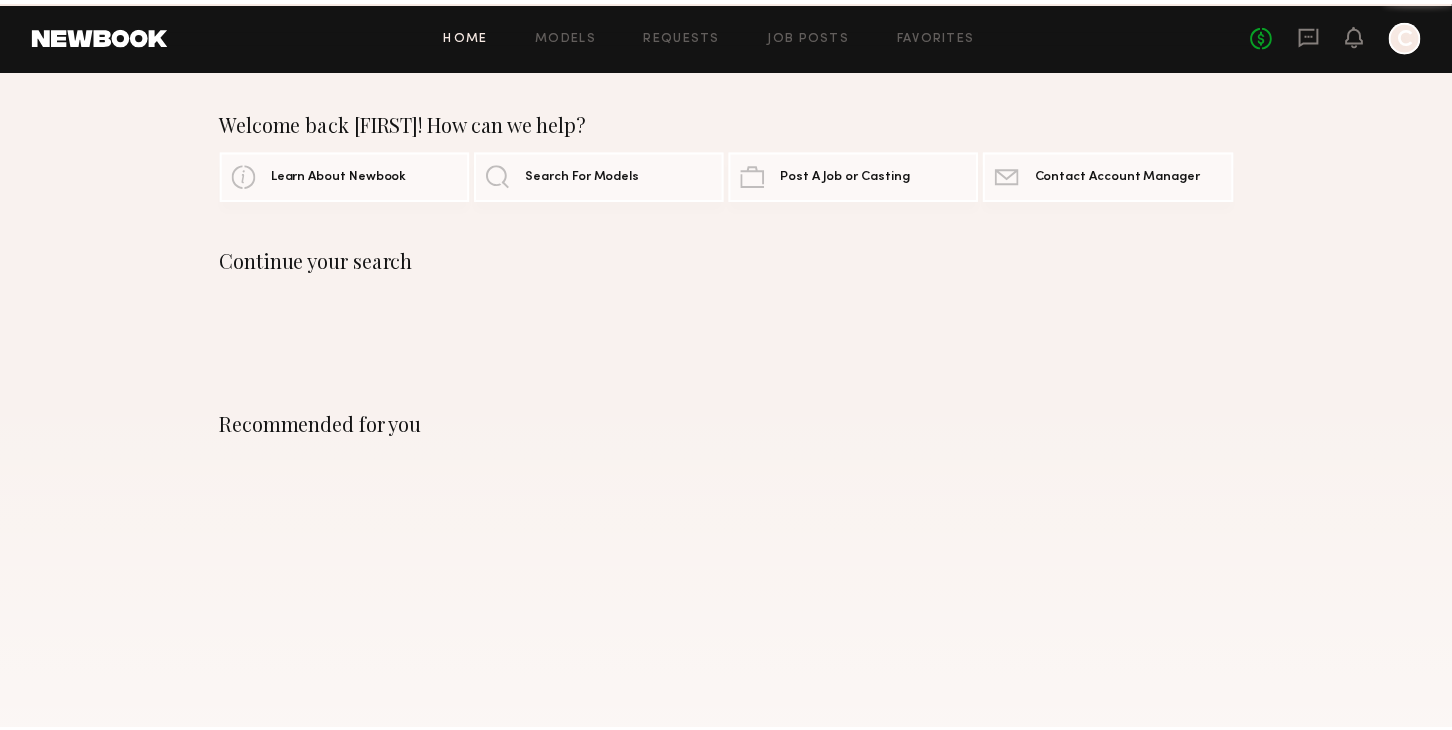 scroll, scrollTop: 0, scrollLeft: 0, axis: both 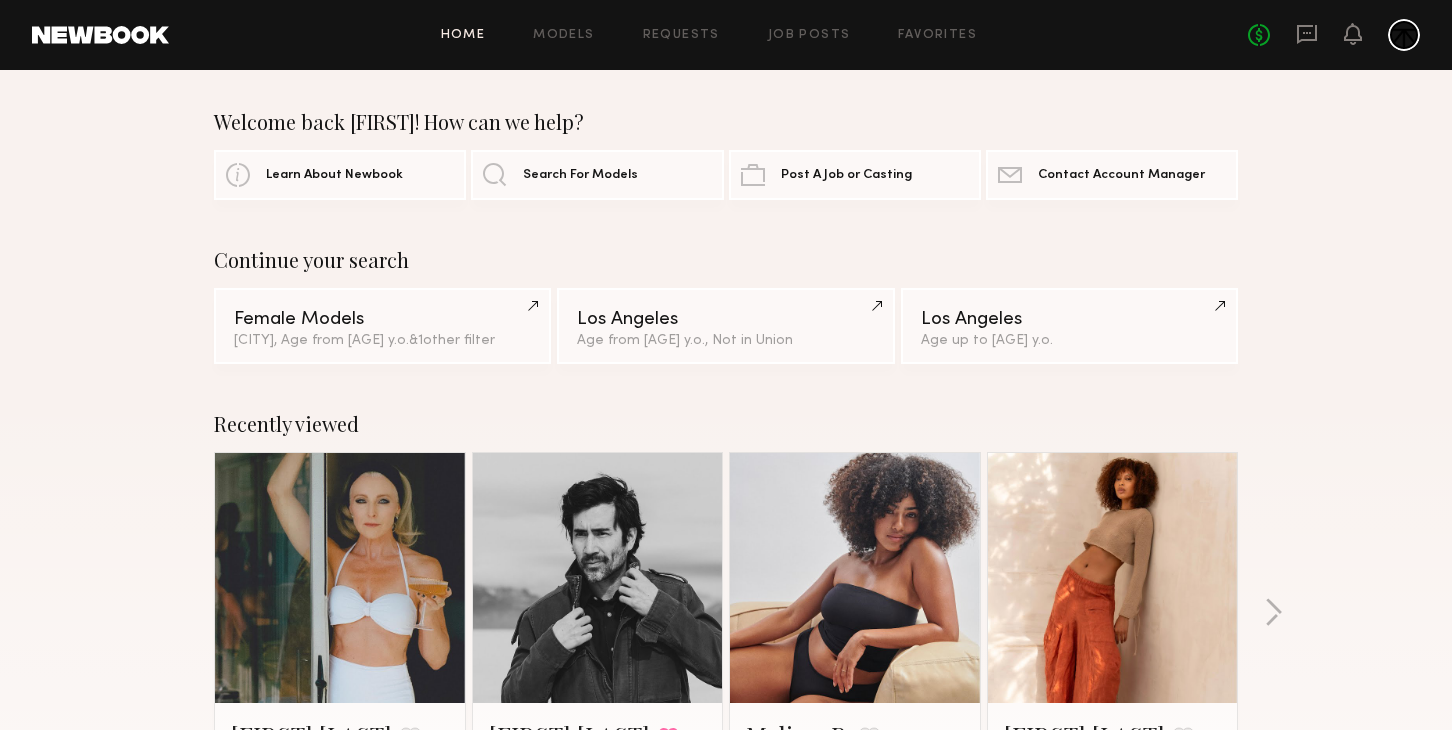 click on "No fees up to $5,000" 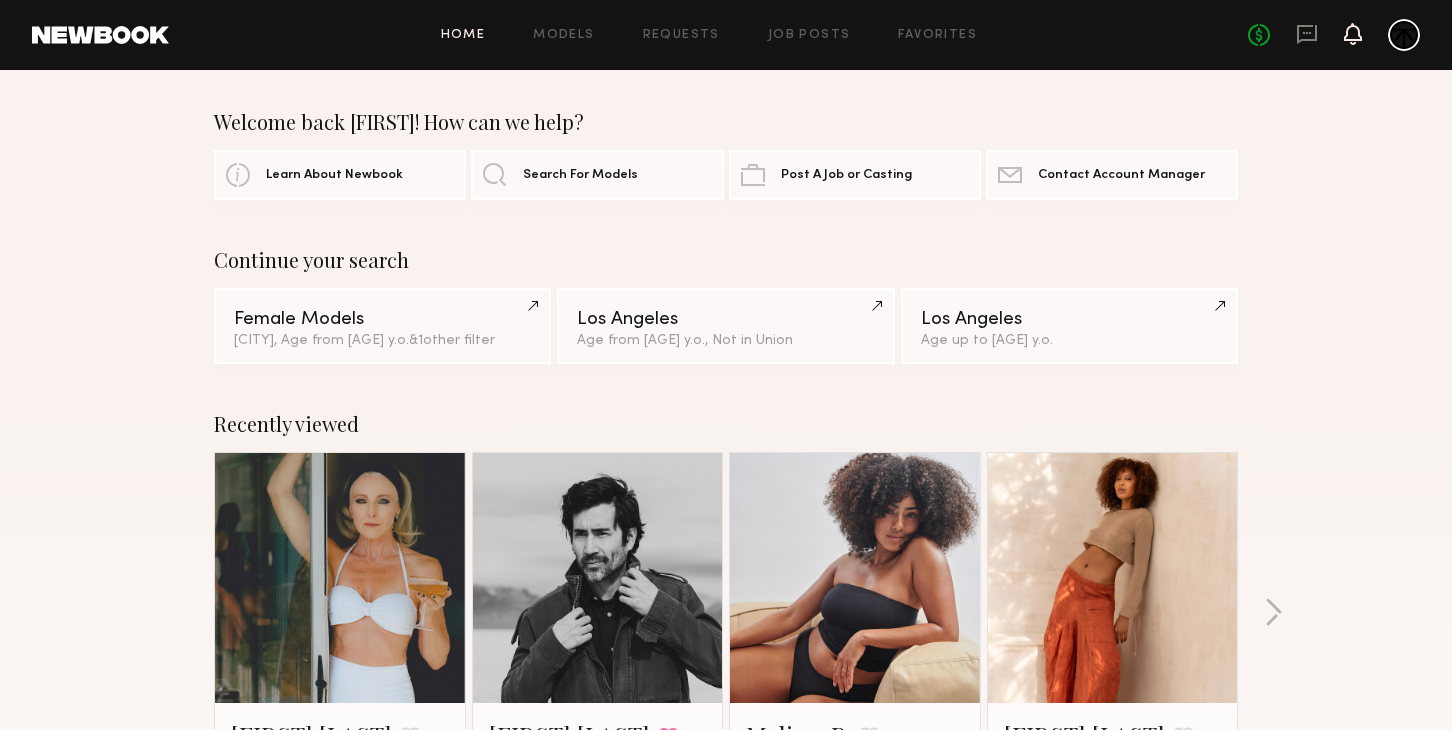 click 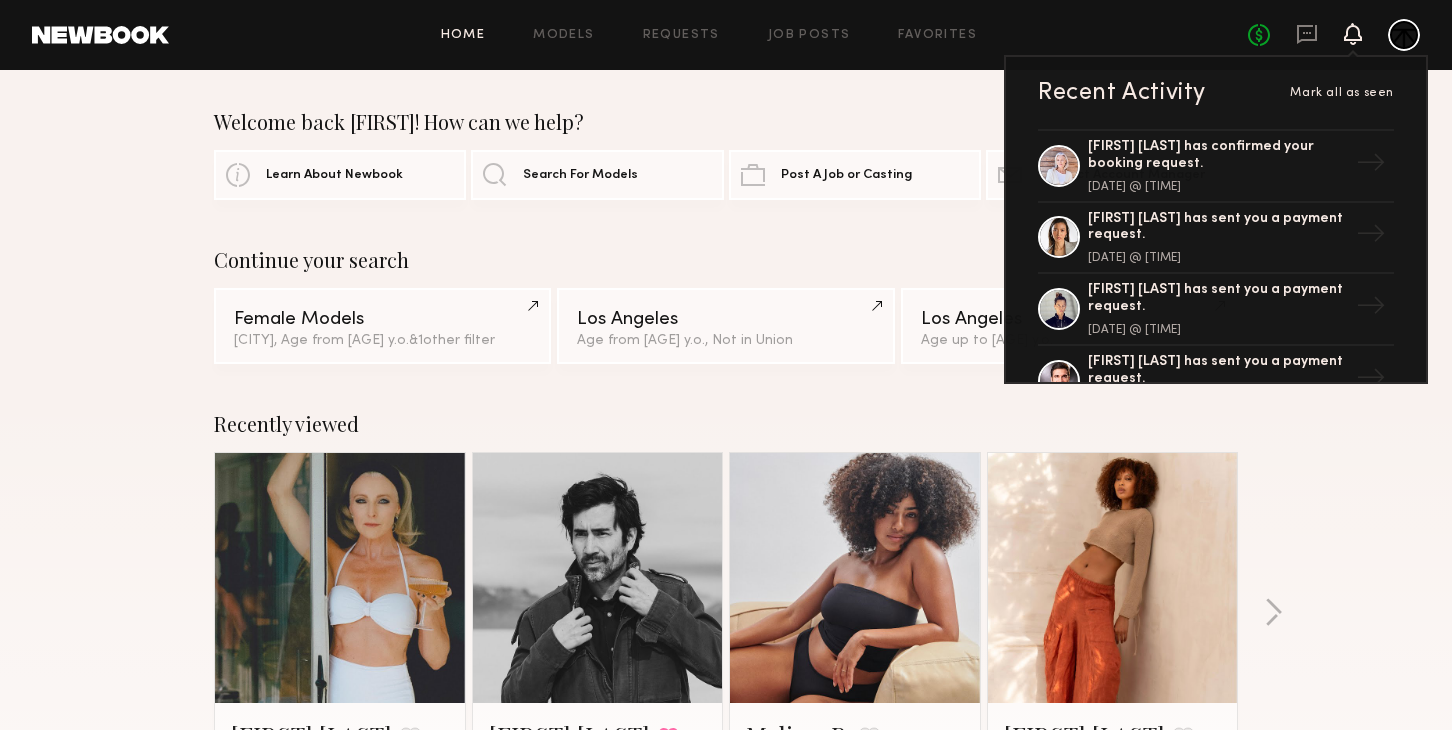 click on "Welcome back [FIRST]! How can we help?" 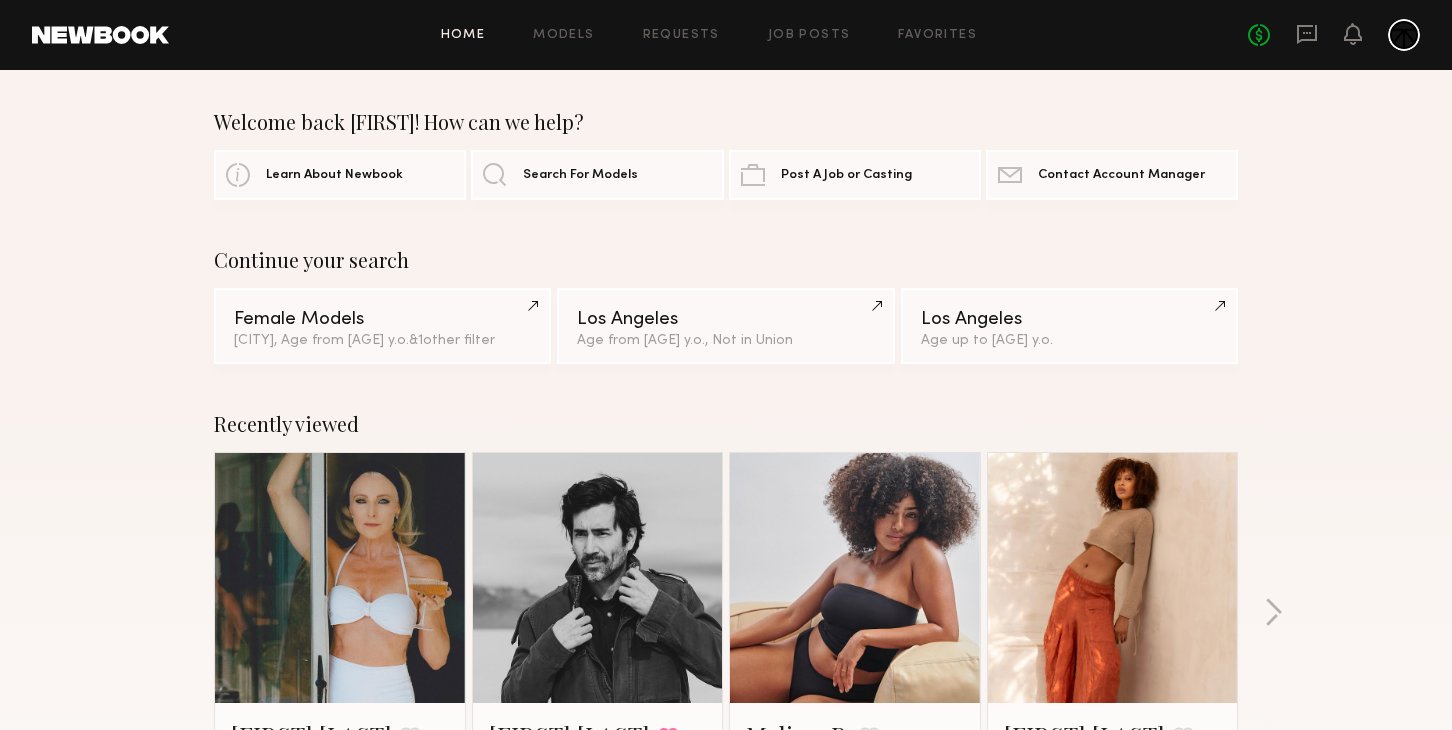 click on "Continue your search Female Models [CITY], Age from [AGE] y.o. + 1 other filter + 1 [CITY] Age from [AGE] y.o., Not in Union [CITY] Age up to [AGE] y.o." 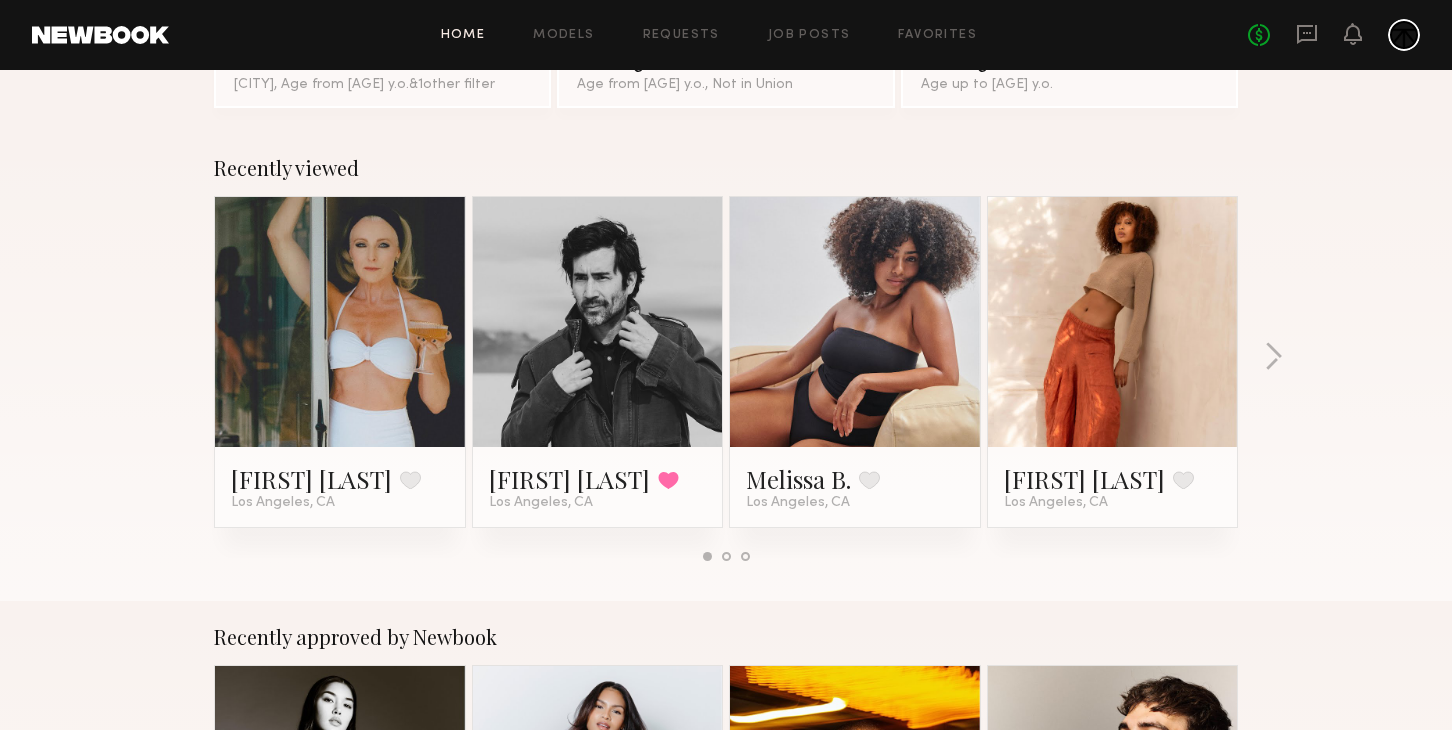 scroll, scrollTop: 255, scrollLeft: 0, axis: vertical 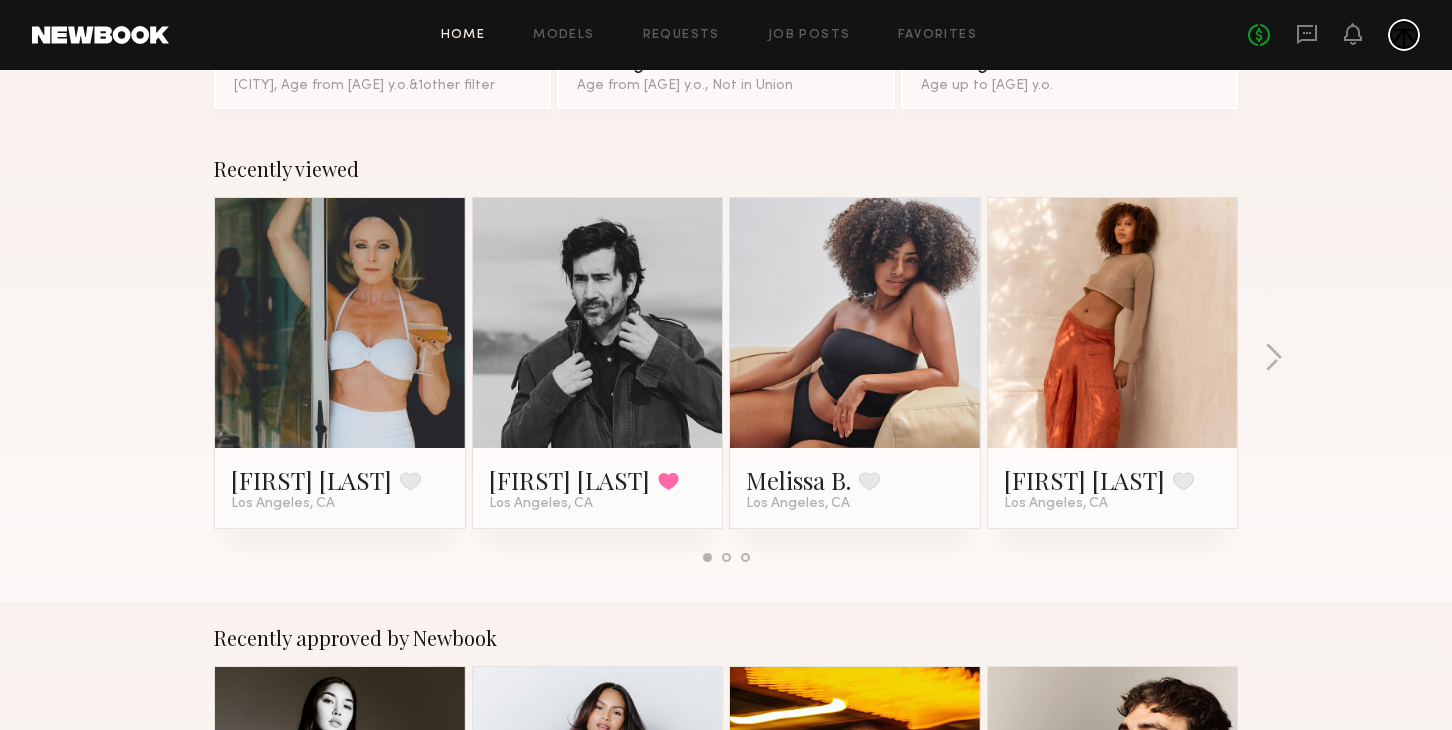 click 